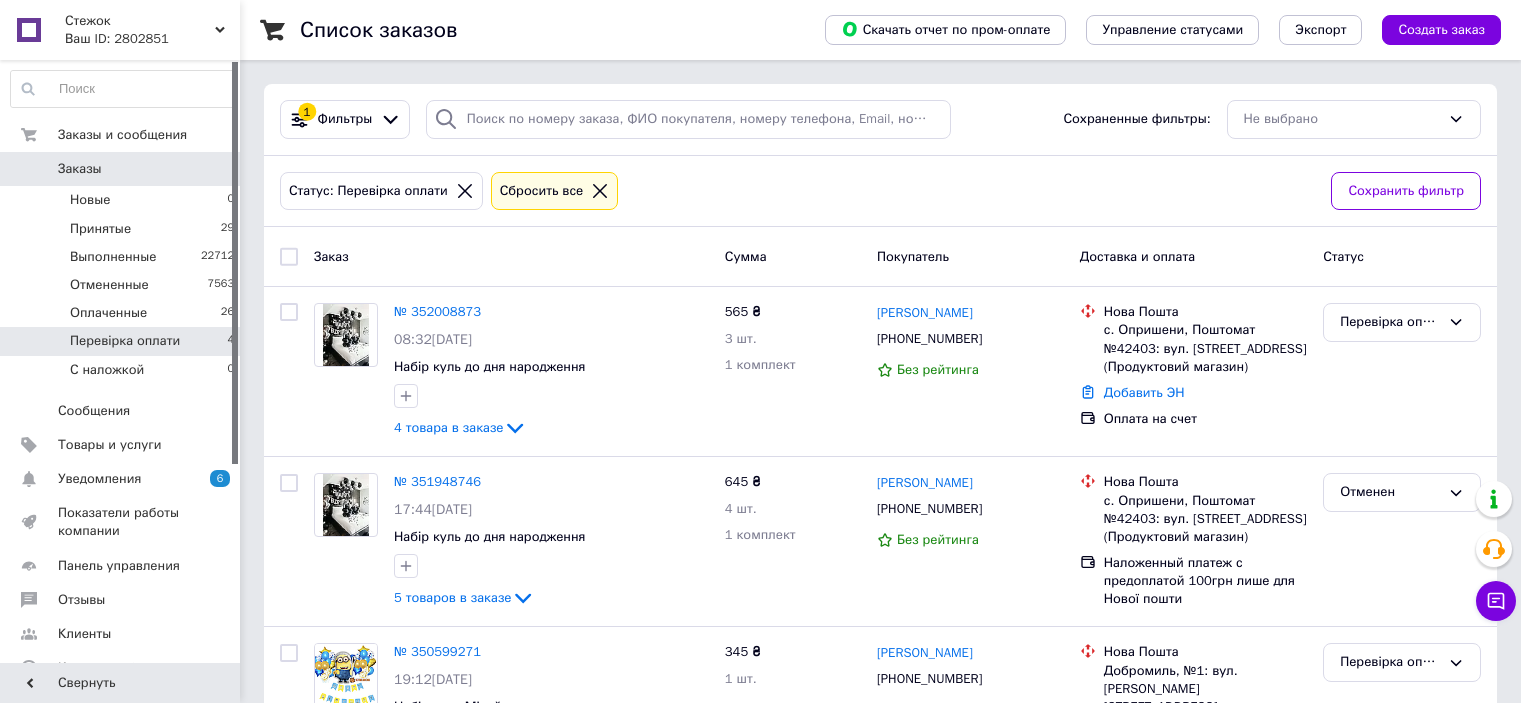 scroll, scrollTop: 122, scrollLeft: 0, axis: vertical 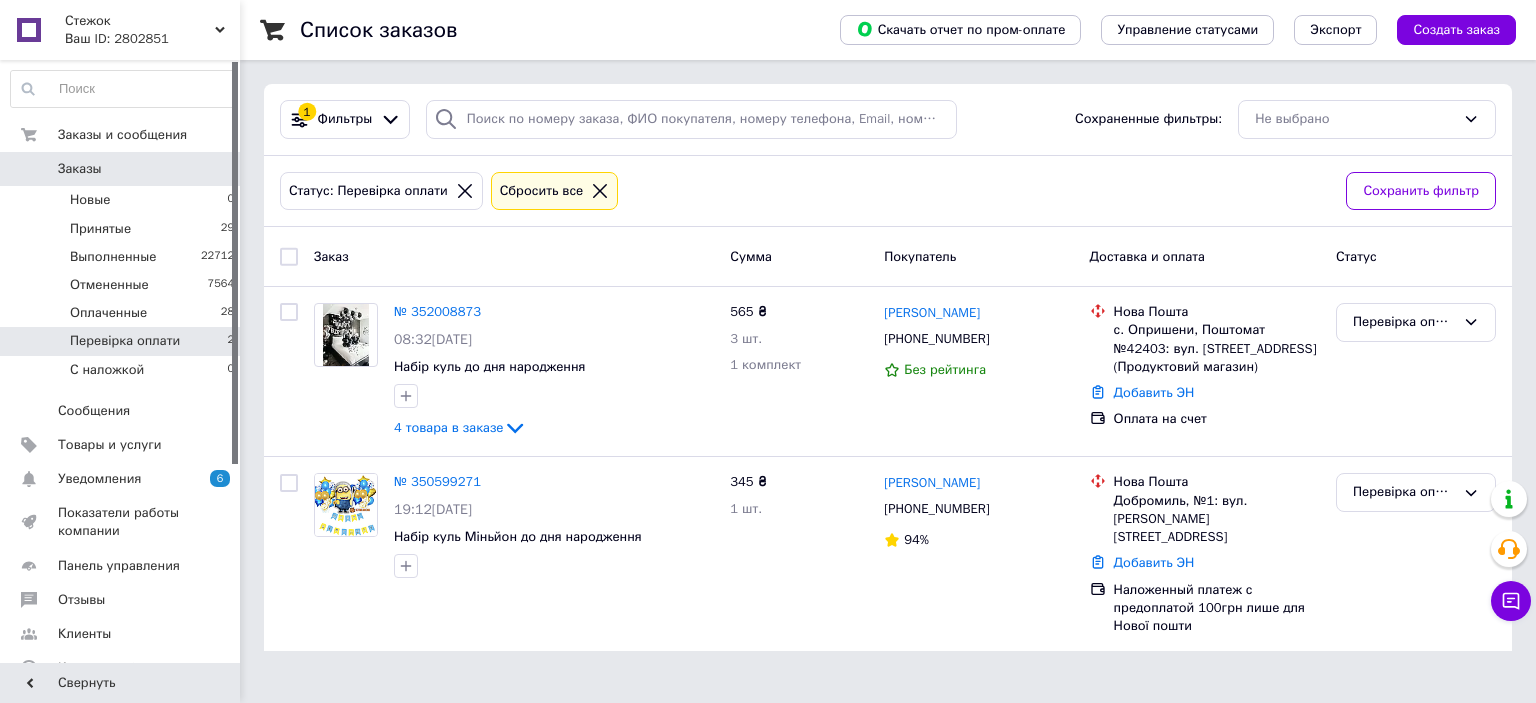 click on "Список заказов   Скачать отчет по пром-оплате Управление статусами Экспорт Создать заказ 1 Фильтры Сохраненные фильтры: Не выбрано Статус: Перевірка оплати Сбросить все Сохранить фильтр Заказ Сумма Покупатель Доставка и оплата Статус № 352008873 08:32, 10.07.2025 Набір куль до дня народження 4 товара в заказе 565 ₴ 3 шт. 1 комплект Адріана Піцул +380970811413 Без рейтинга Нова Пошта с. Опришени, Поштомат №42403: вул. Головна, 36а (Продуктовий магазин) Добавить ЭН Оплата на счет Перевірка оплати № 350599271 19:12, 30.06.2025 Набір куль Міньйон до дня народження 345 ₴ 1 шт. Марія Ярош +380501927918 94%" at bounding box center [888, 337] 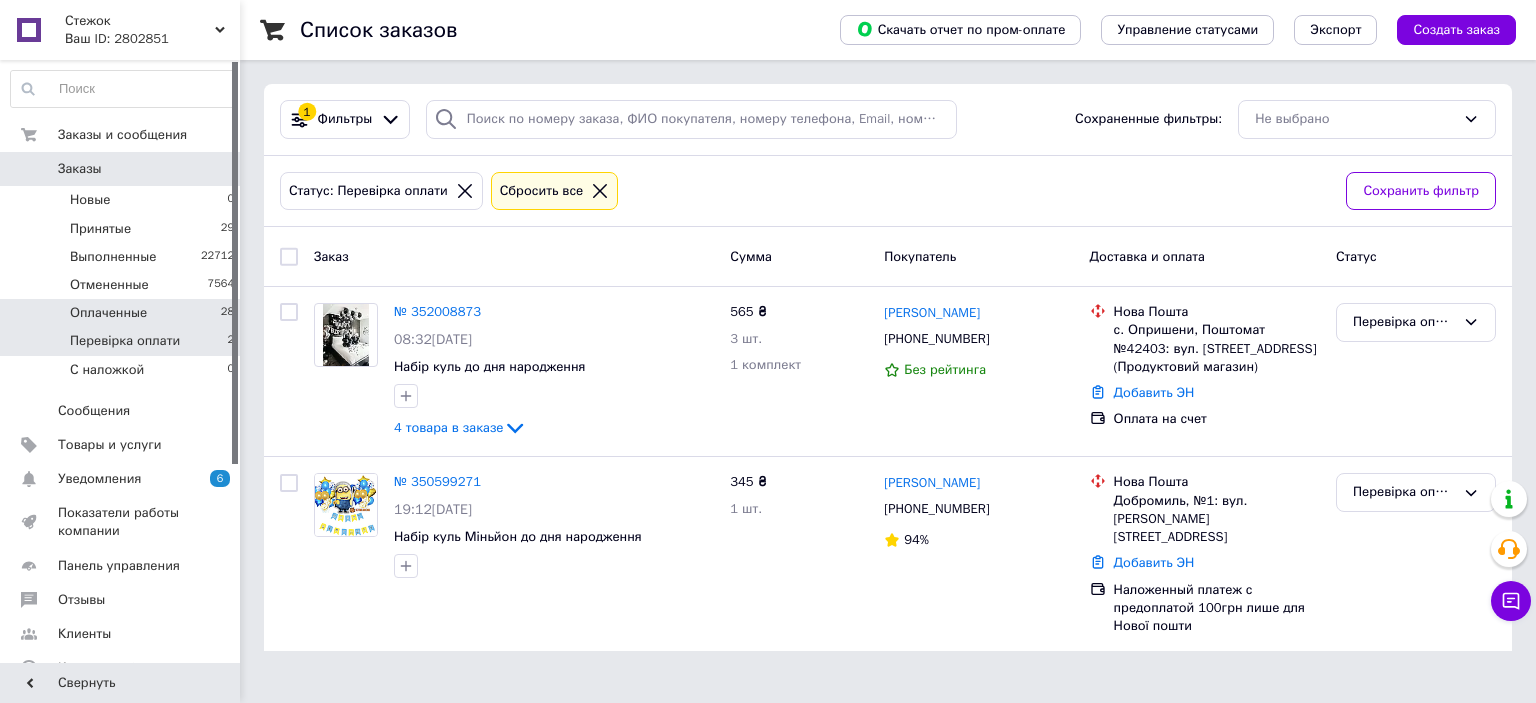 click on "Оплаченные 28" at bounding box center [123, 313] 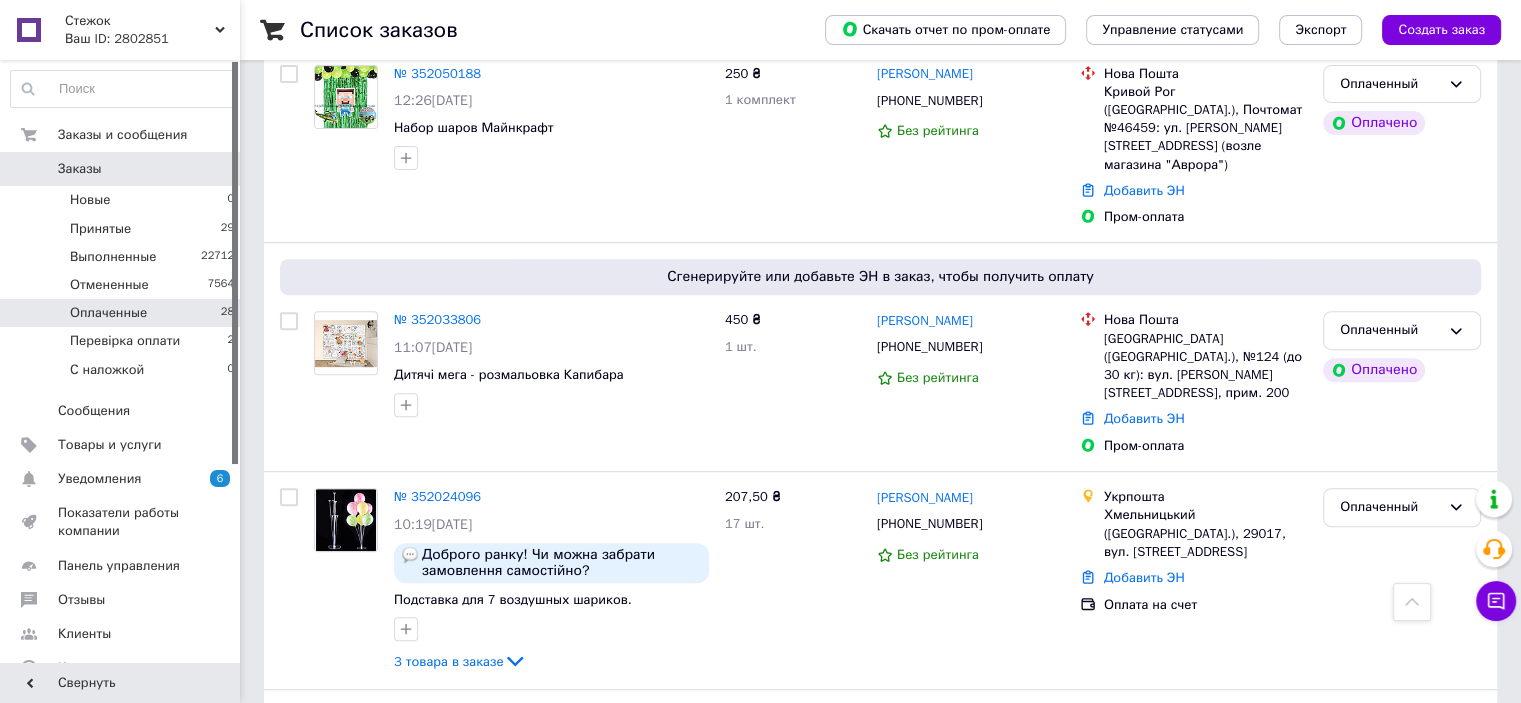 scroll, scrollTop: 5373, scrollLeft: 0, axis: vertical 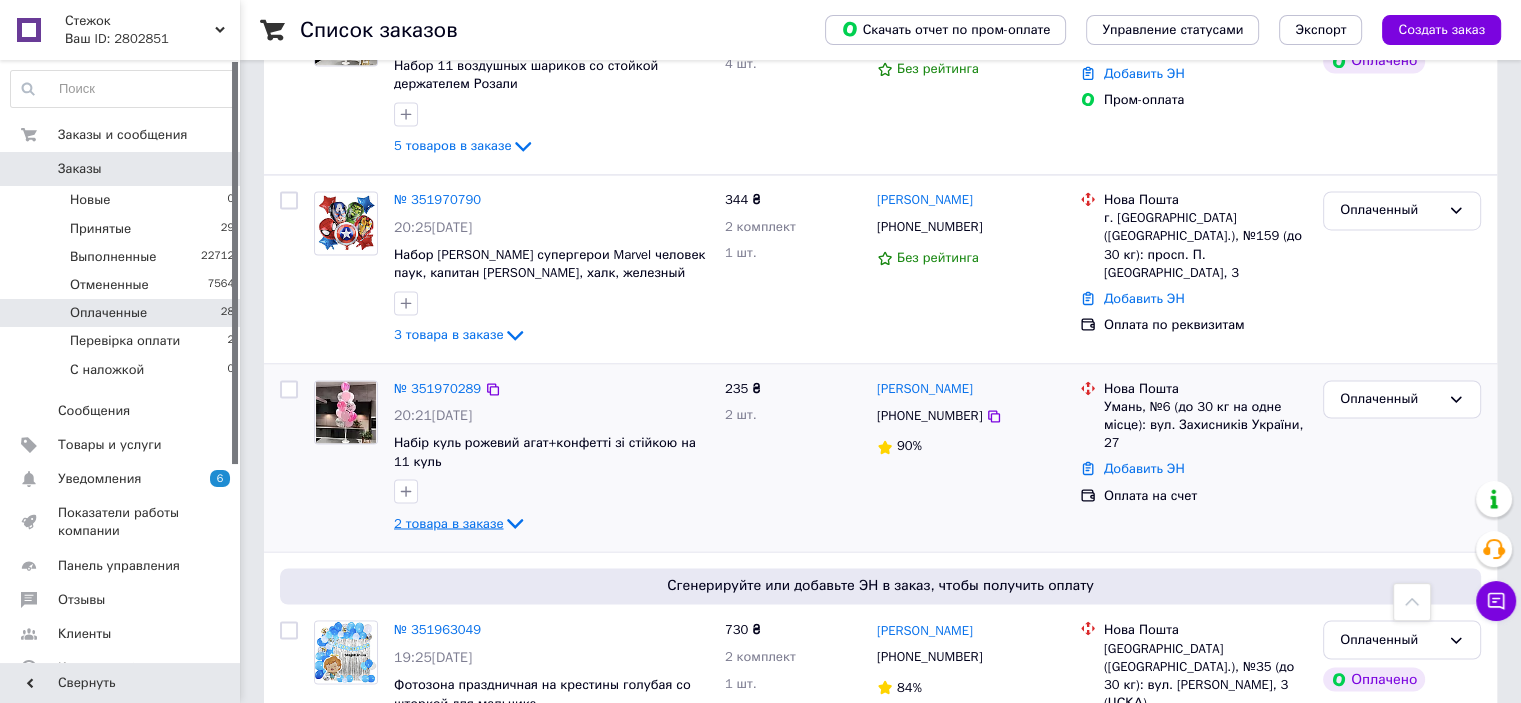 click on "2 товара в заказе" at bounding box center (448, 522) 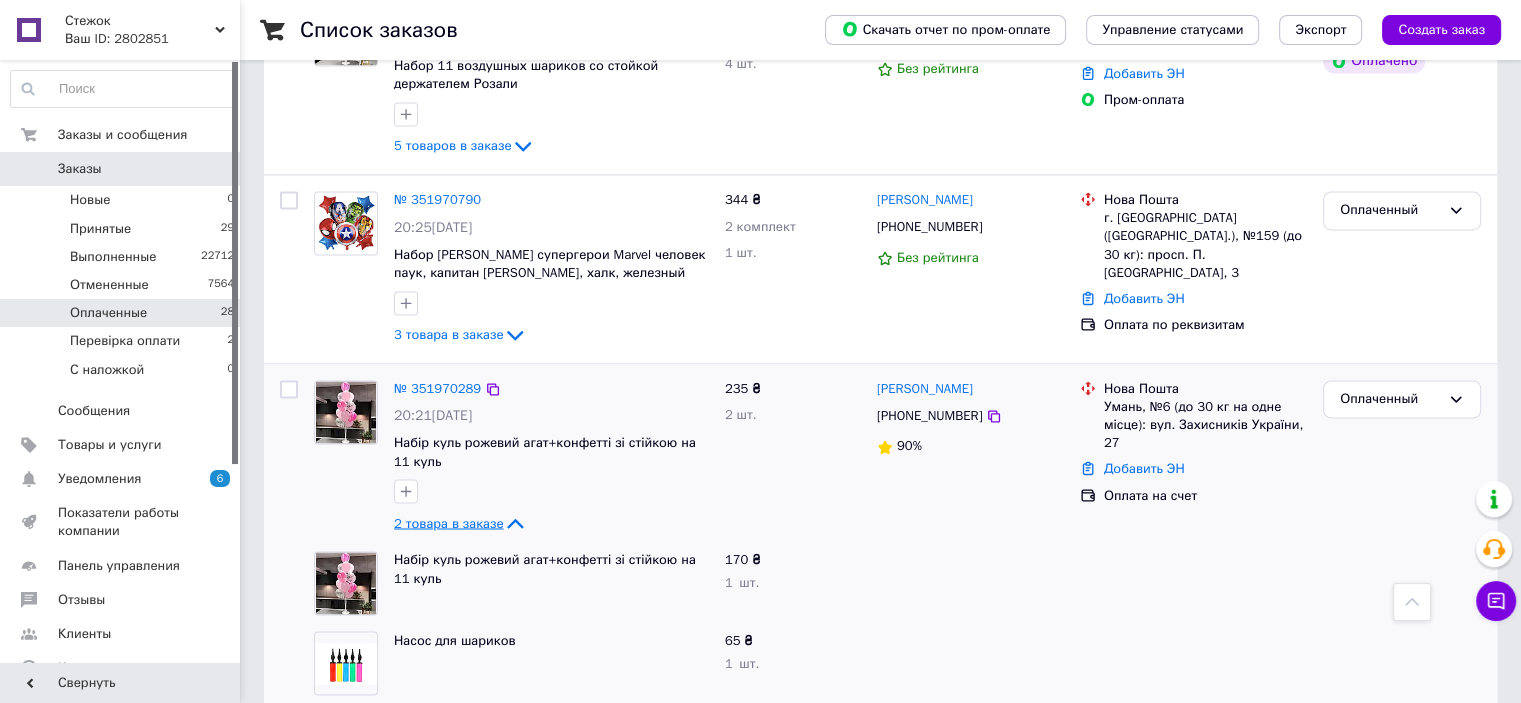 click on "2 товара в заказе" at bounding box center [448, 522] 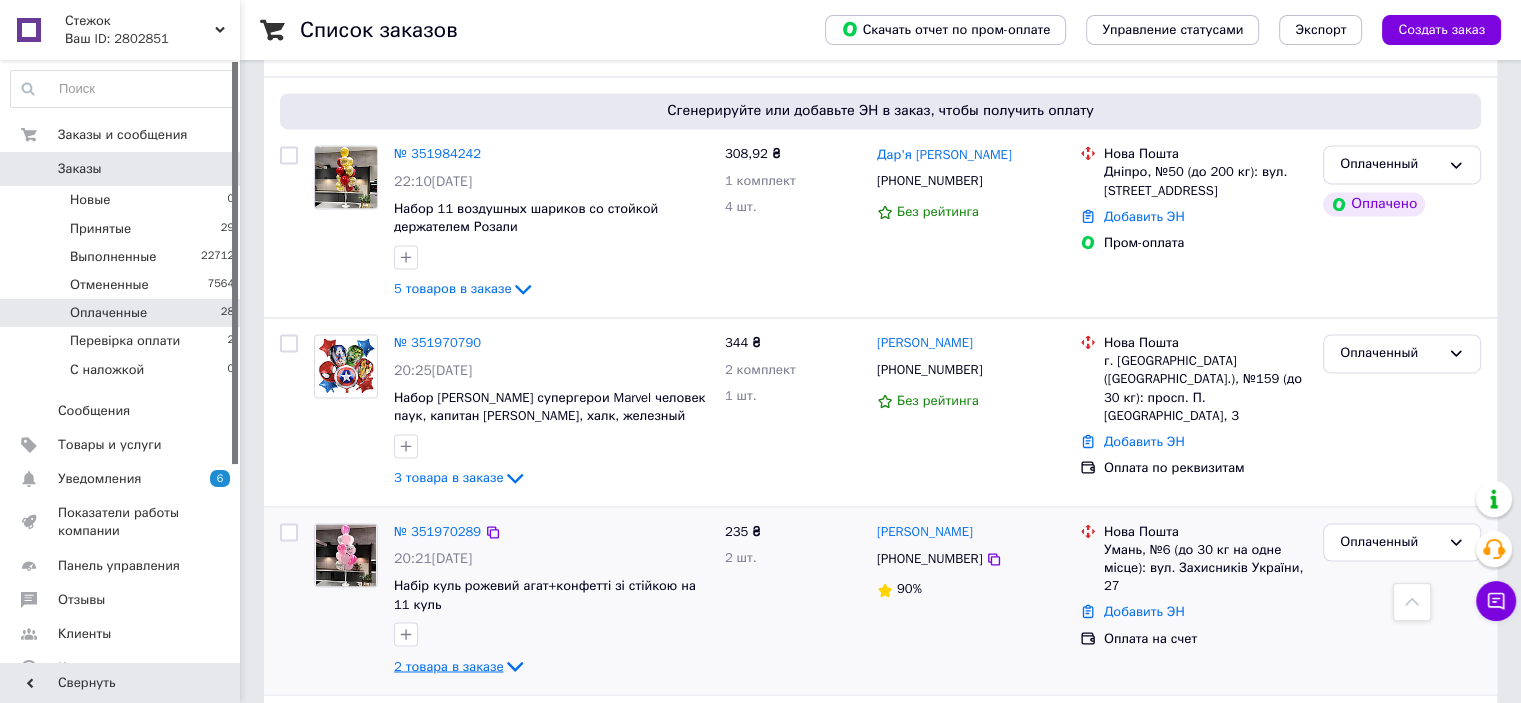 scroll, scrollTop: 2873, scrollLeft: 0, axis: vertical 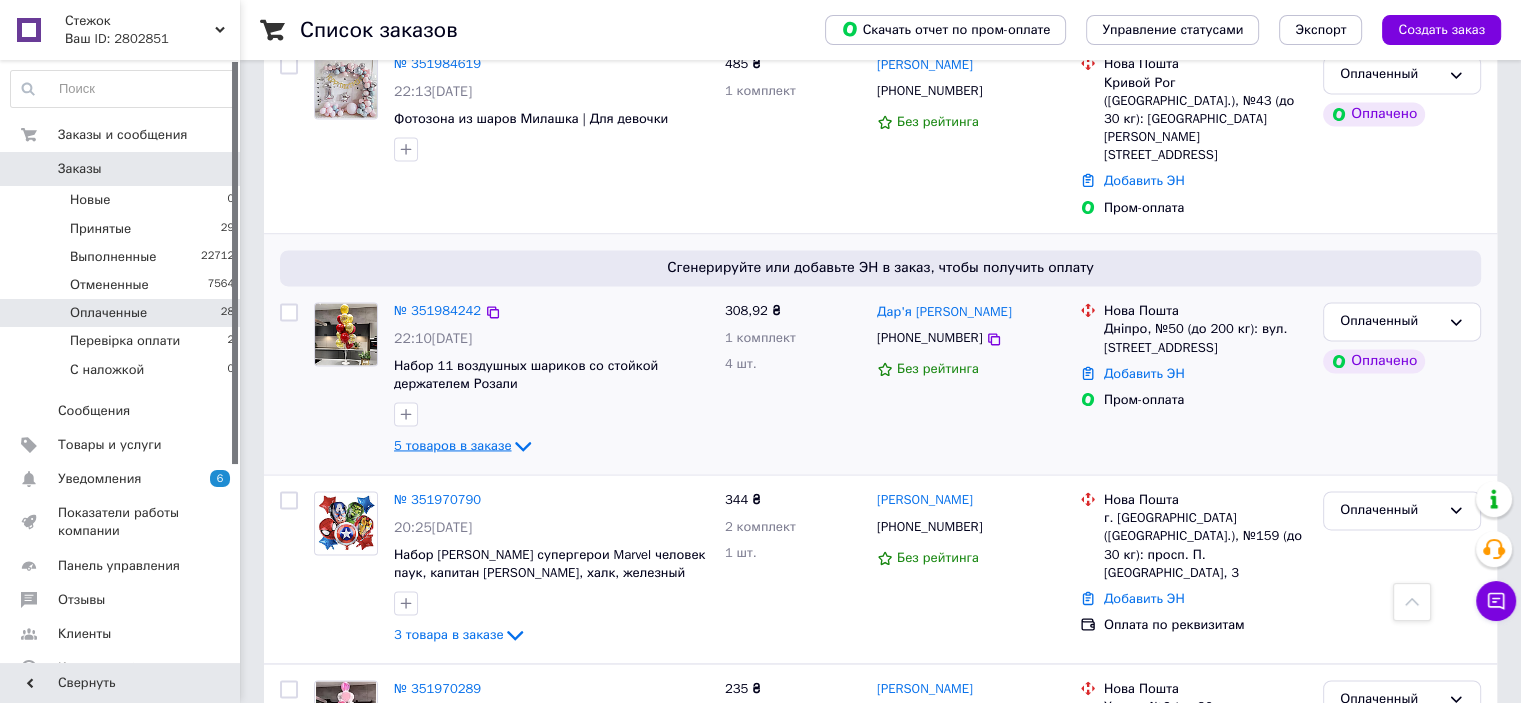 click 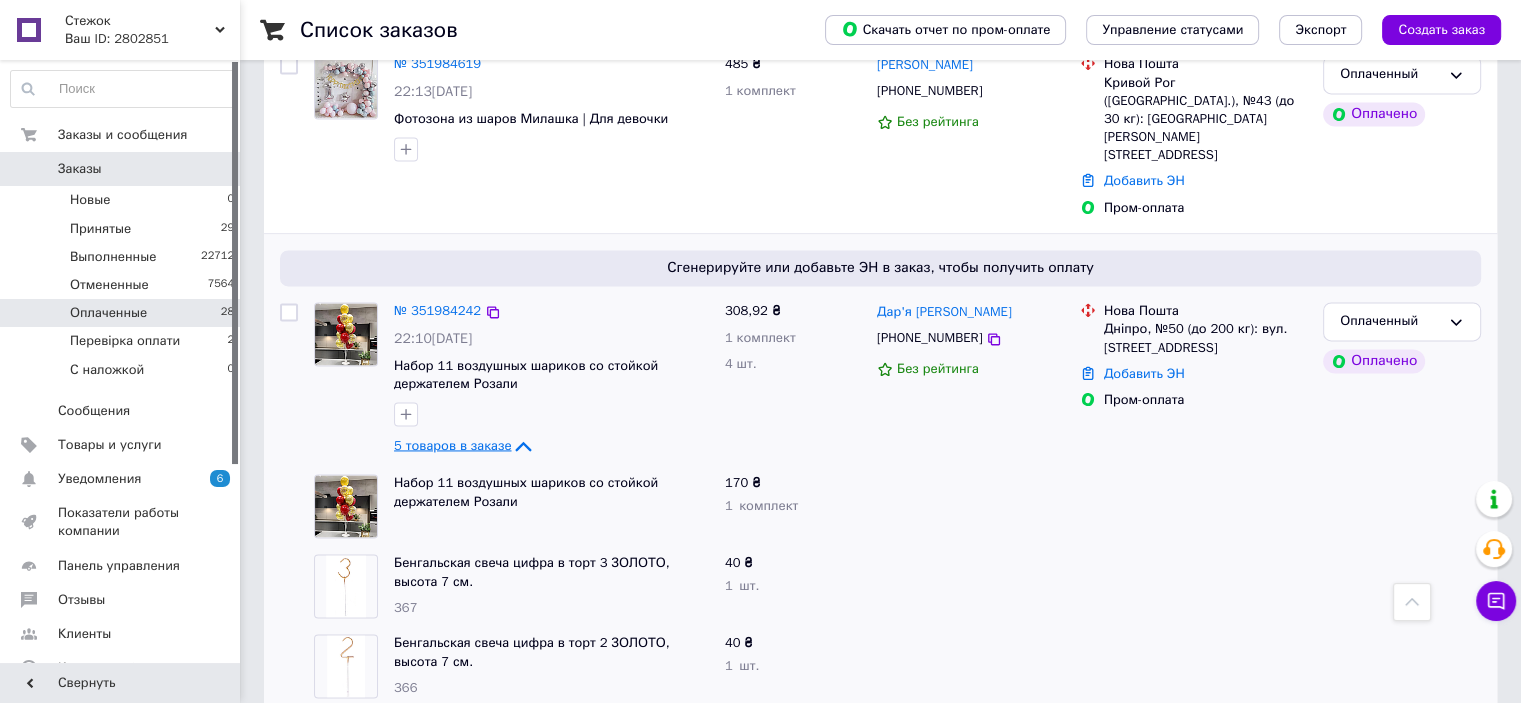 click 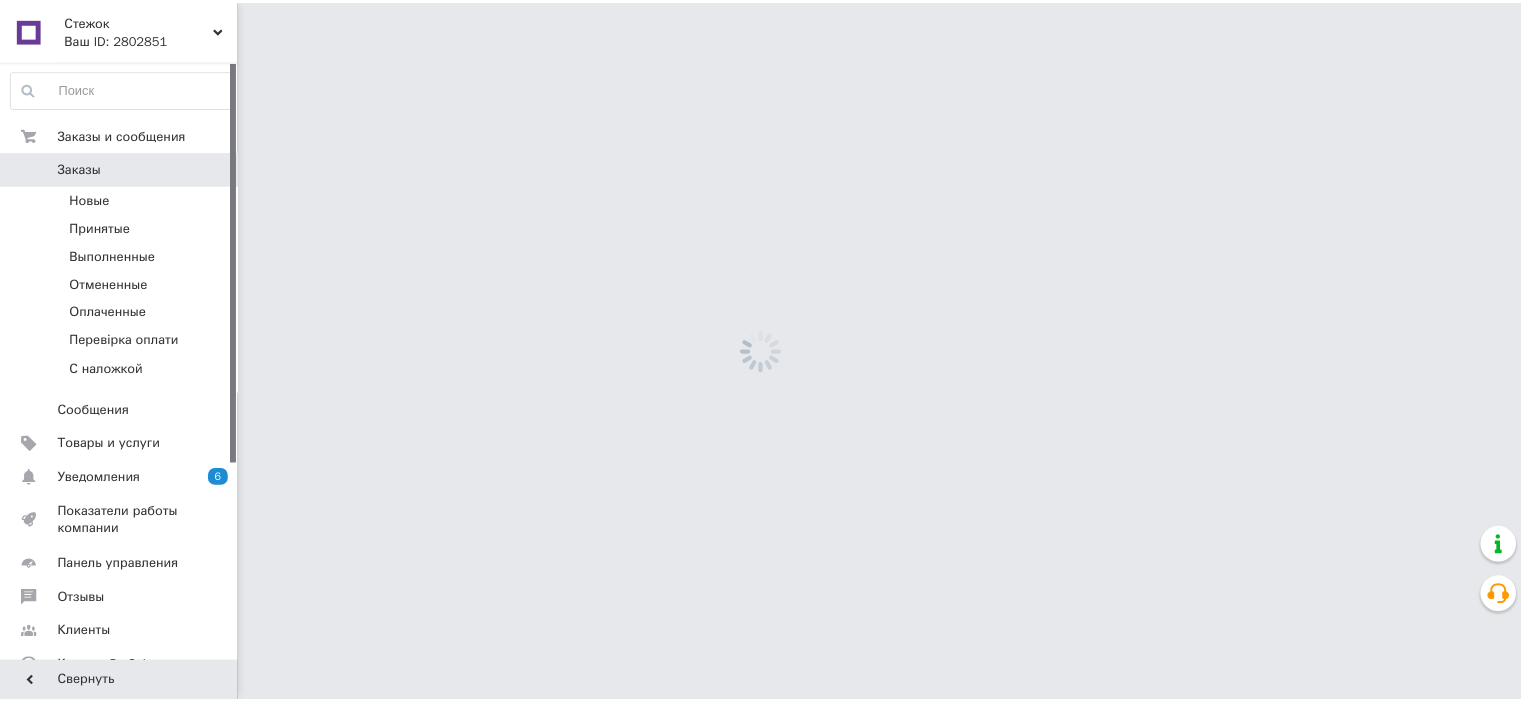 scroll, scrollTop: 0, scrollLeft: 0, axis: both 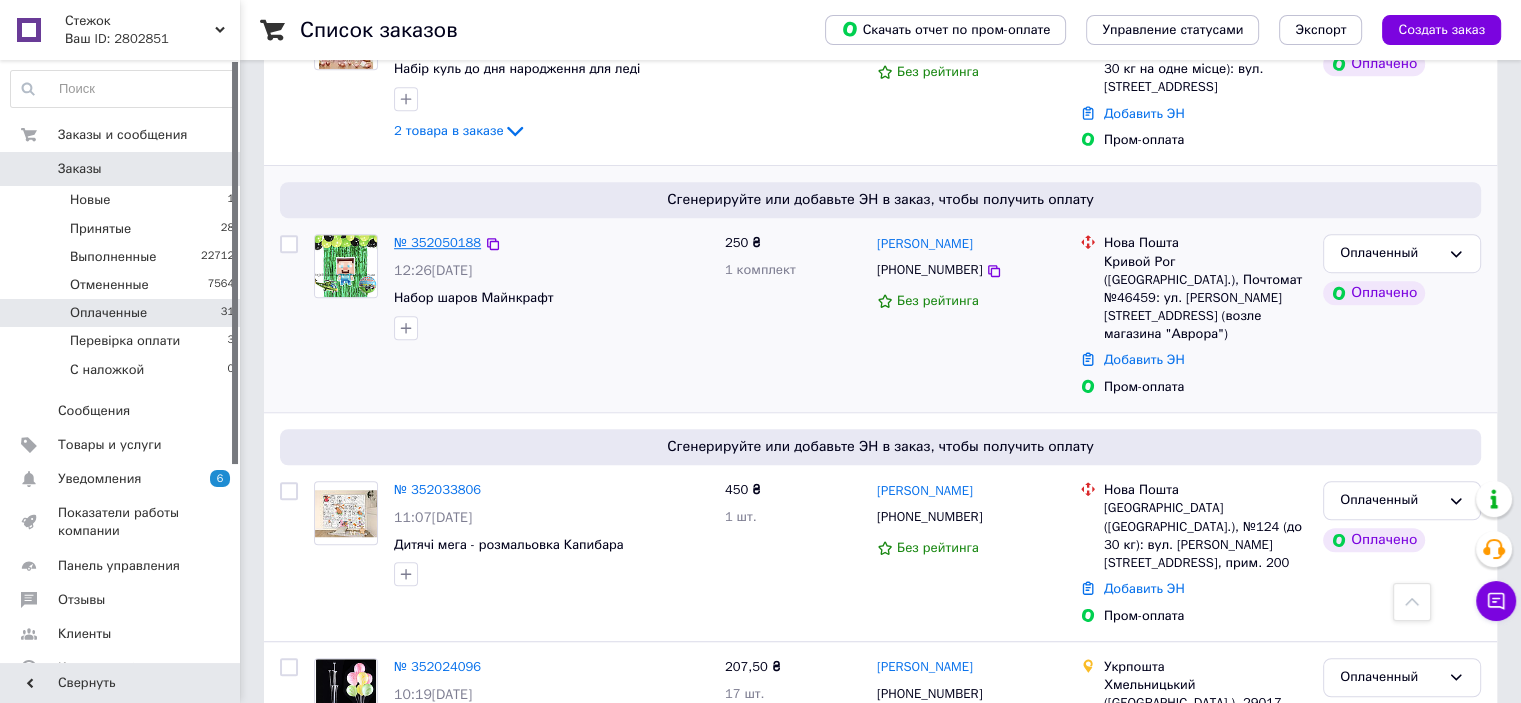 click on "№ 352050188" at bounding box center (437, 242) 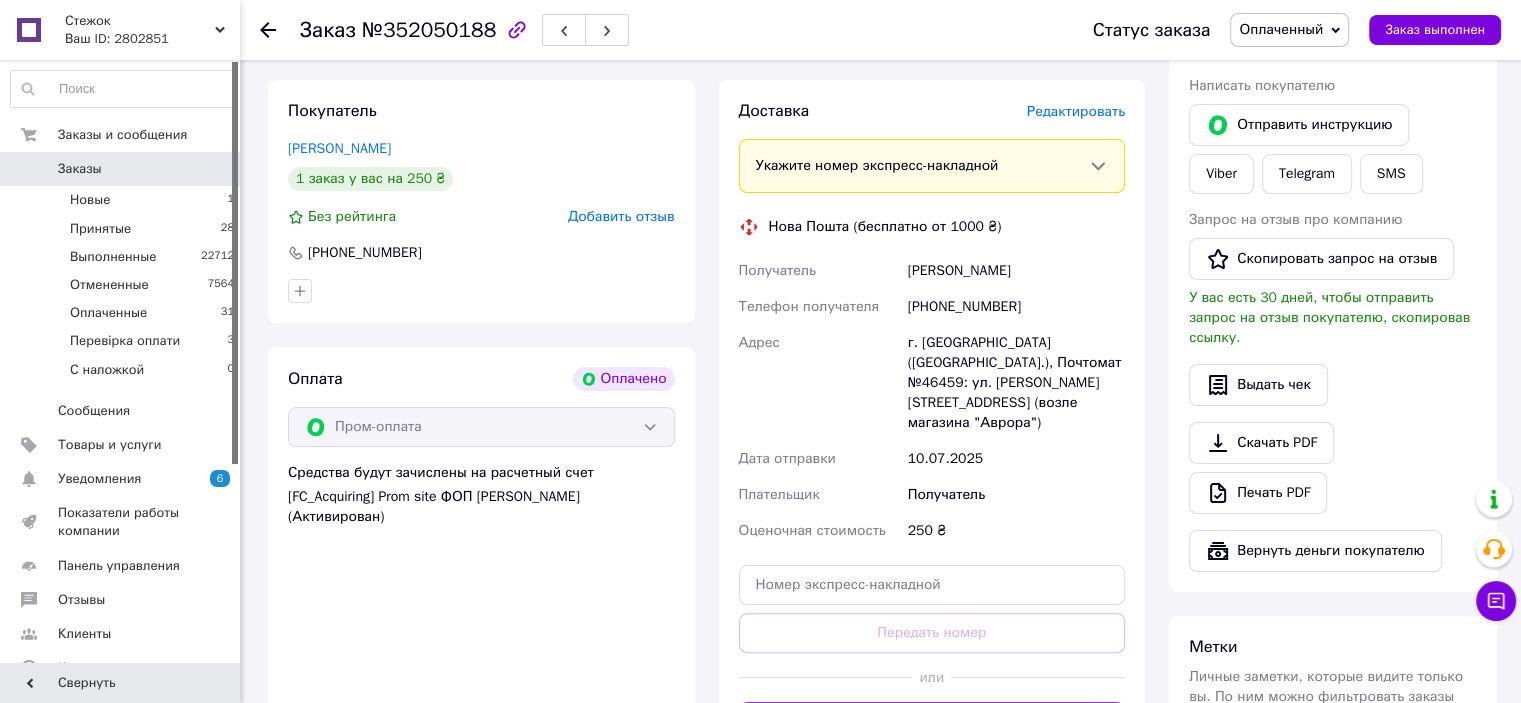scroll, scrollTop: 400, scrollLeft: 0, axis: vertical 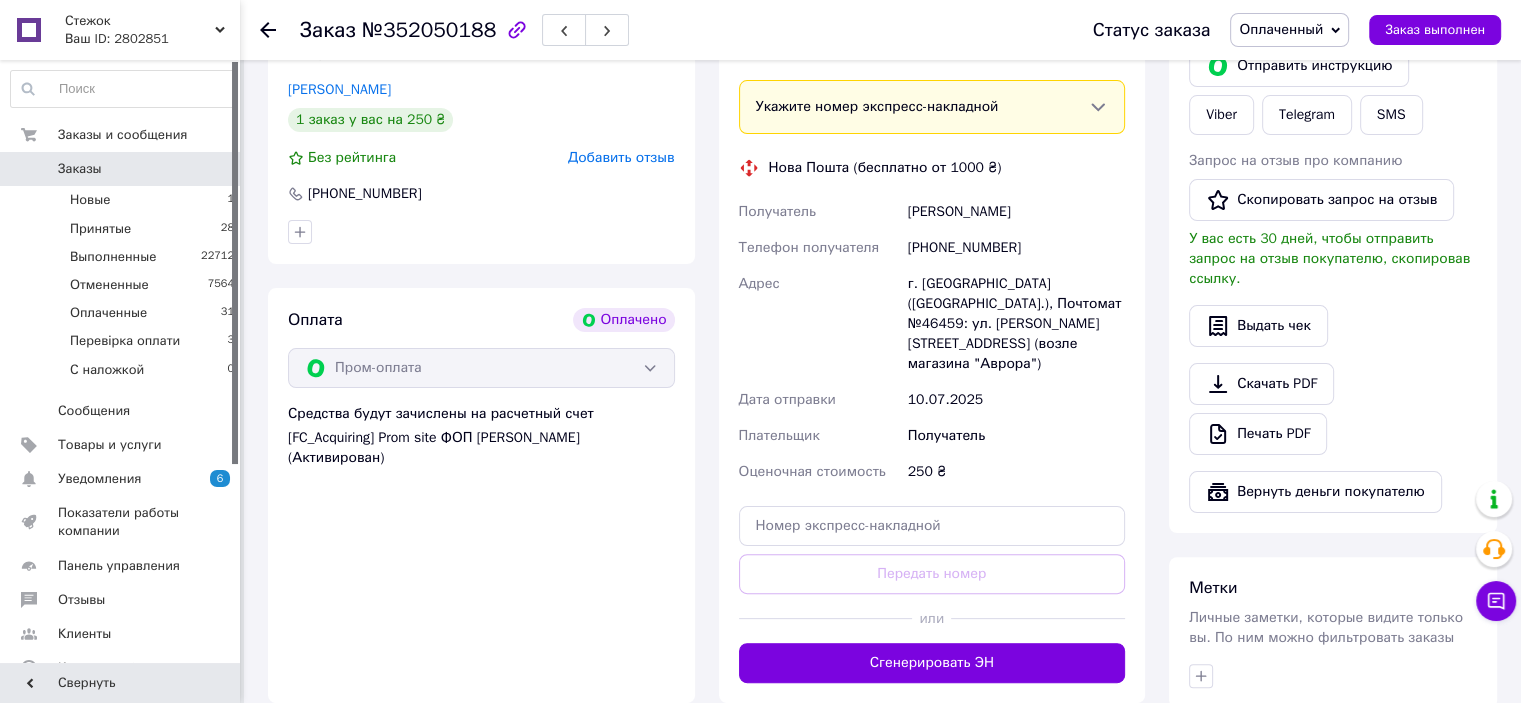 click on "Сгенерировать ЭН" at bounding box center [932, 663] 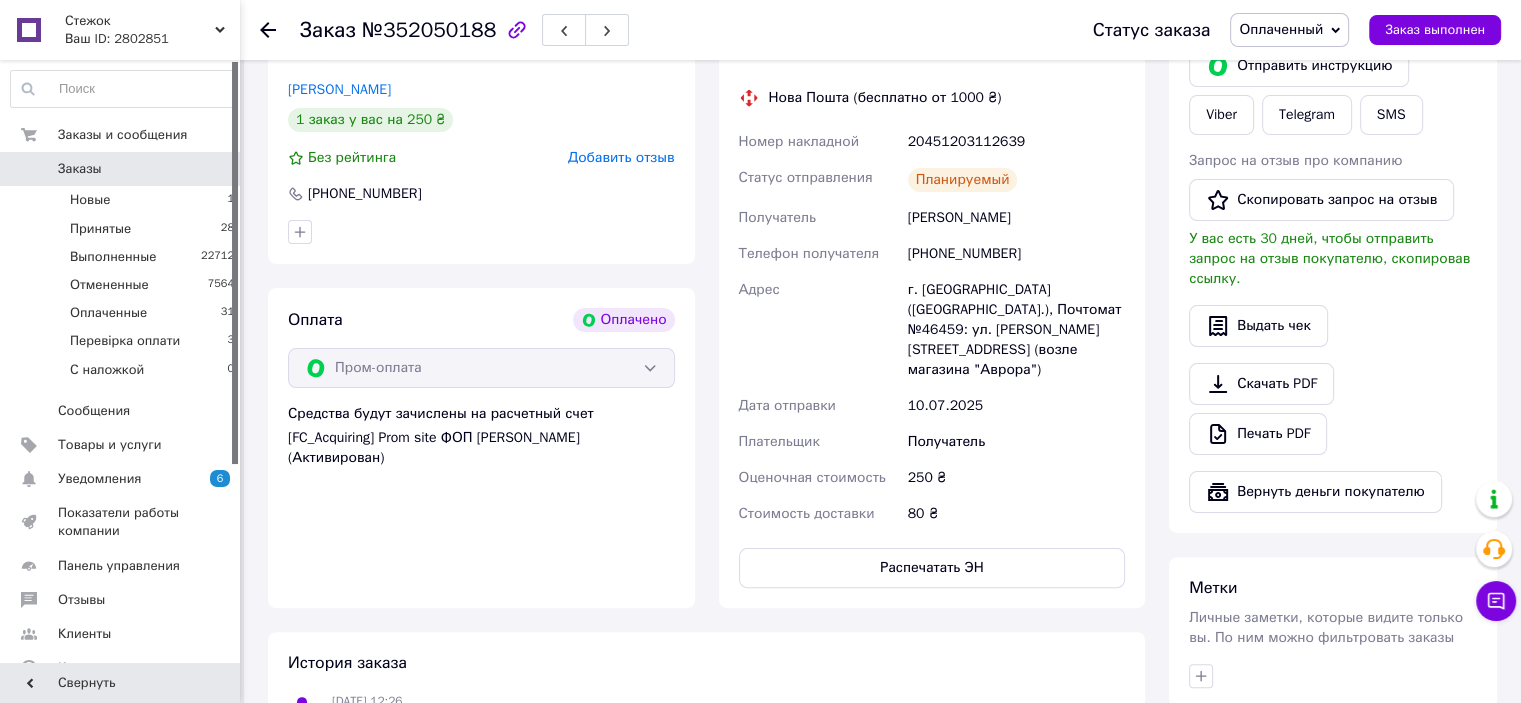 click on "Оплаченный" at bounding box center (1281, 29) 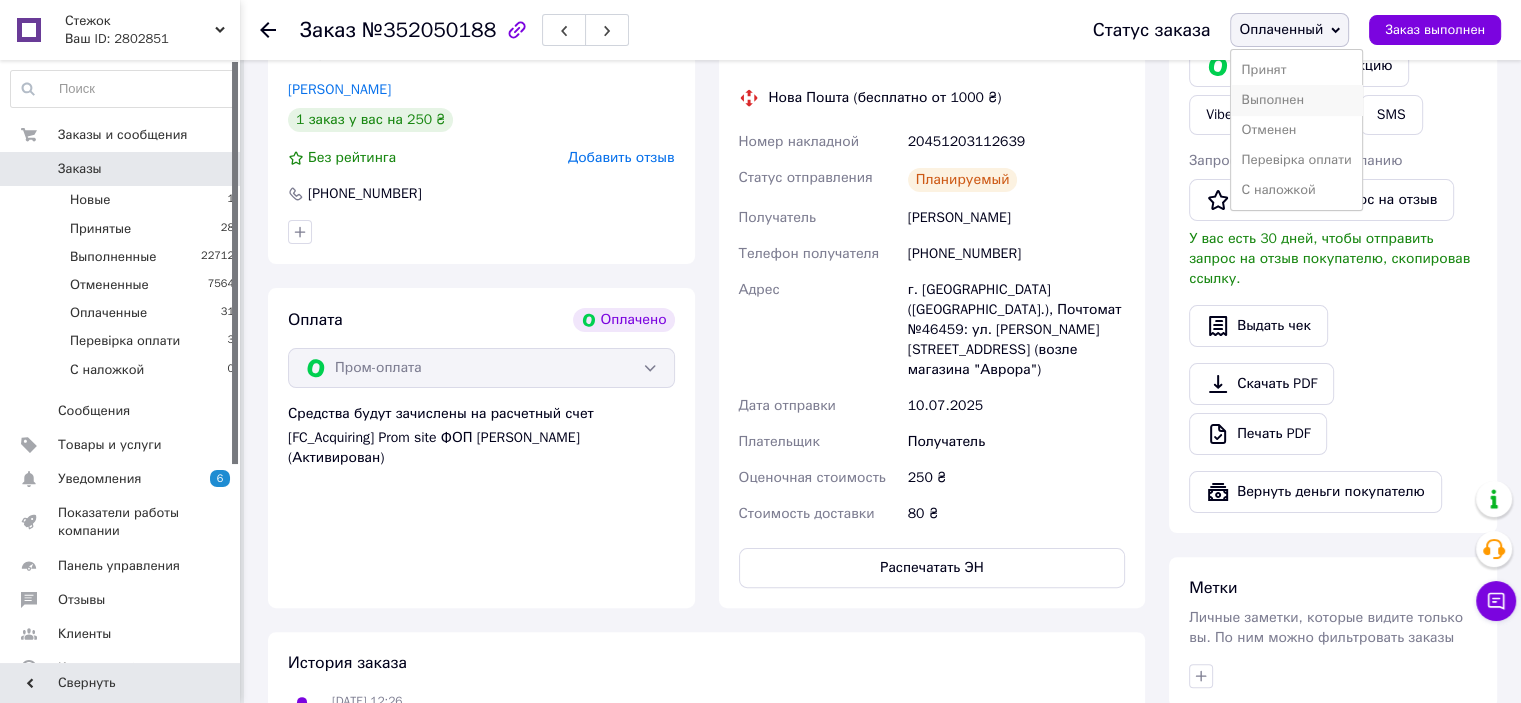 click on "Выполнен" at bounding box center [1296, 100] 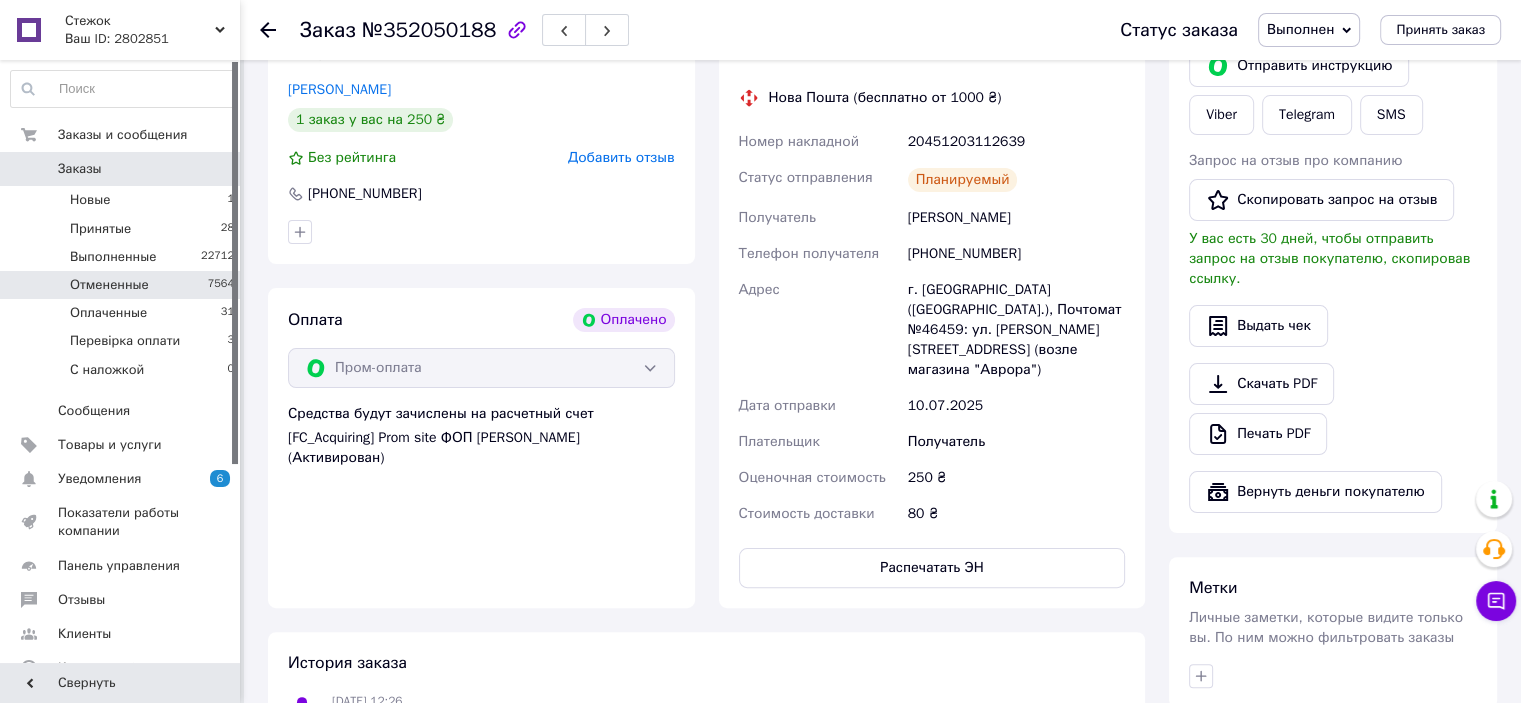drag, startPoint x: 145, startPoint y: 315, endPoint x: 161, endPoint y: 270, distance: 47.759815 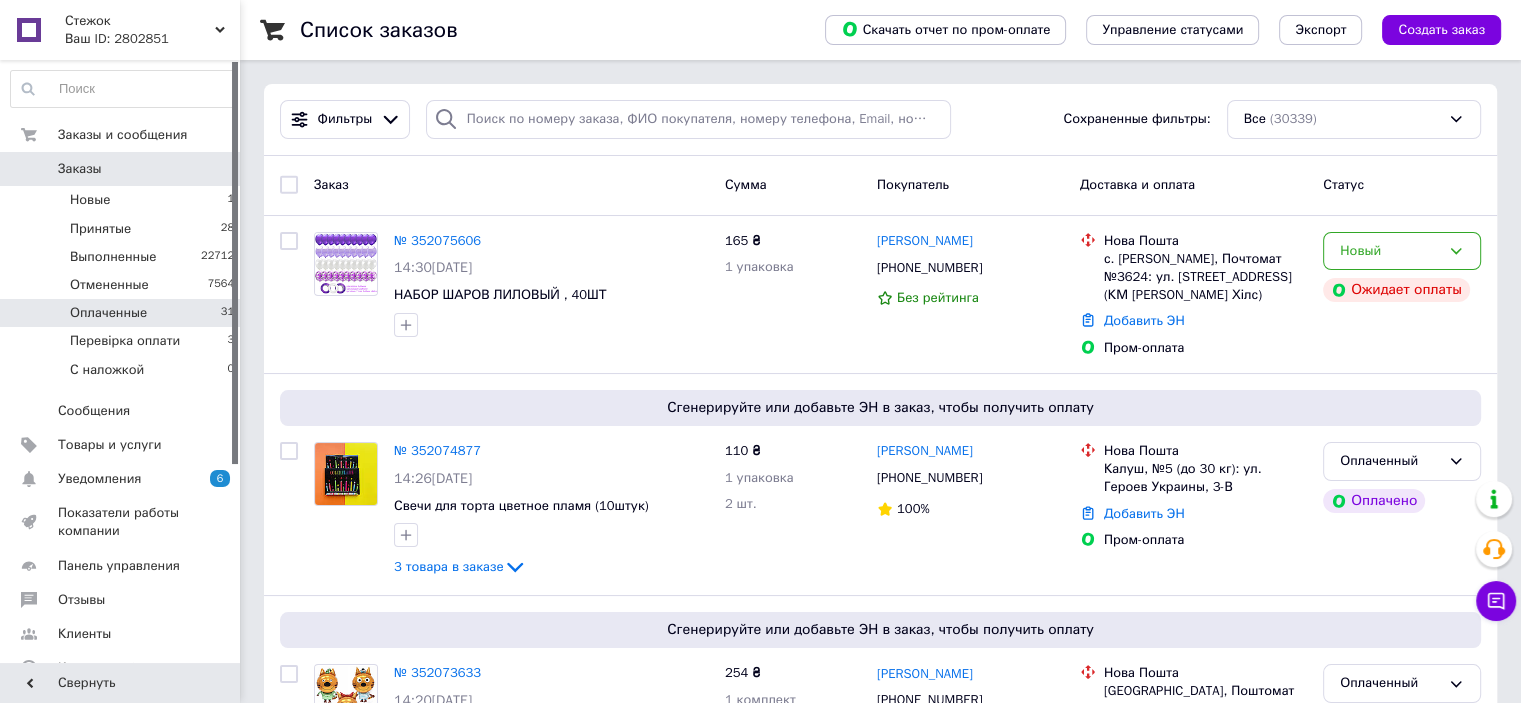 click on "Оплаченные 31" at bounding box center [123, 313] 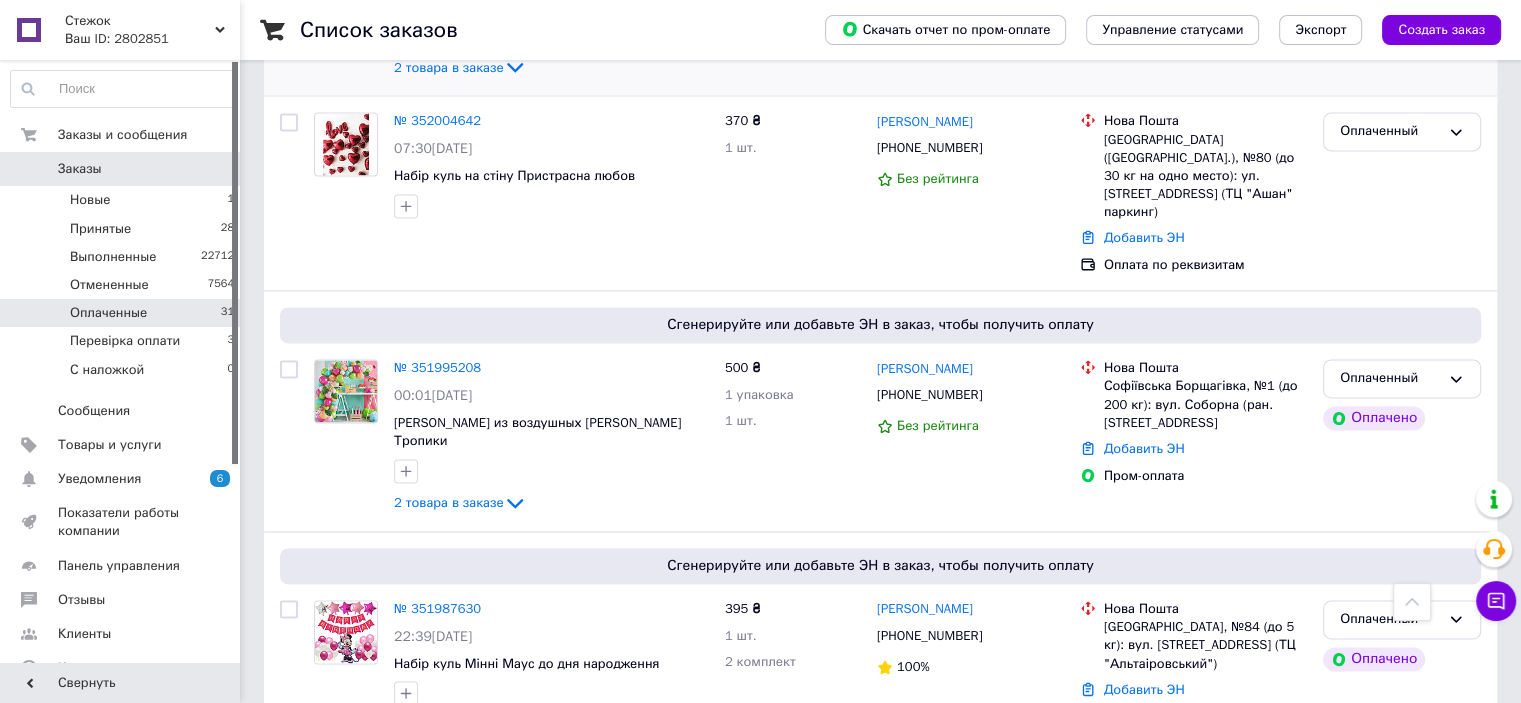 scroll, scrollTop: 3300, scrollLeft: 0, axis: vertical 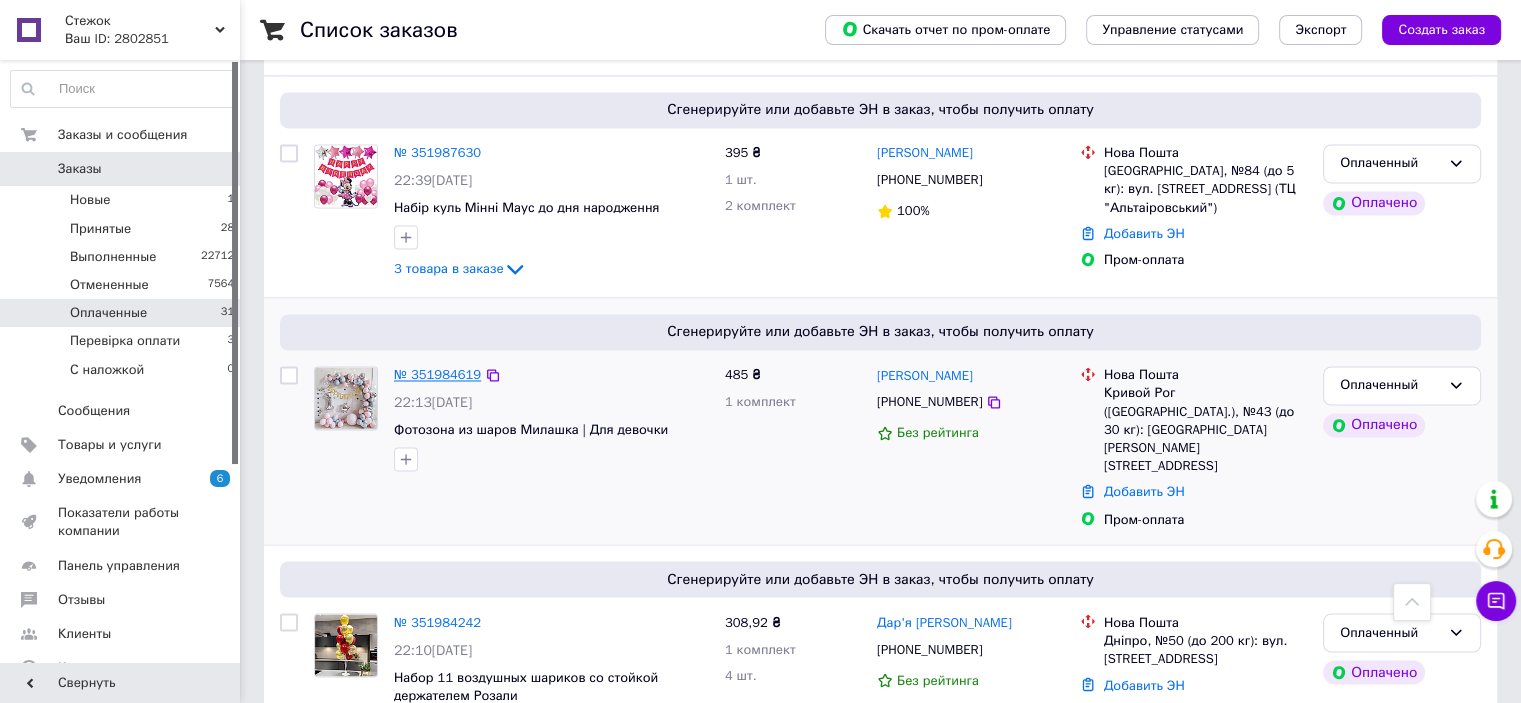 click on "№ 351984619" at bounding box center [437, 374] 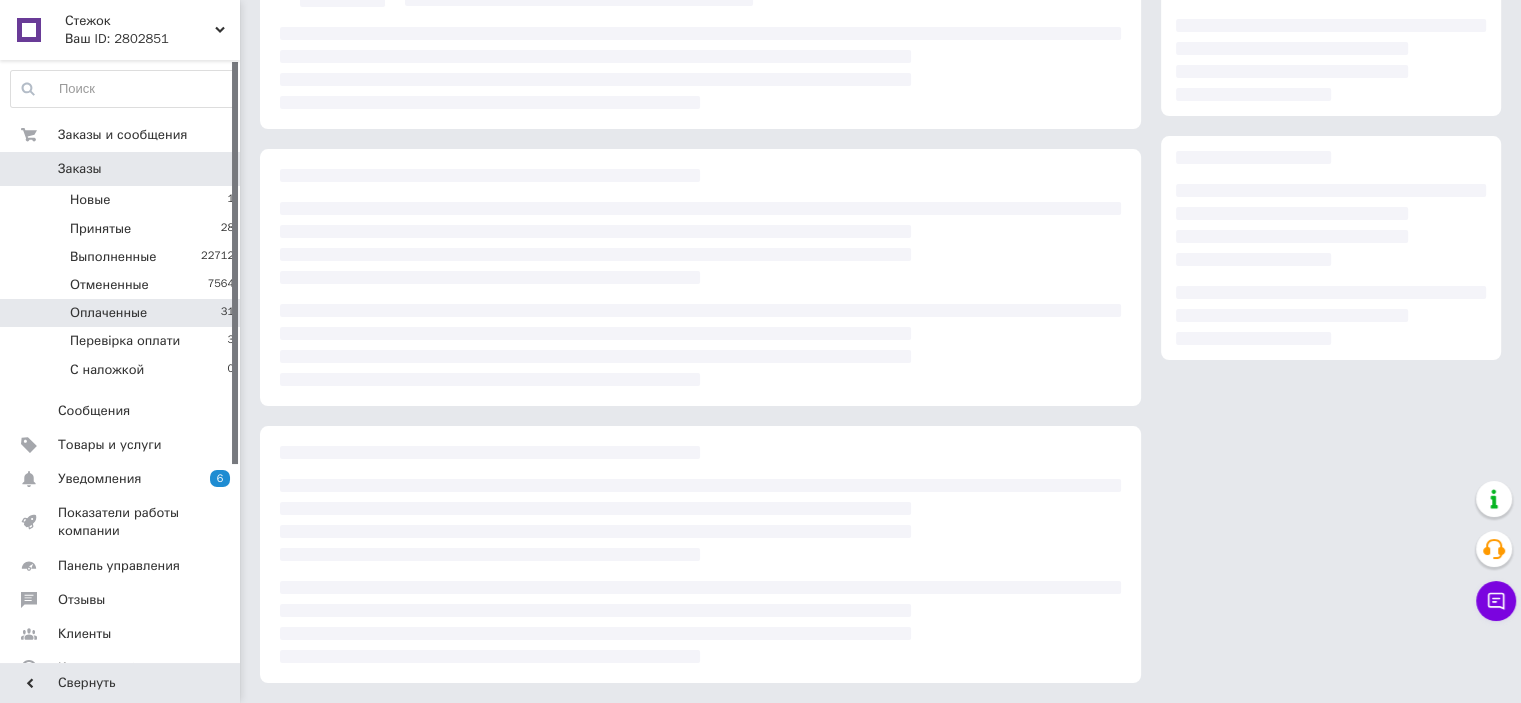 scroll, scrollTop: 211, scrollLeft: 0, axis: vertical 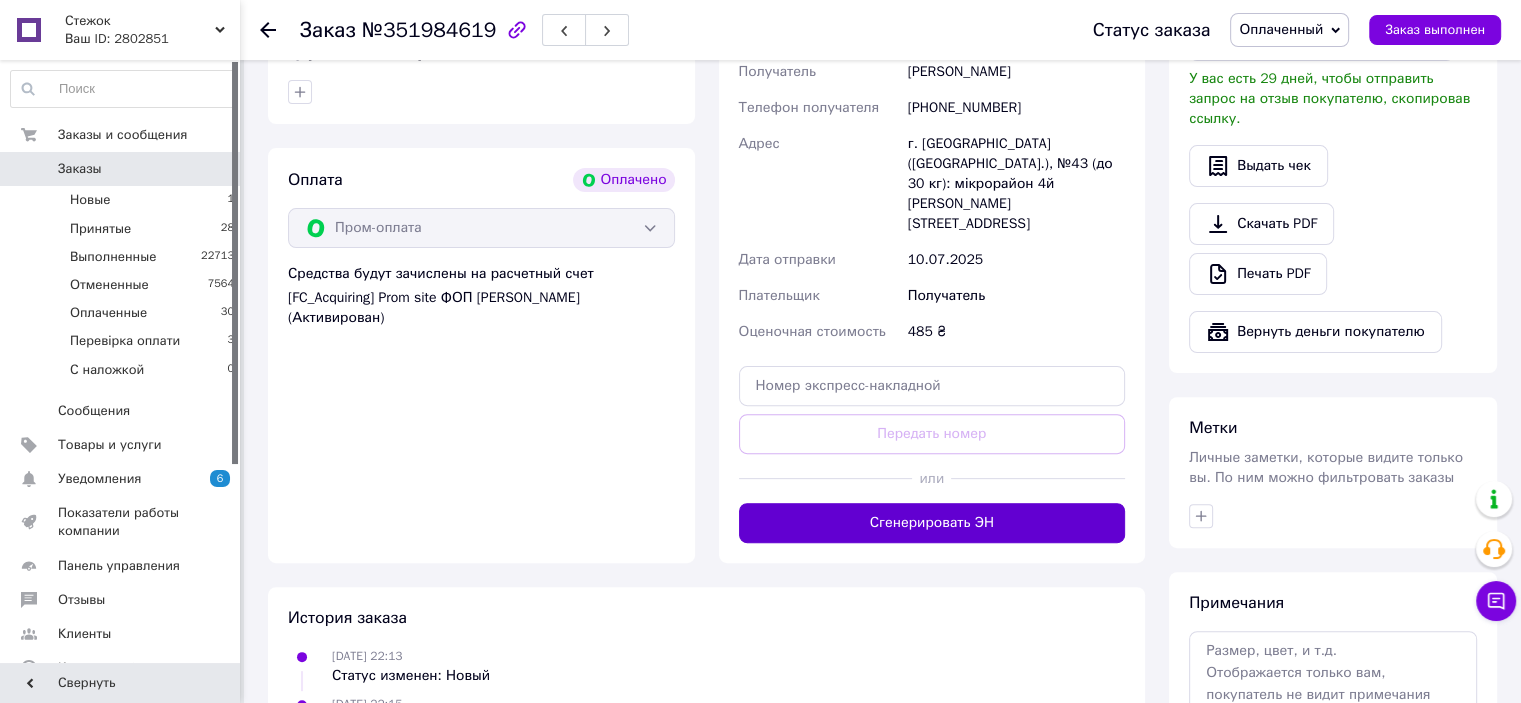 click on "Сгенерировать ЭН" at bounding box center (932, 523) 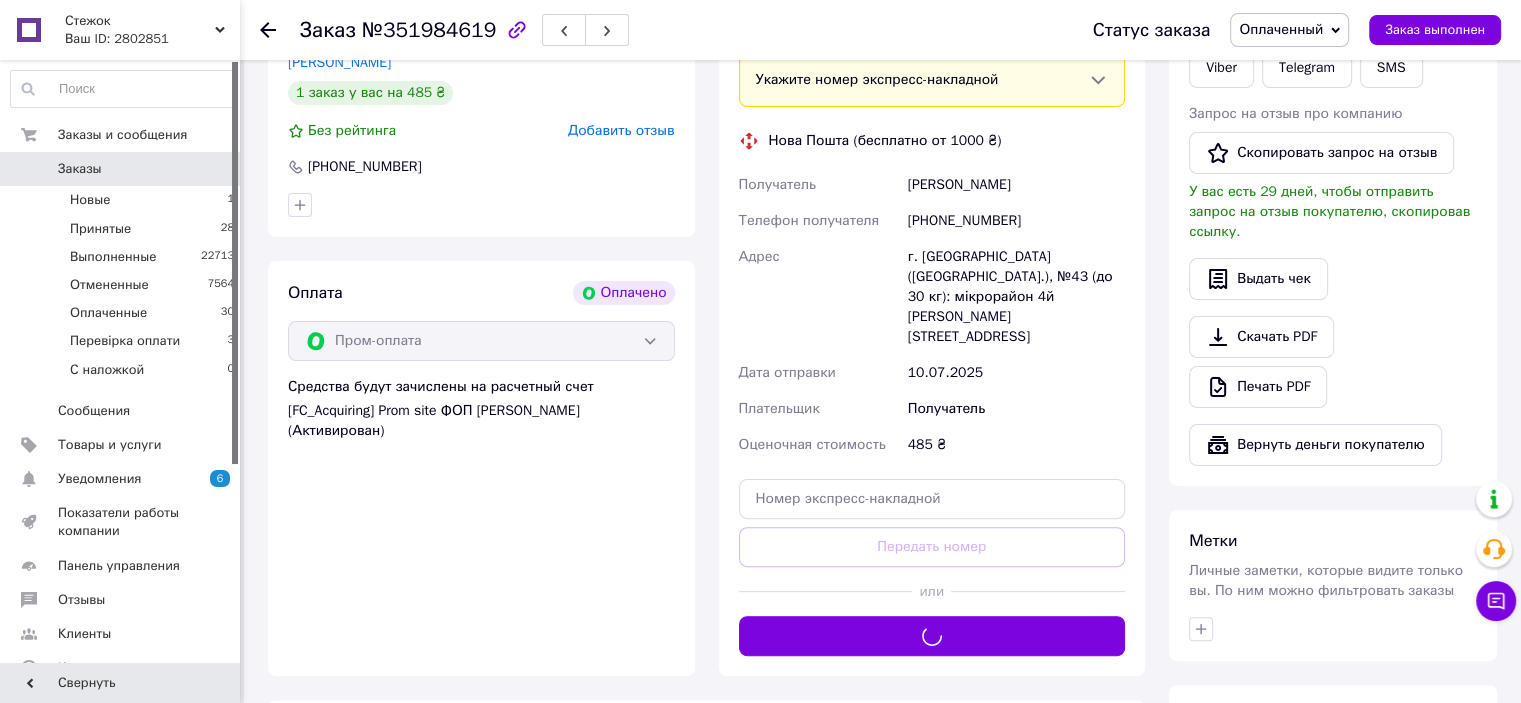 scroll, scrollTop: 360, scrollLeft: 0, axis: vertical 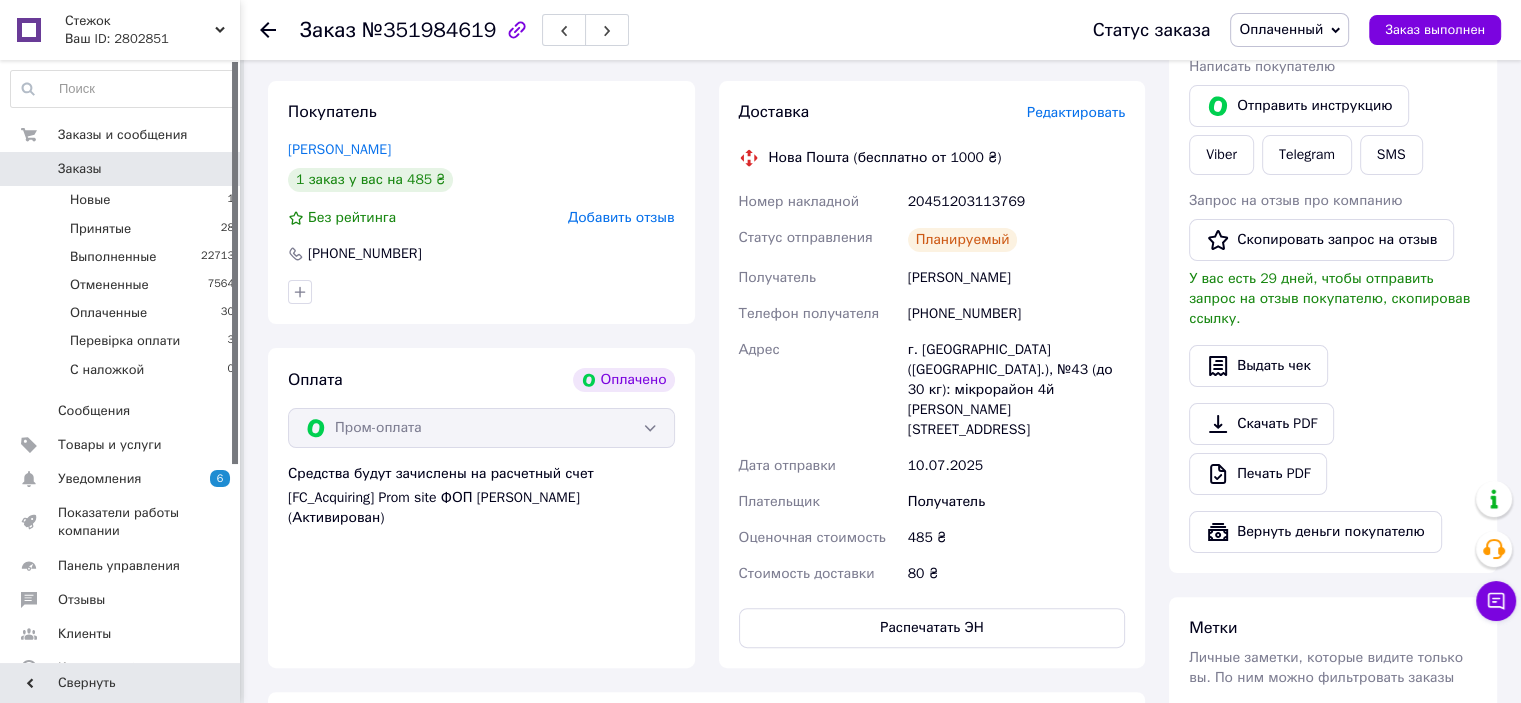 click on "Оплаченный" at bounding box center (1281, 29) 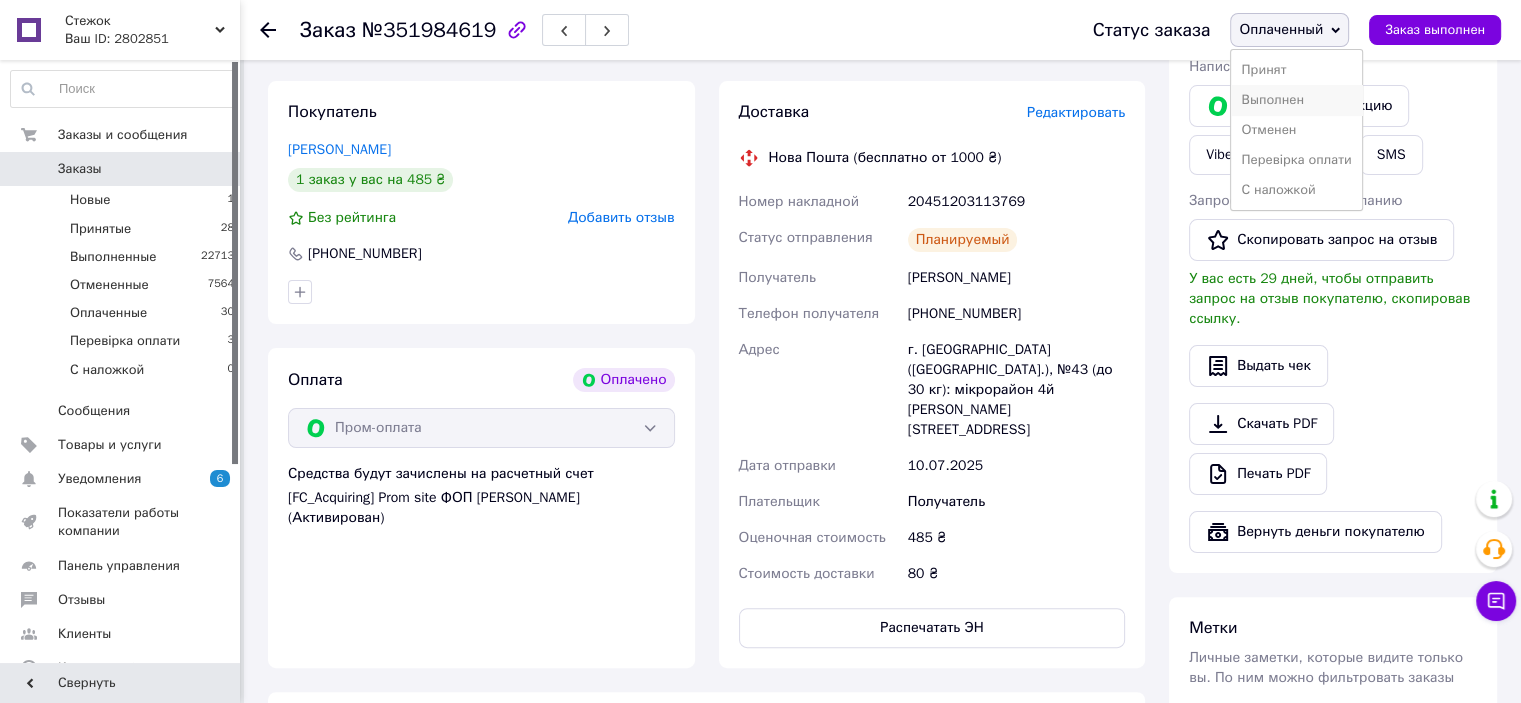 click on "Выполнен" at bounding box center [1296, 100] 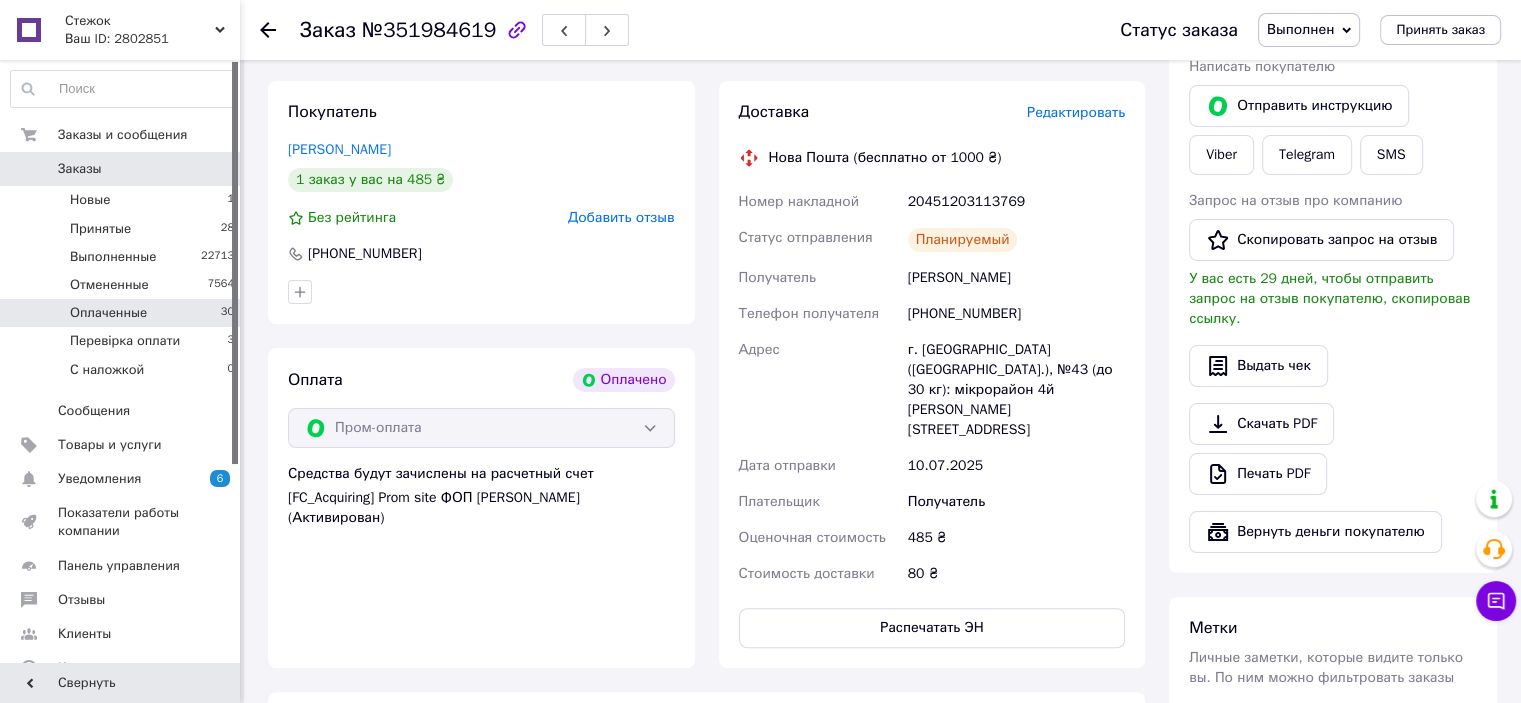 click on "Оплаченные 30" at bounding box center [123, 313] 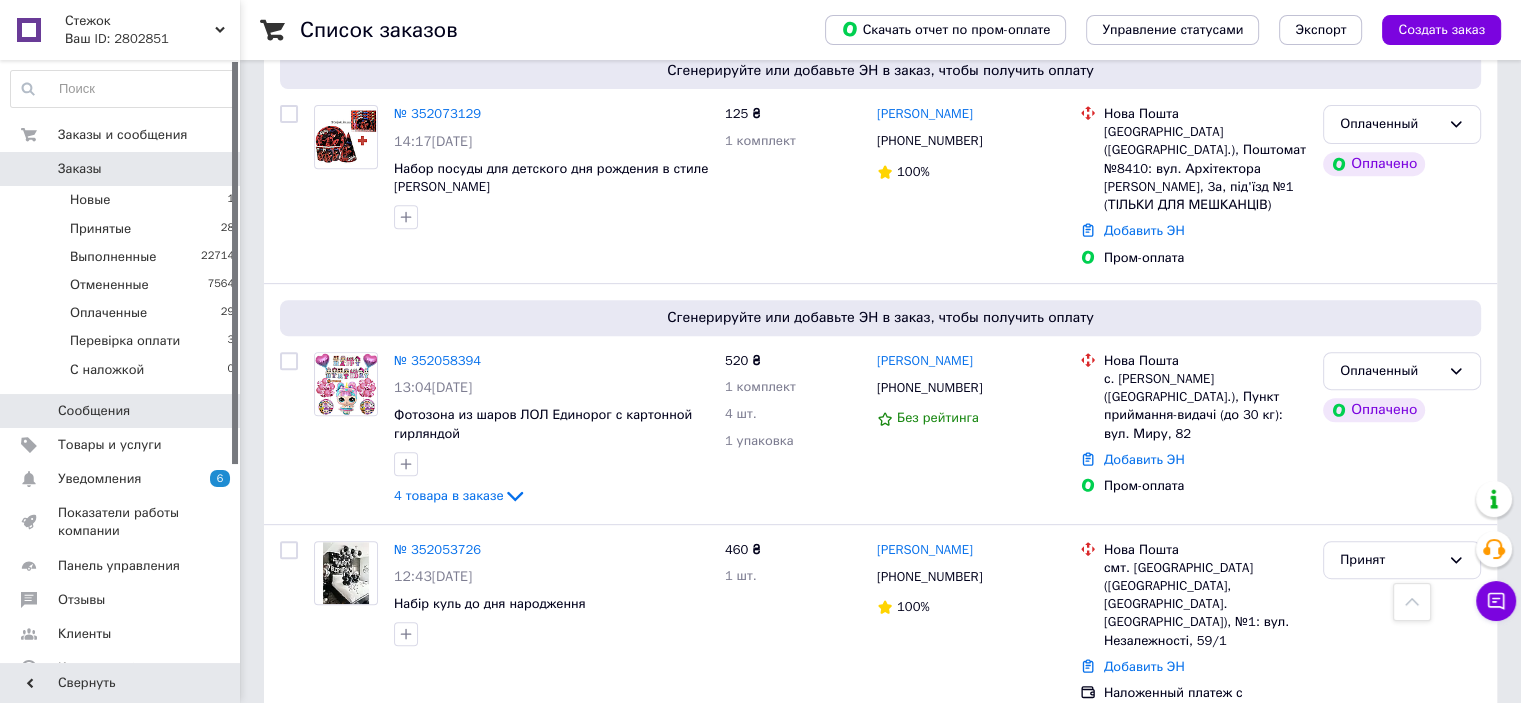scroll, scrollTop: 1300, scrollLeft: 0, axis: vertical 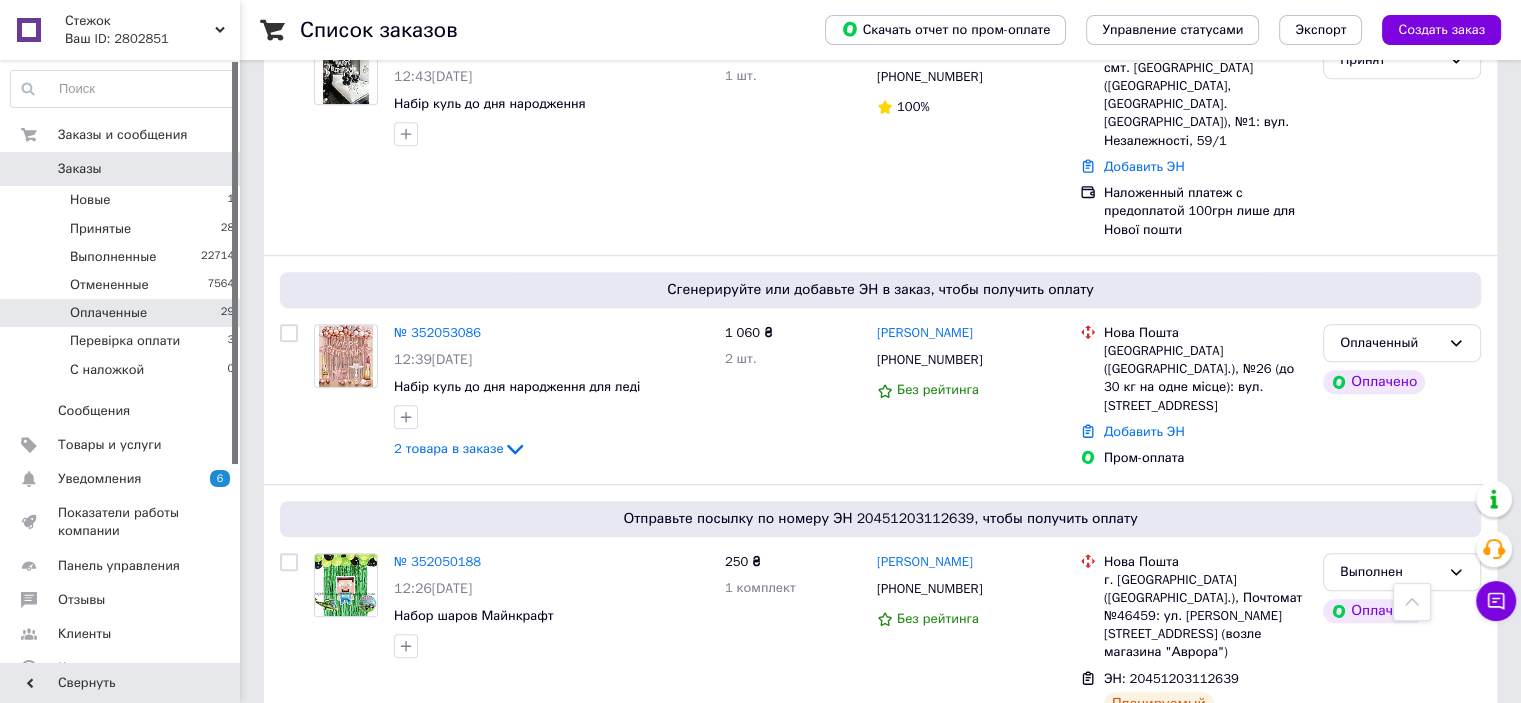 click on "Оплаченные 29" at bounding box center (123, 313) 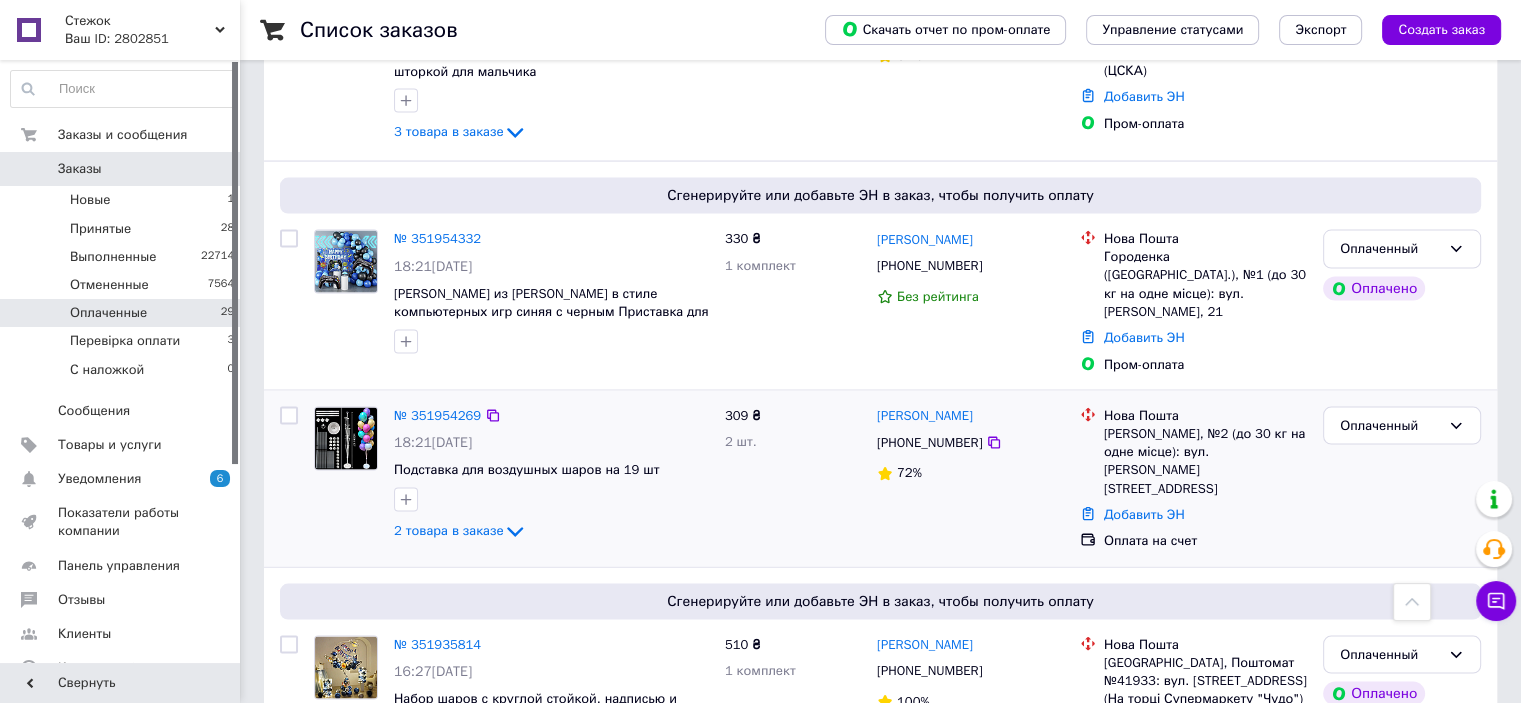 scroll, scrollTop: 4300, scrollLeft: 0, axis: vertical 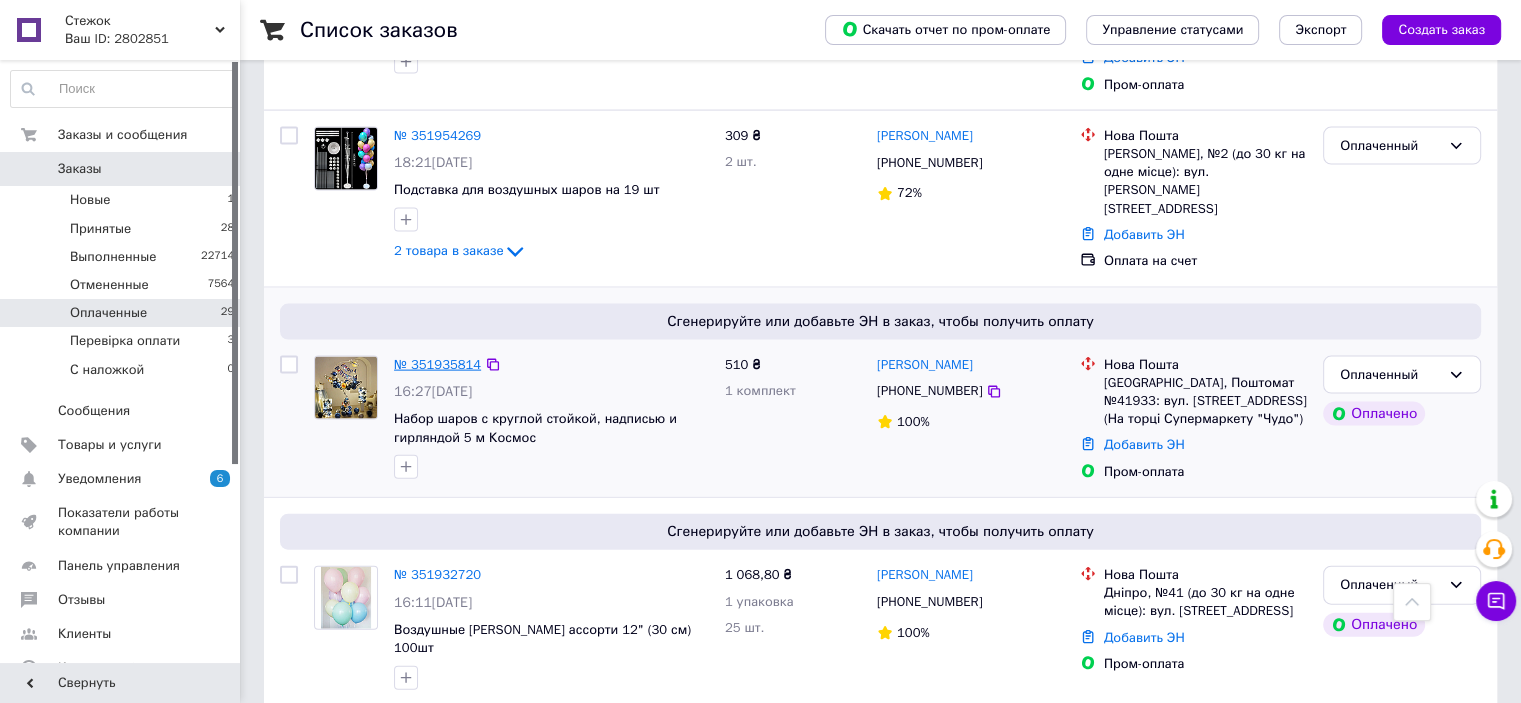 click on "№ 351935814" at bounding box center [437, 364] 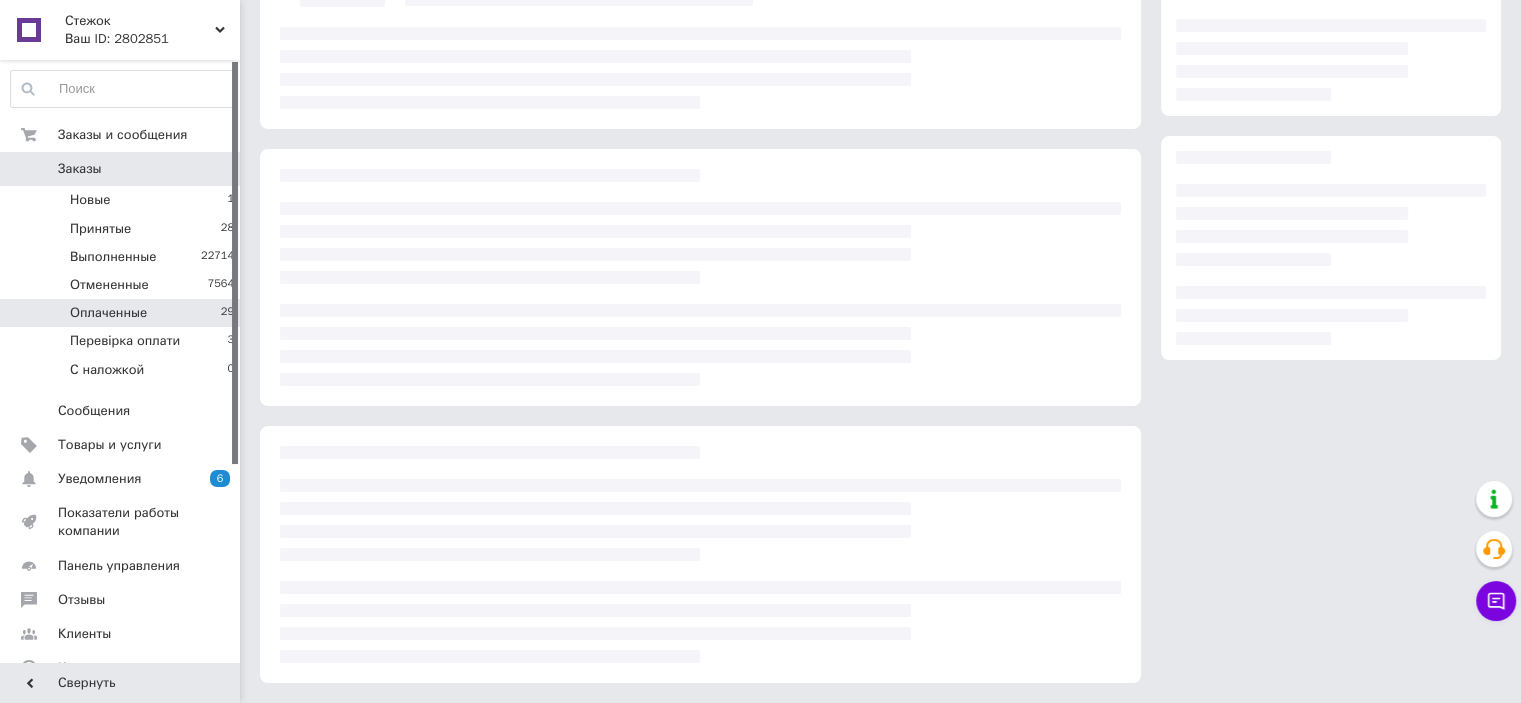 scroll, scrollTop: 211, scrollLeft: 0, axis: vertical 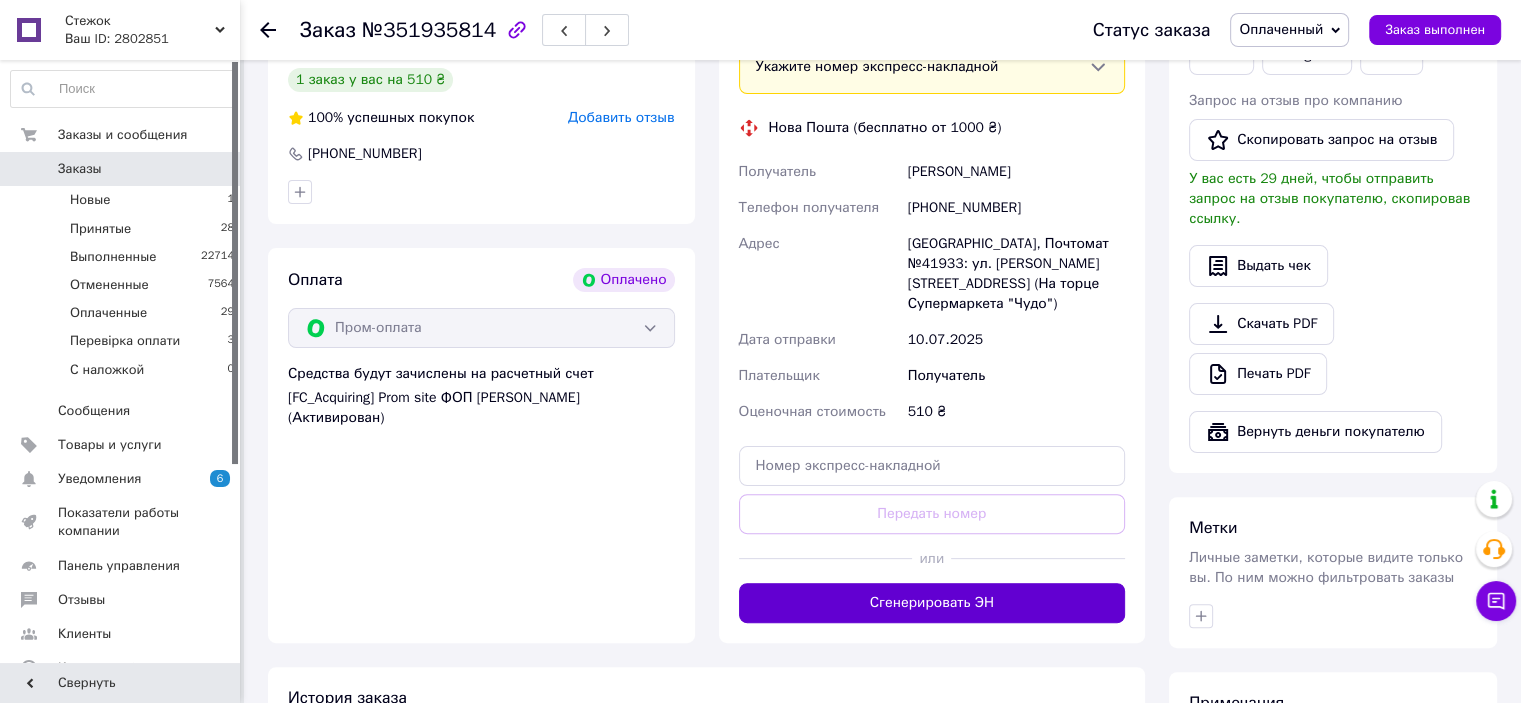 click on "Сгенерировать ЭН" at bounding box center [932, 603] 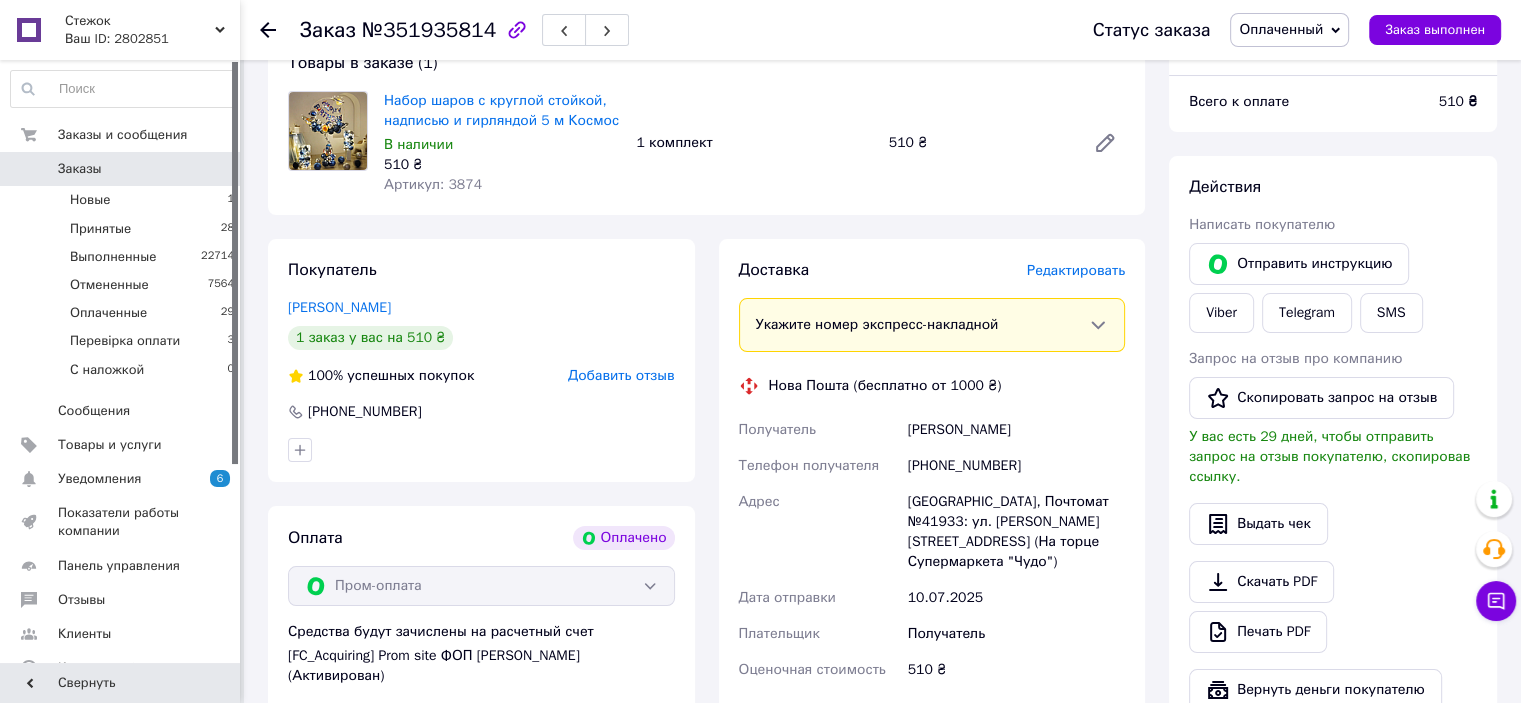 scroll, scrollTop: 60, scrollLeft: 0, axis: vertical 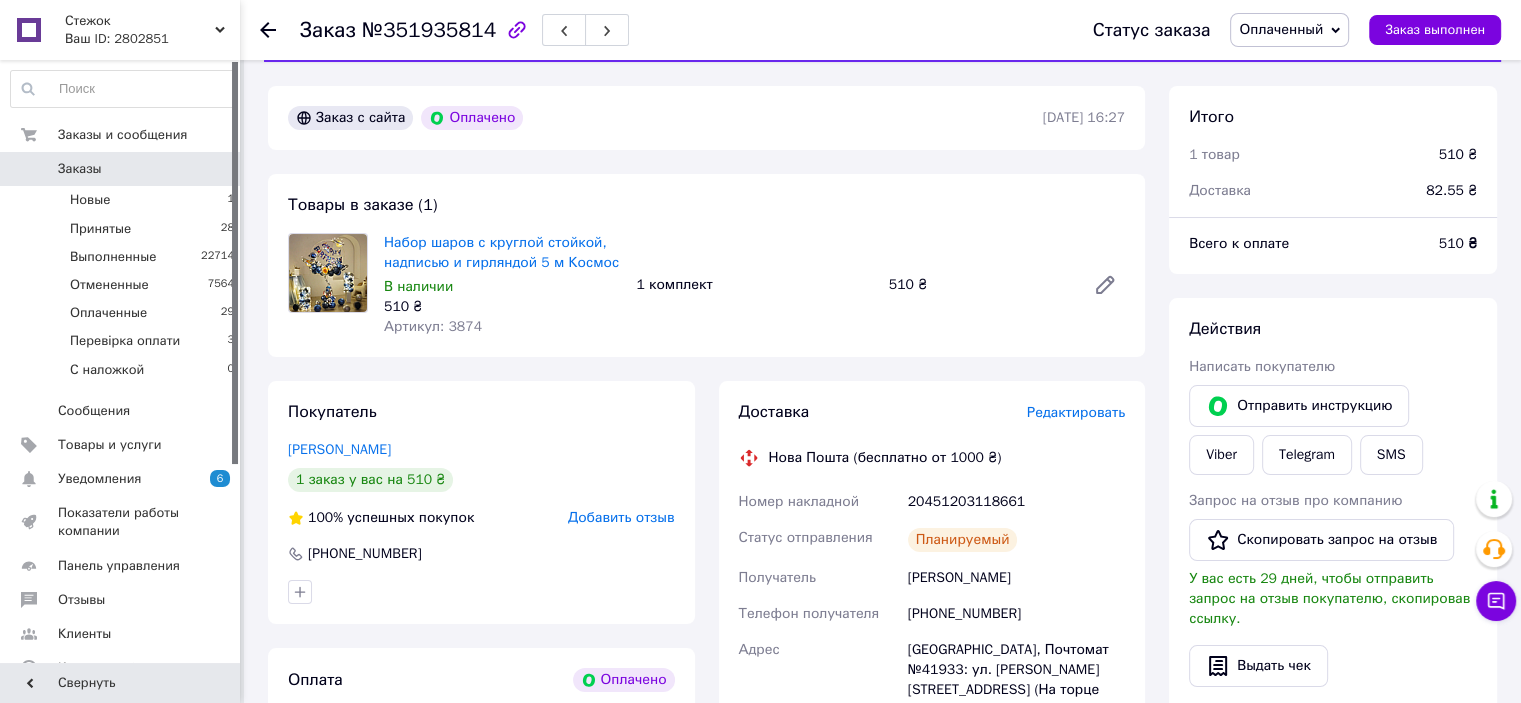 click on "Оплаченный" at bounding box center [1289, 30] 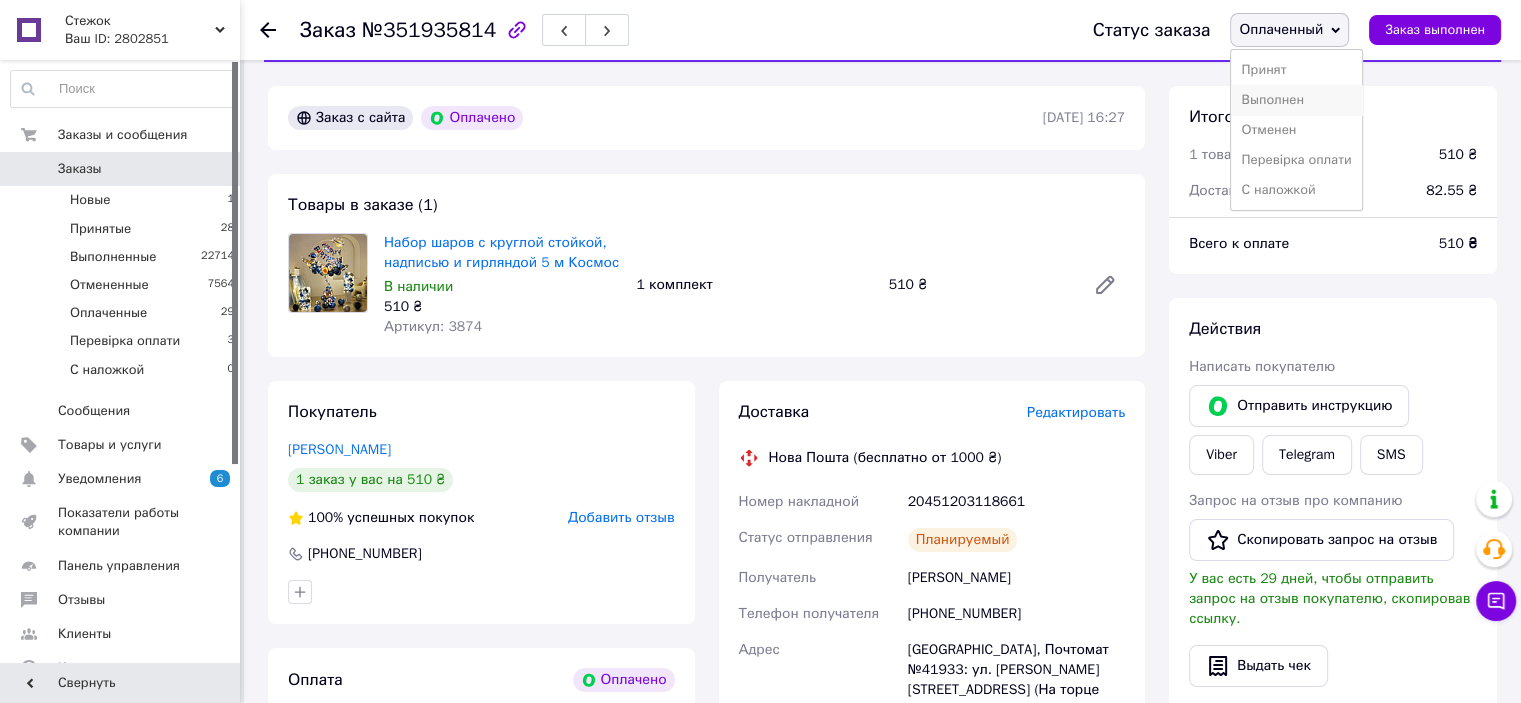 click on "Выполнен" at bounding box center [1296, 100] 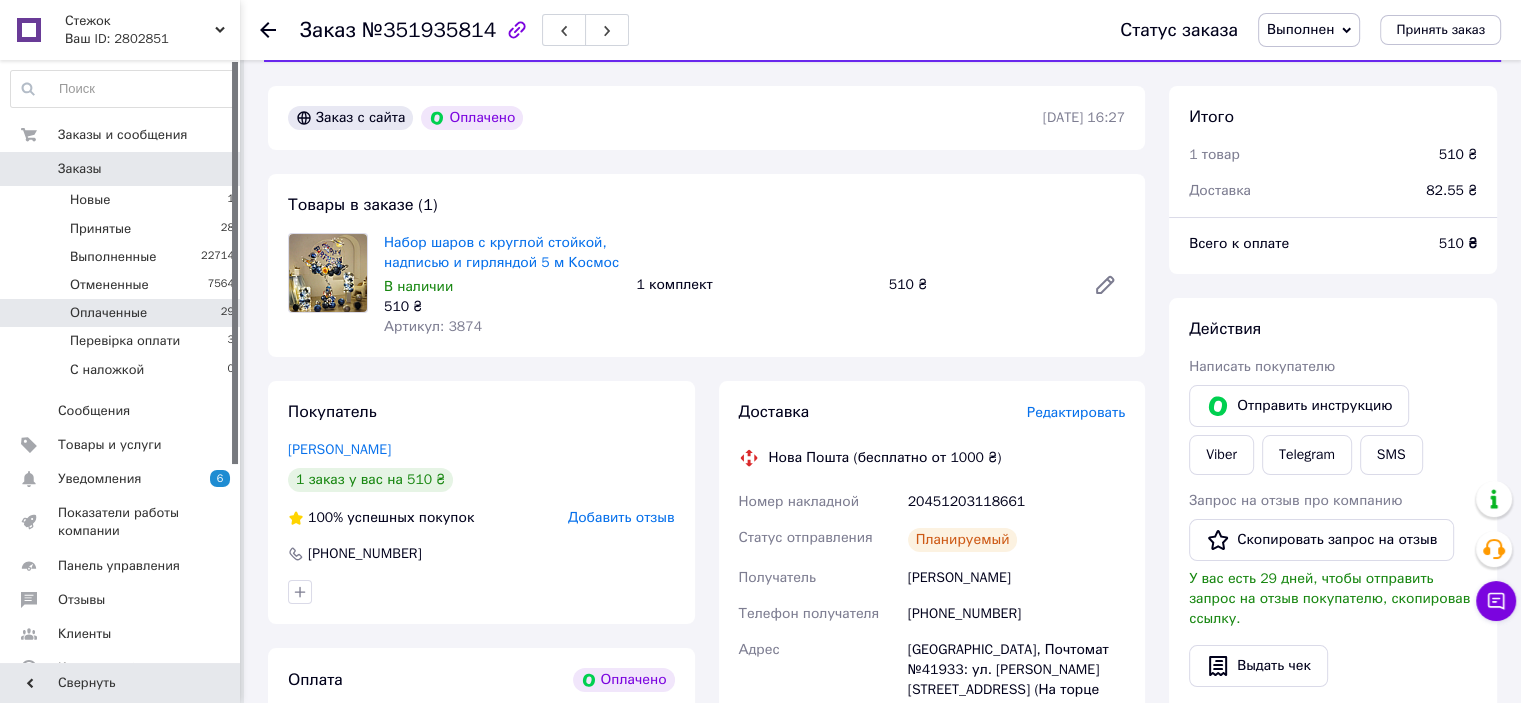 click on "Оплаченные 29" at bounding box center [123, 313] 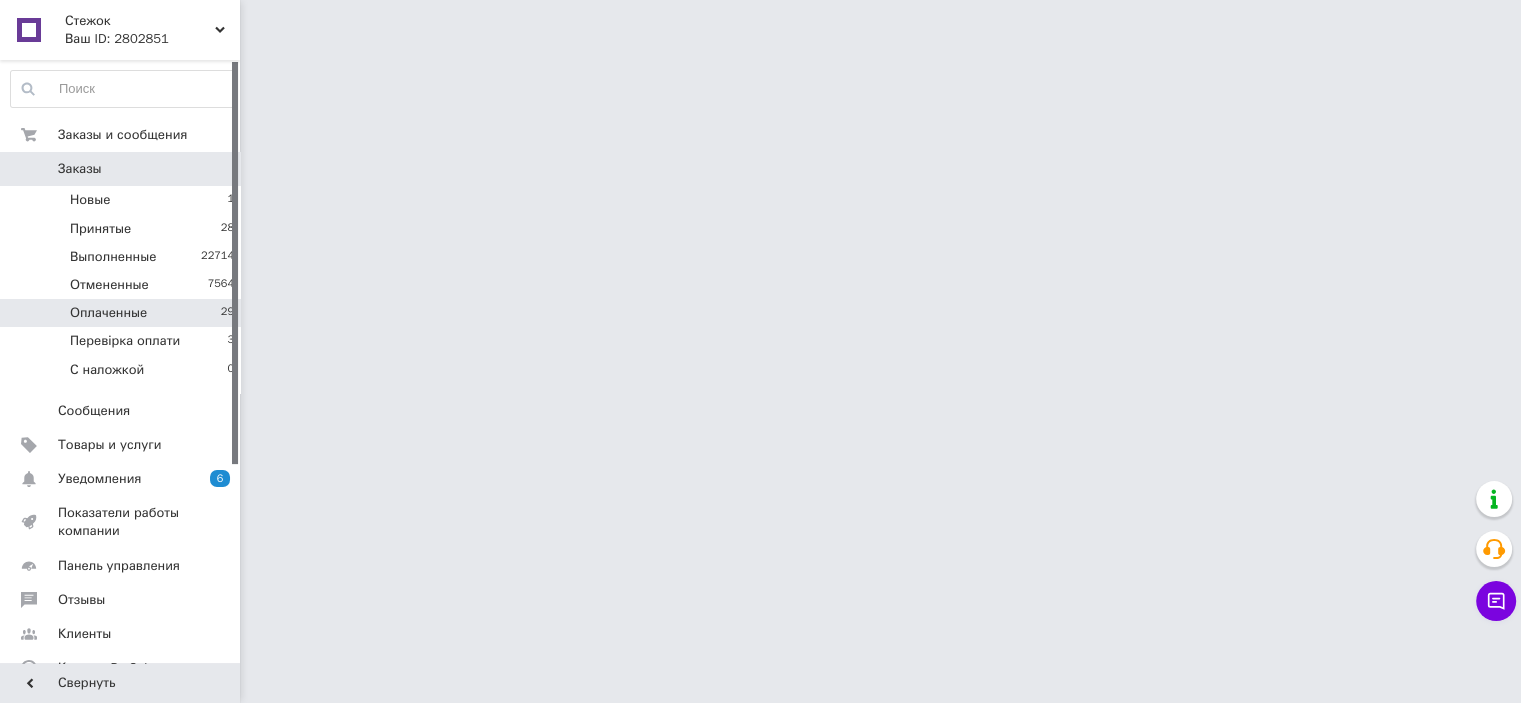 scroll, scrollTop: 0, scrollLeft: 0, axis: both 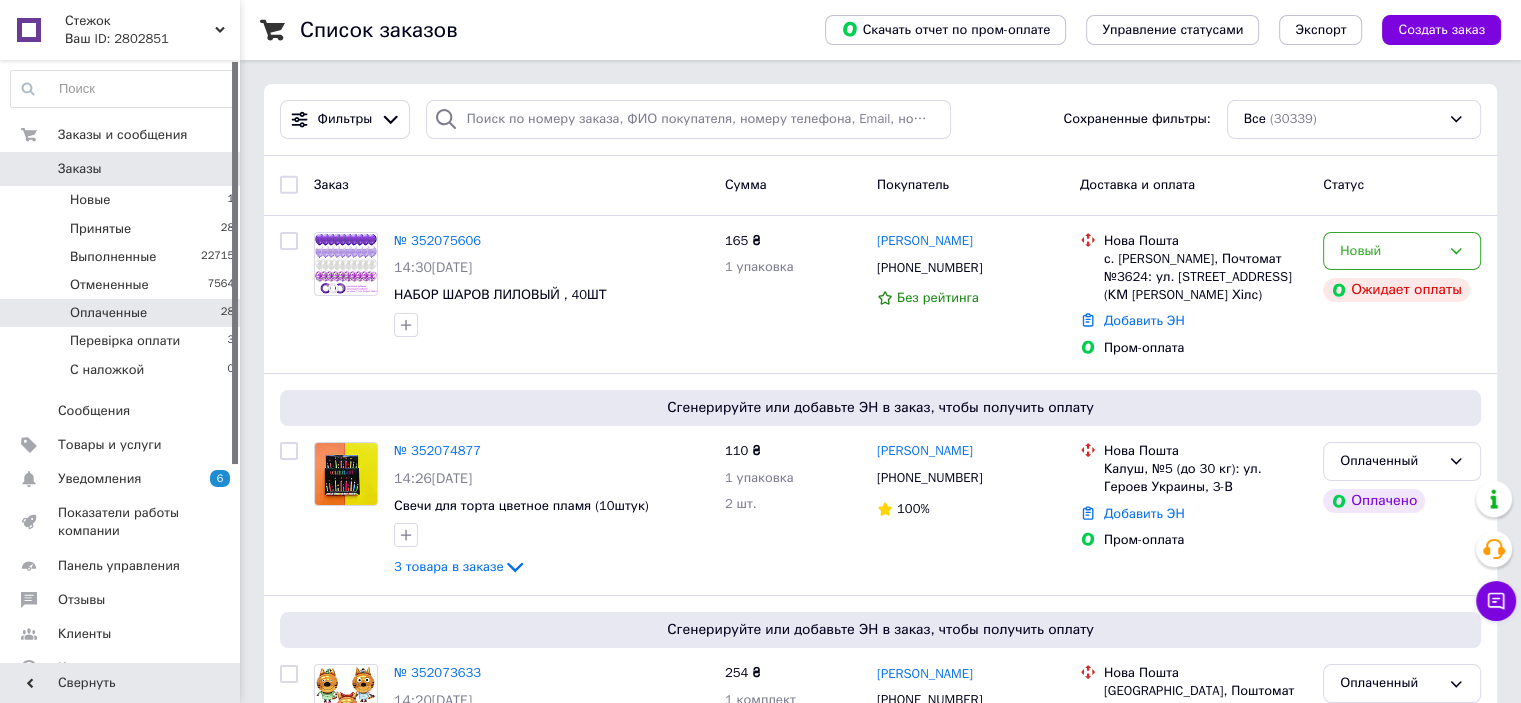 click on "Оплаченные 28" at bounding box center (123, 313) 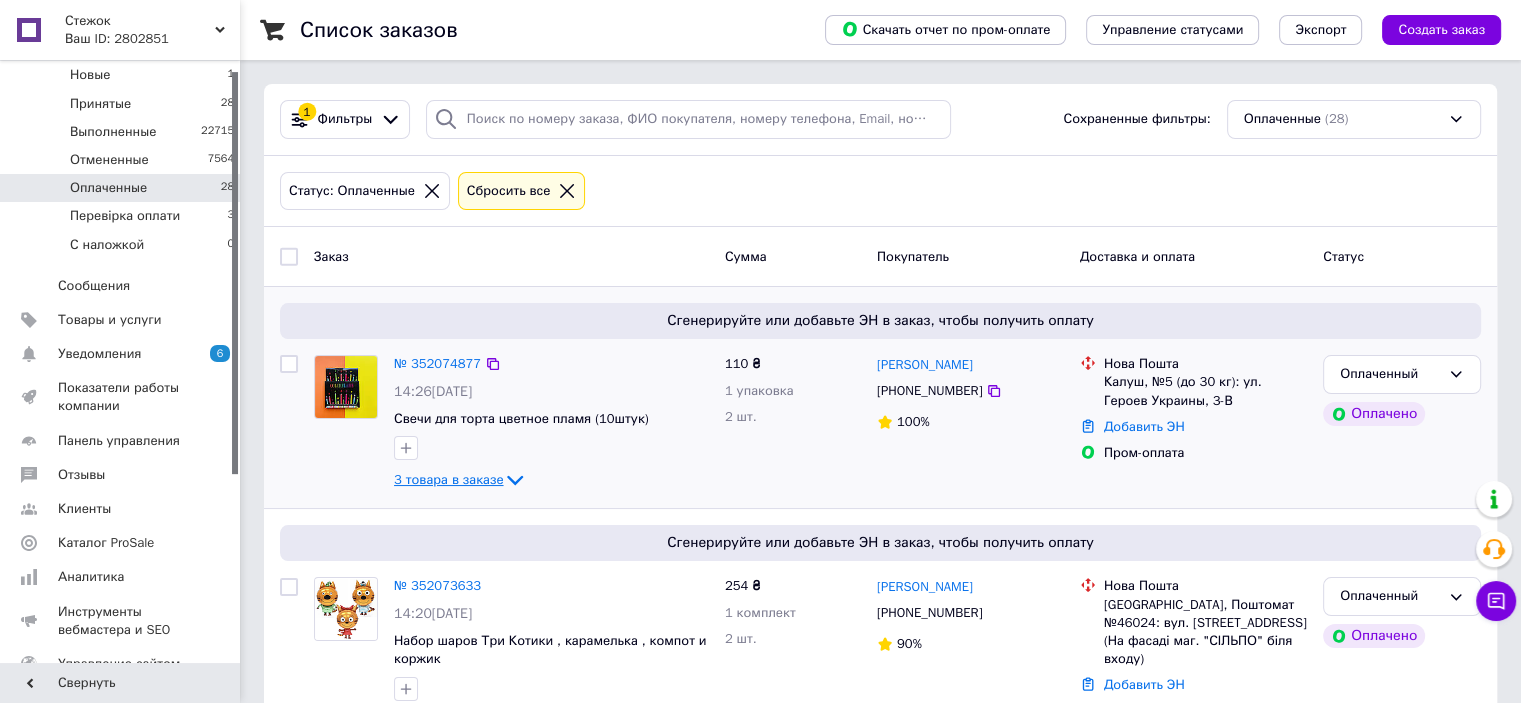 scroll, scrollTop: 296, scrollLeft: 0, axis: vertical 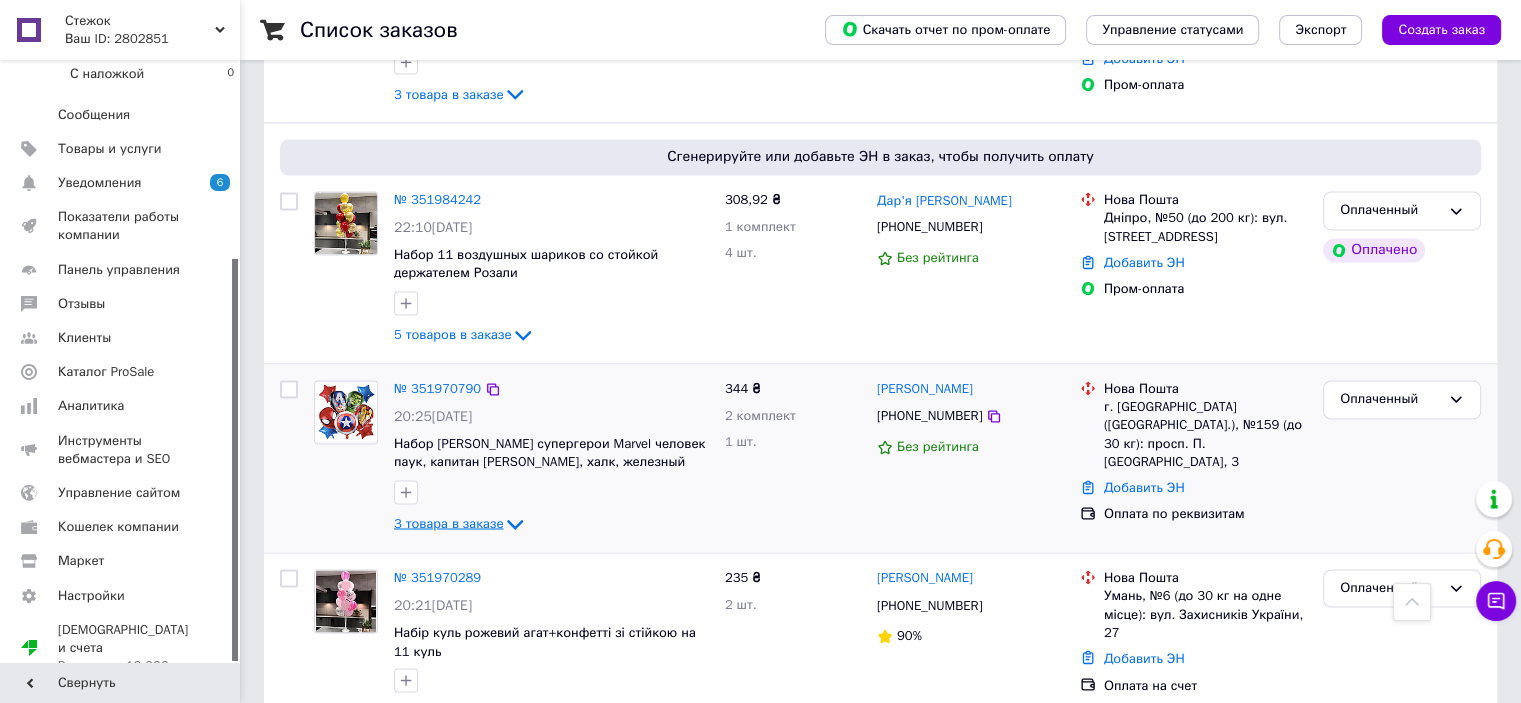 click on "3 товара в заказе" at bounding box center [448, 522] 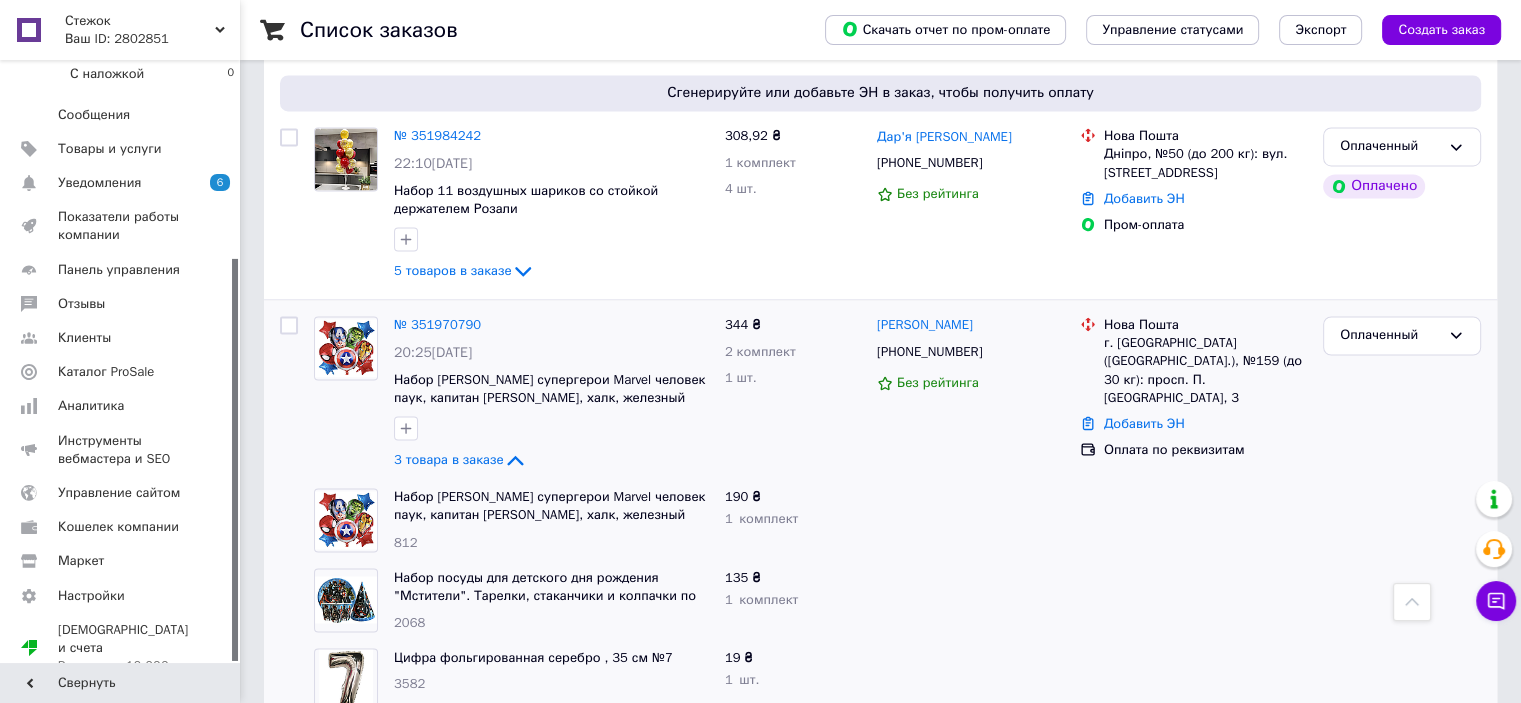 scroll, scrollTop: 3300, scrollLeft: 0, axis: vertical 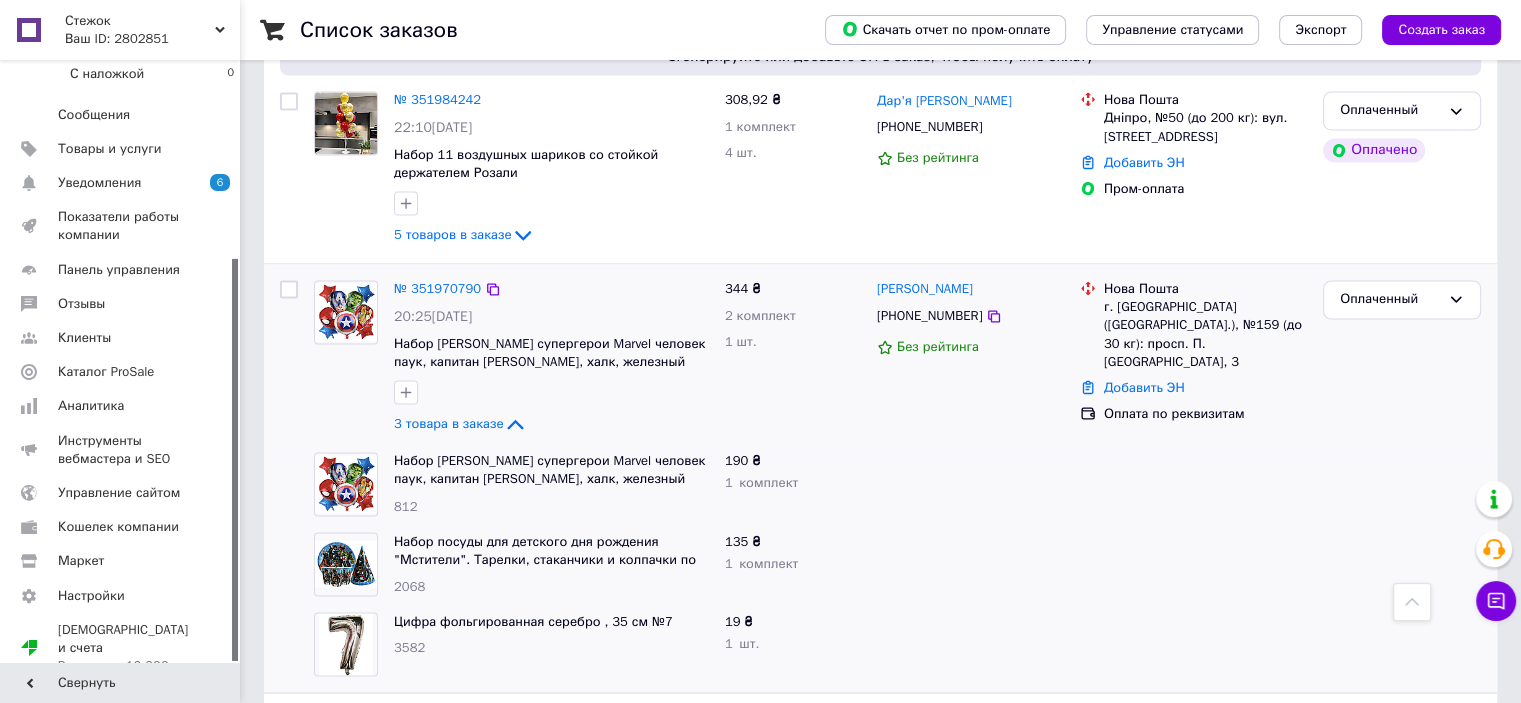 click on "№ 351970790 20:25, 09.07.2025 Набор шаров супергерои Marvel  человек паук, капитан америка, халк, железный человек 3 товара в заказе" at bounding box center (551, 358) 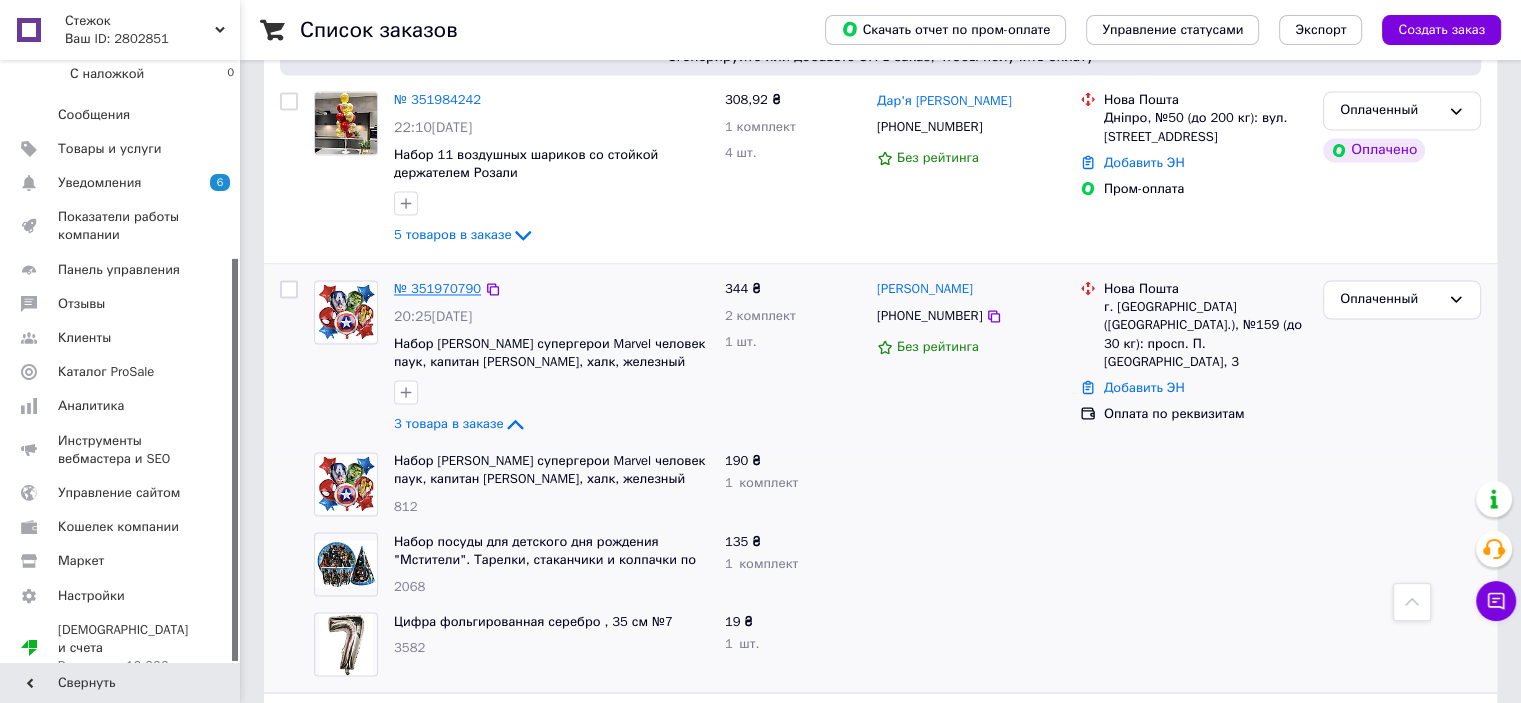 click on "№ 351970790" at bounding box center (437, 288) 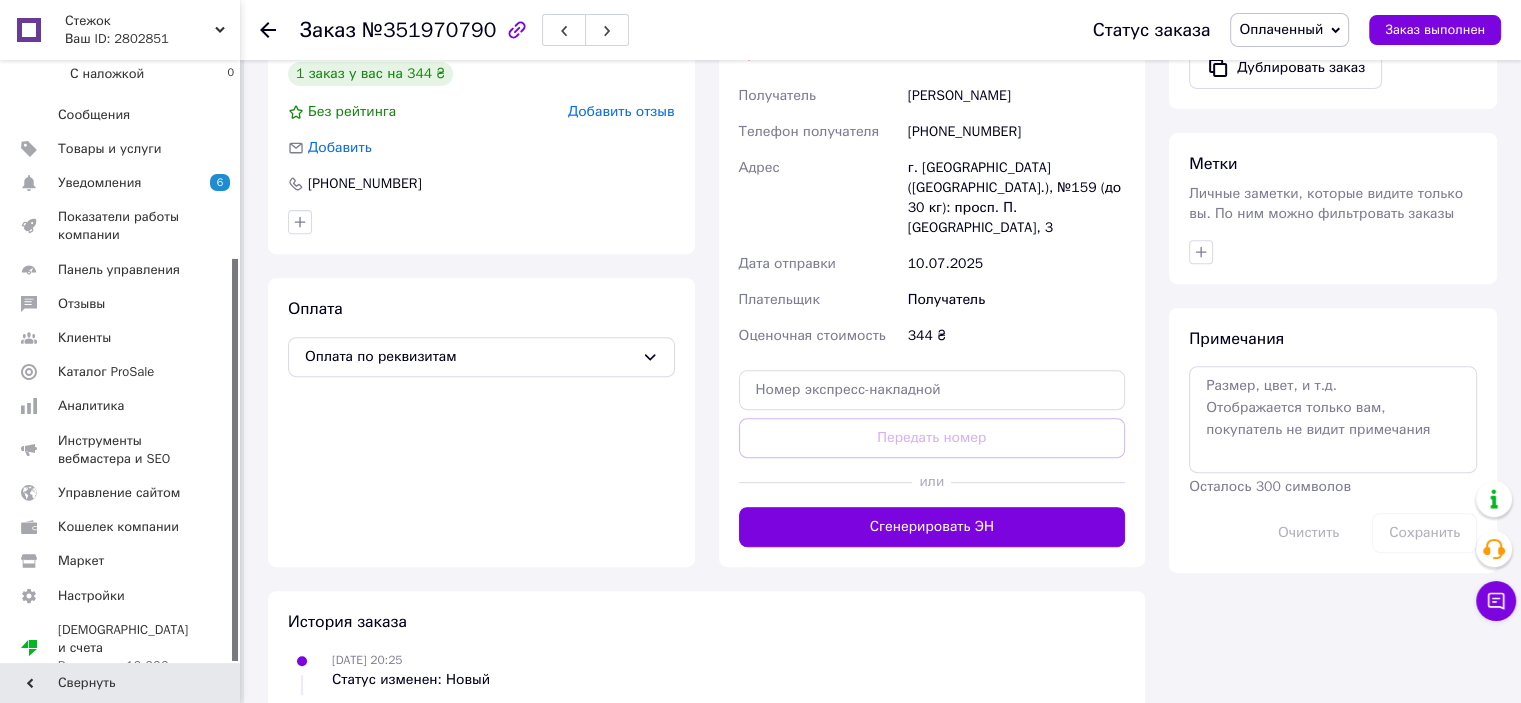 scroll, scrollTop: 740, scrollLeft: 0, axis: vertical 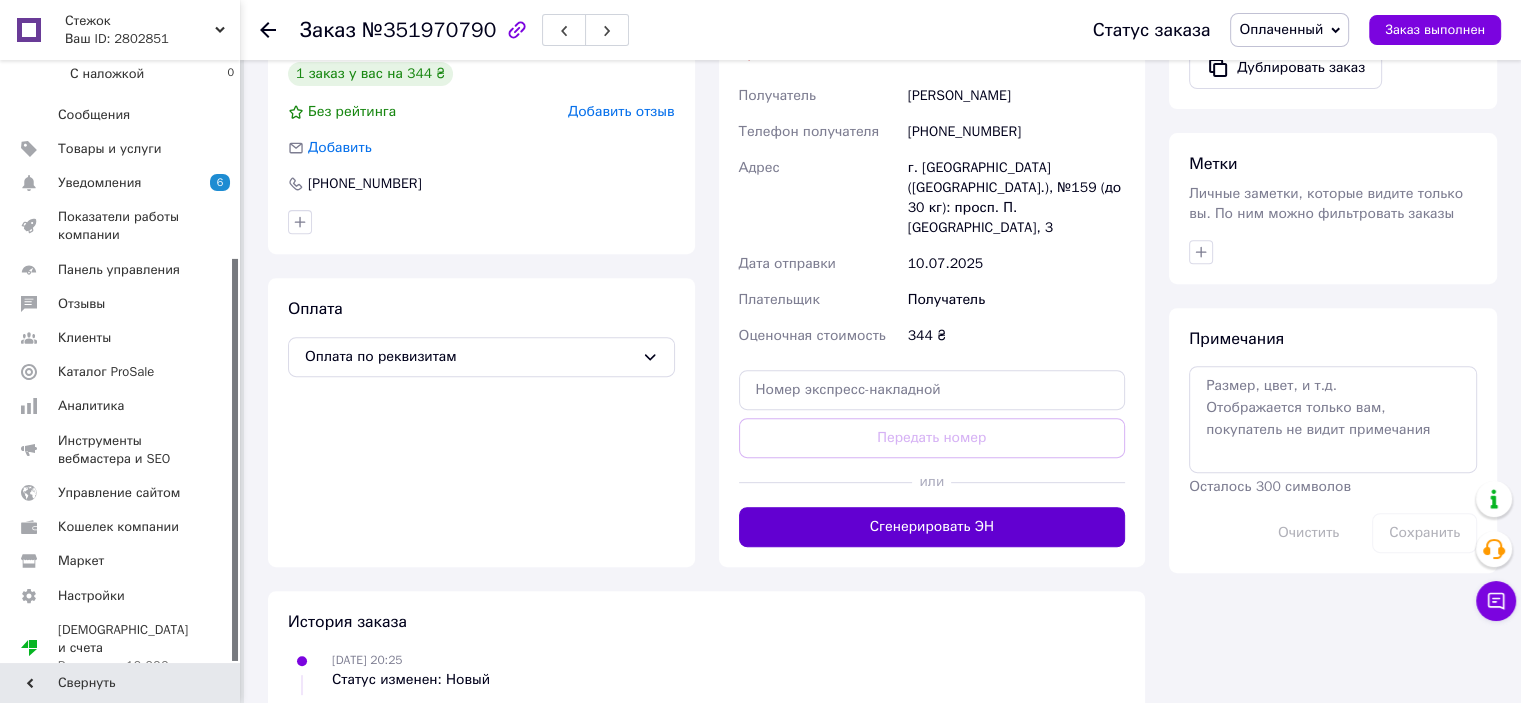 click on "Сгенерировать ЭН" at bounding box center (932, 527) 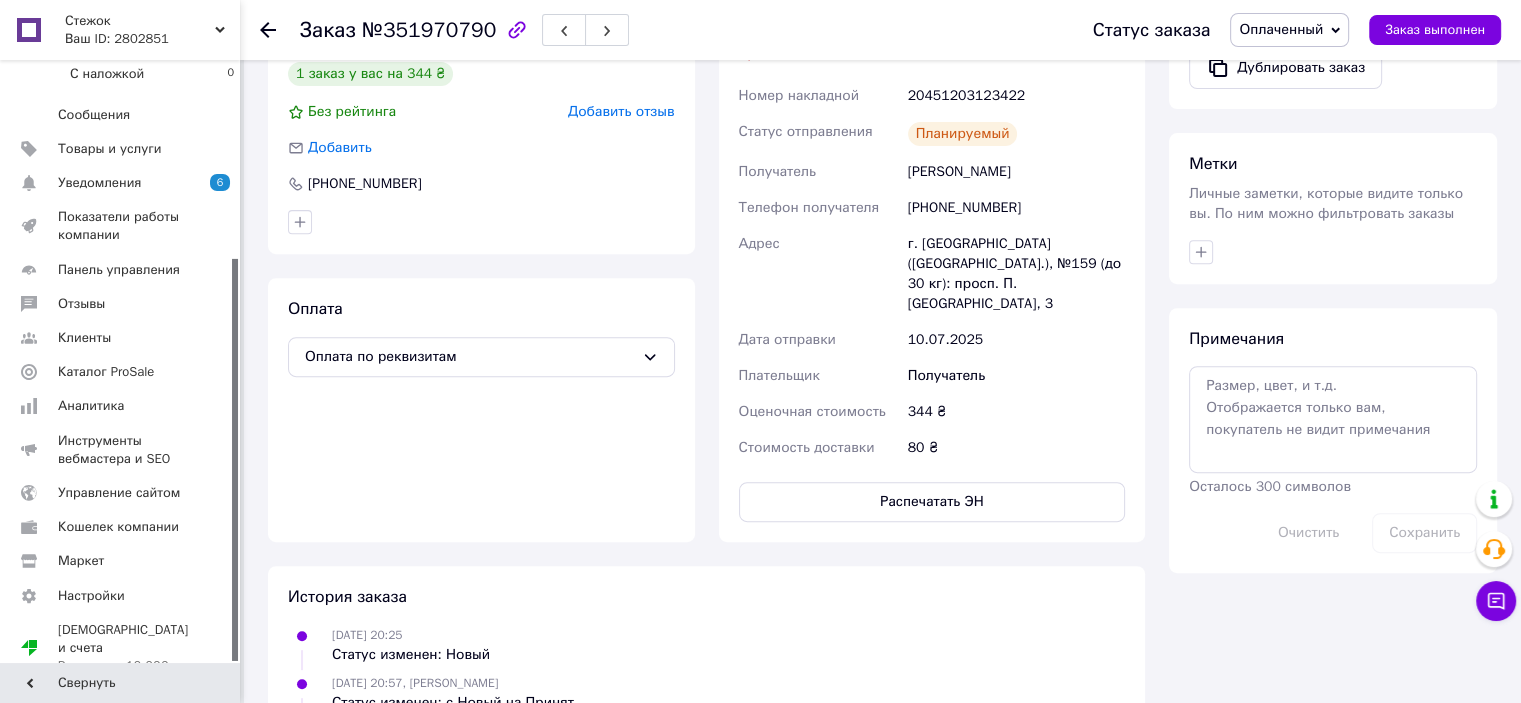 click on "Оплаченный" at bounding box center (1281, 29) 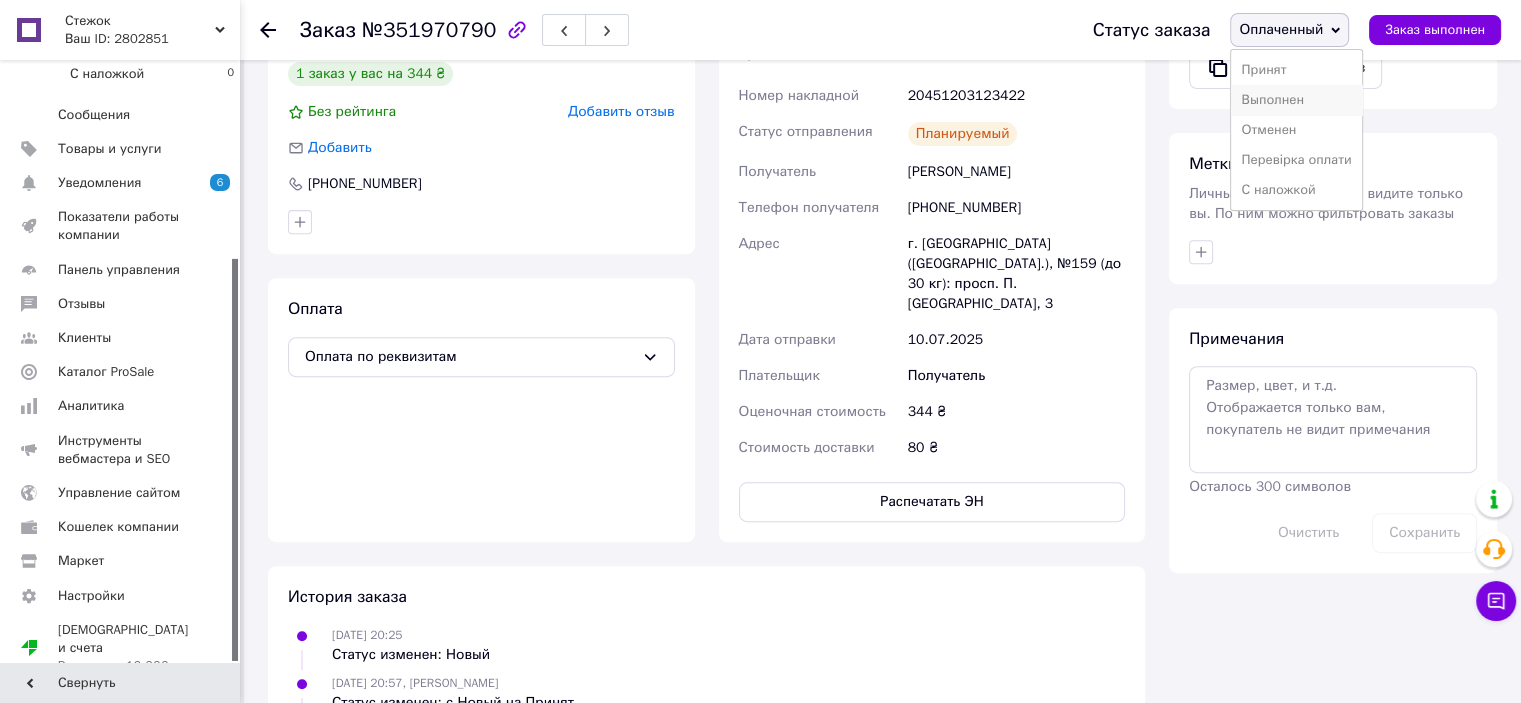click on "Выполнен" at bounding box center (1296, 100) 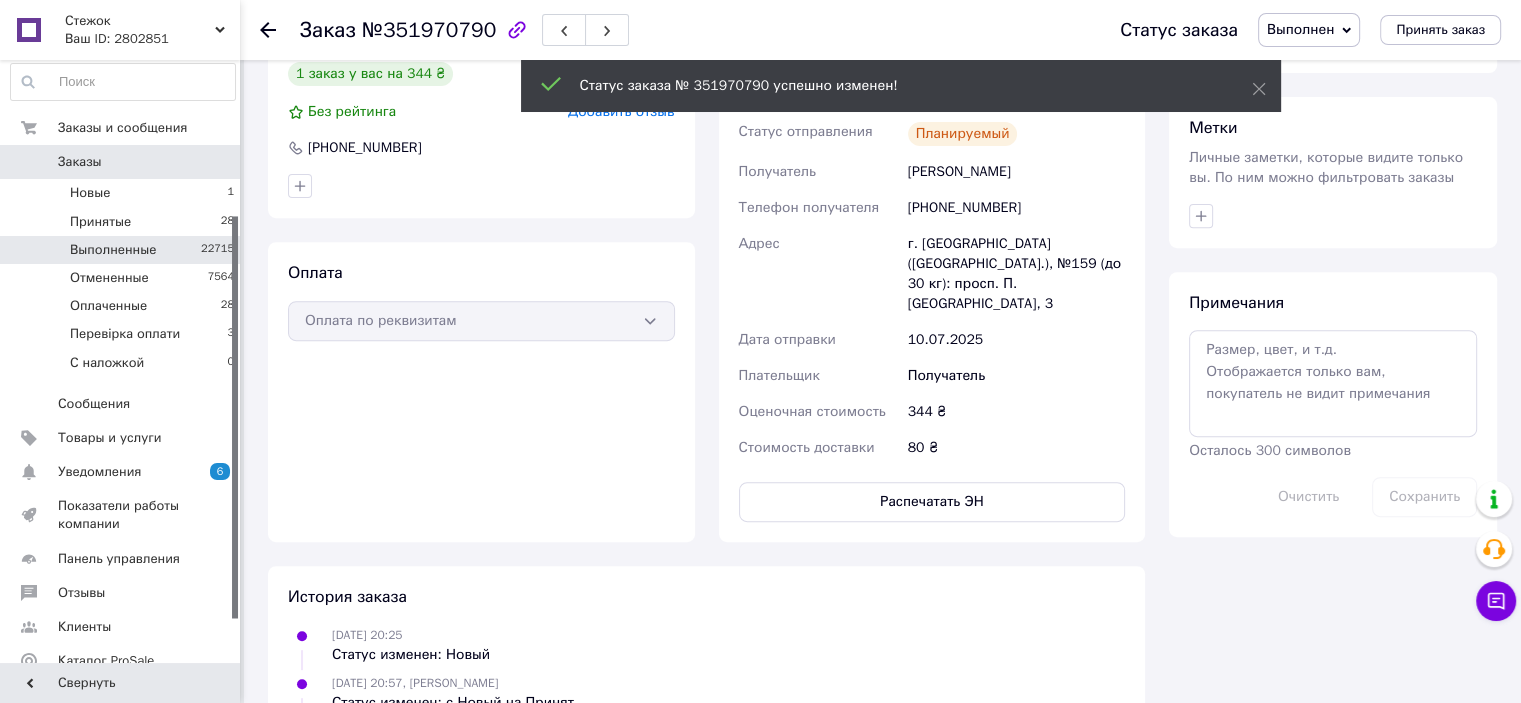 scroll, scrollTop: 0, scrollLeft: 0, axis: both 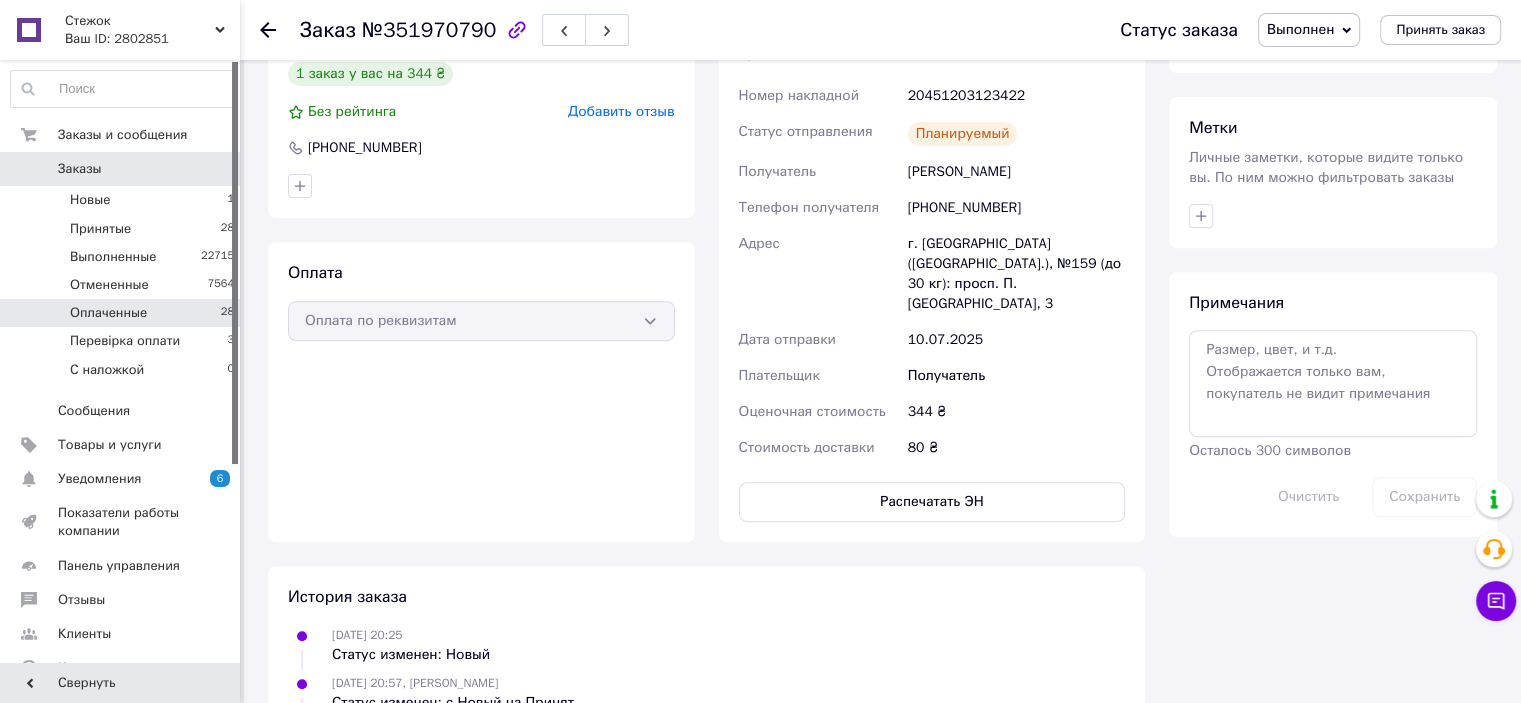 click on "Новые 1 Принятые 28 Выполненные 22715 Отмененные 7564 Оплаченные 28 Перевірка оплати 3 С наложкой 0" at bounding box center [123, 289] 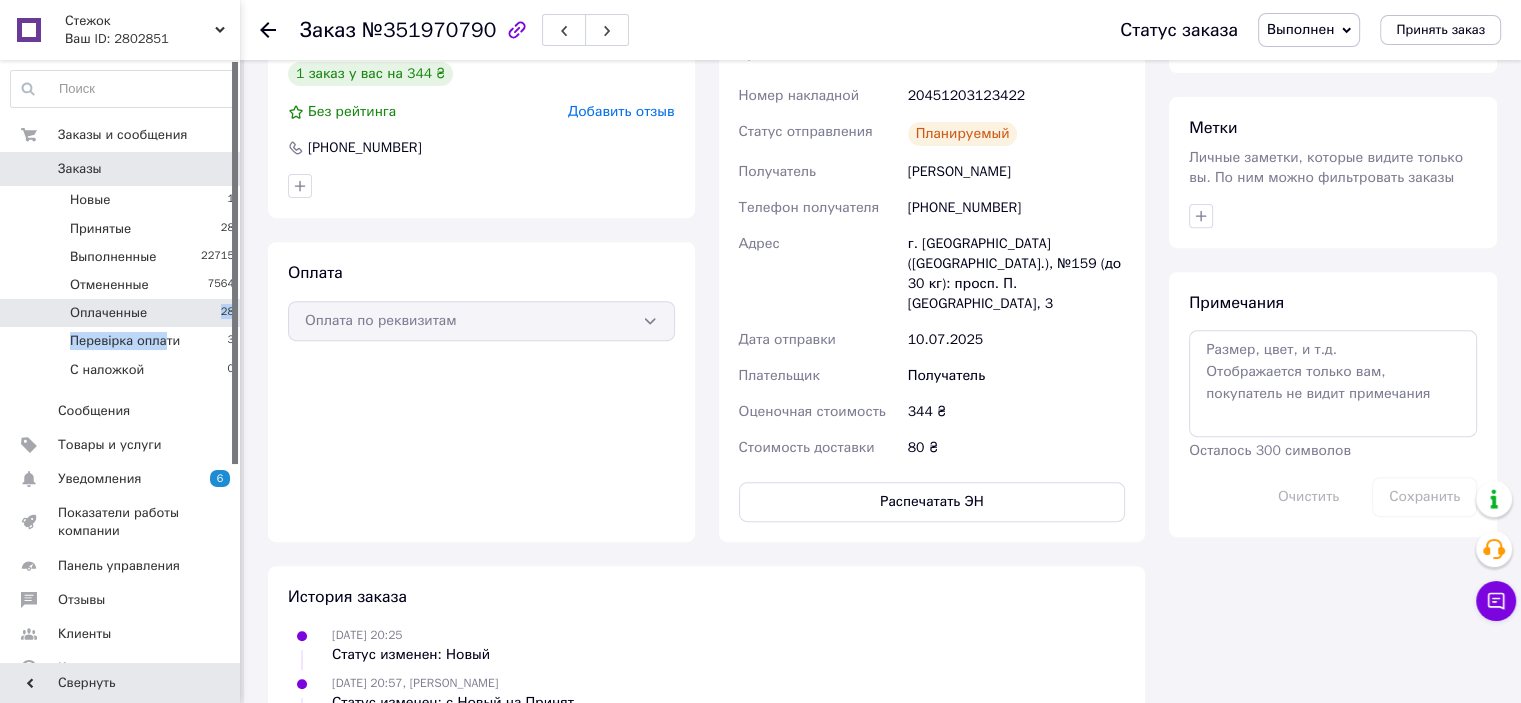 click on "Оплаченные 28" at bounding box center (123, 313) 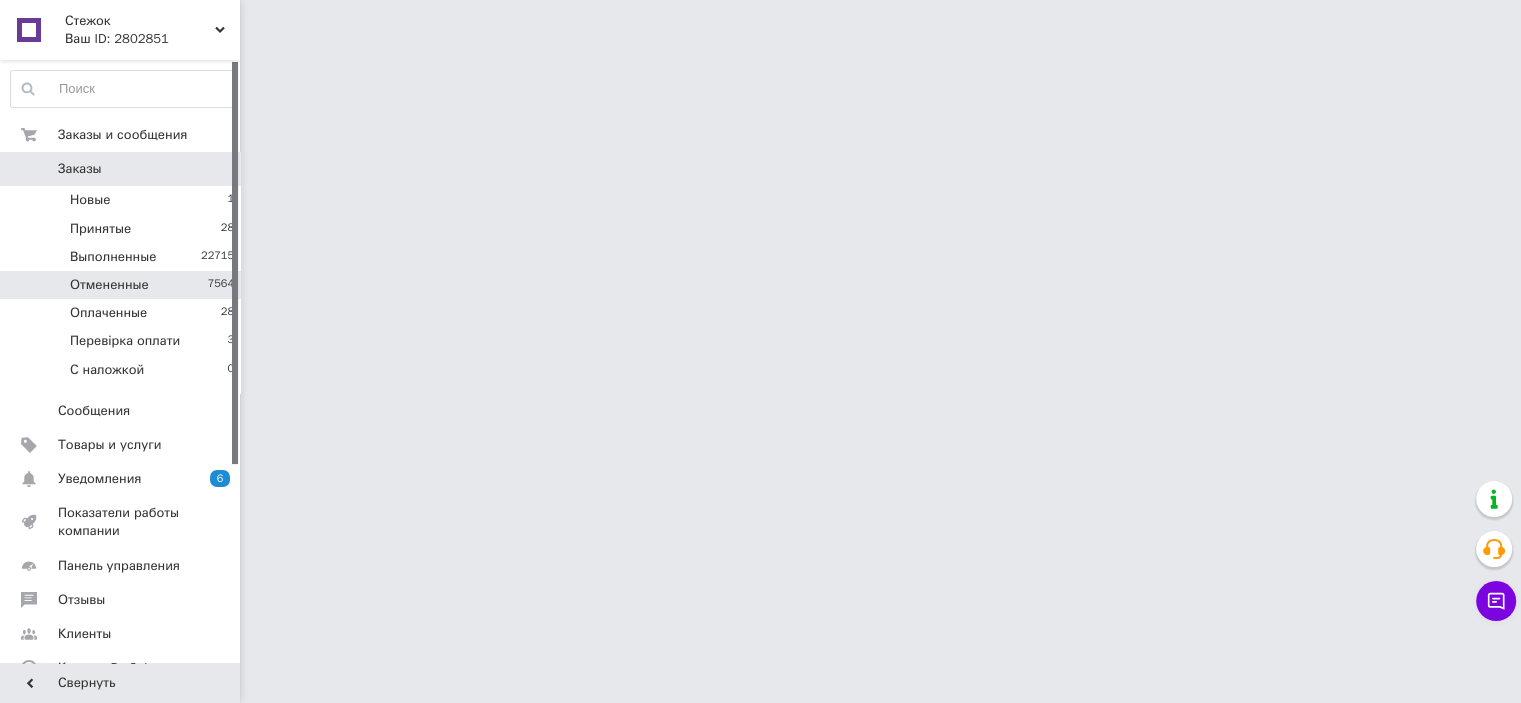 scroll, scrollTop: 0, scrollLeft: 0, axis: both 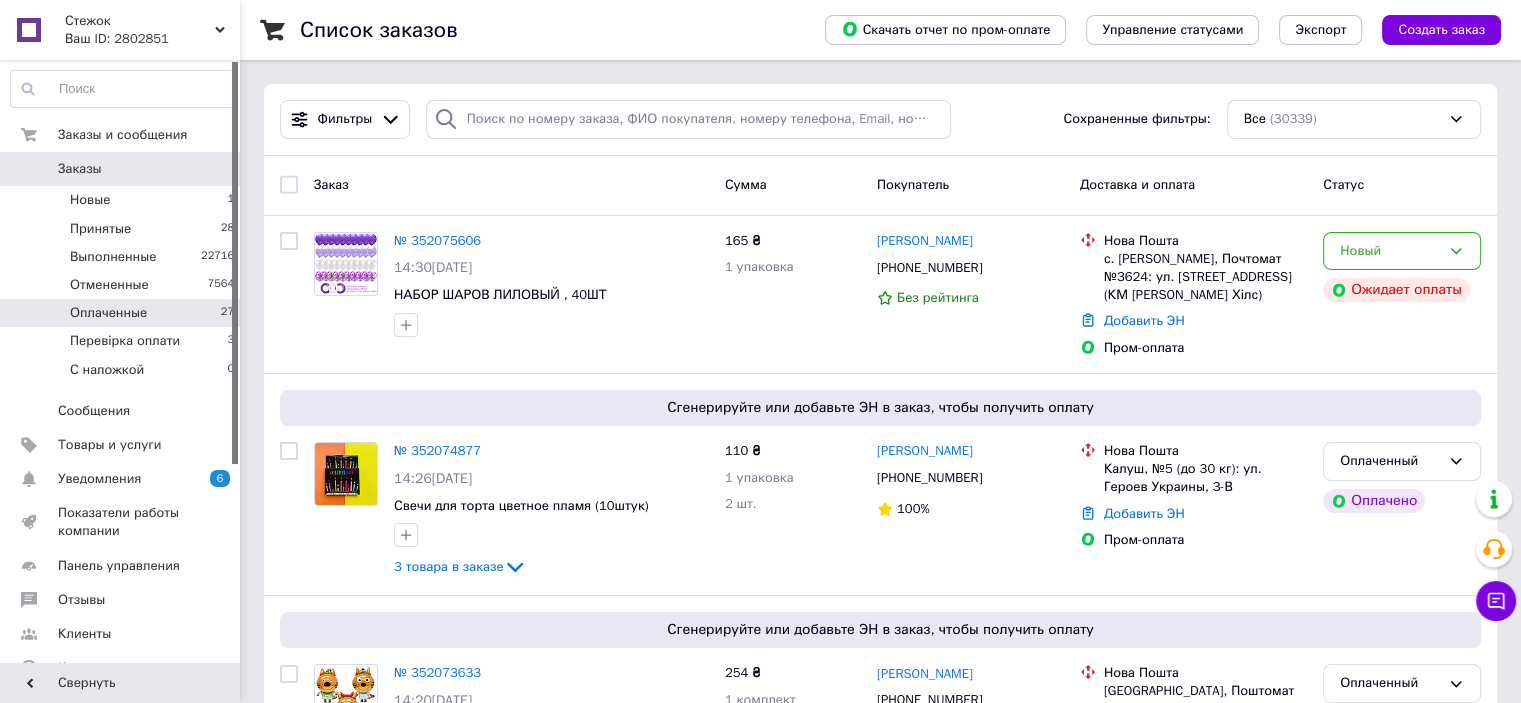 click on "Оплаченные 27" at bounding box center (123, 313) 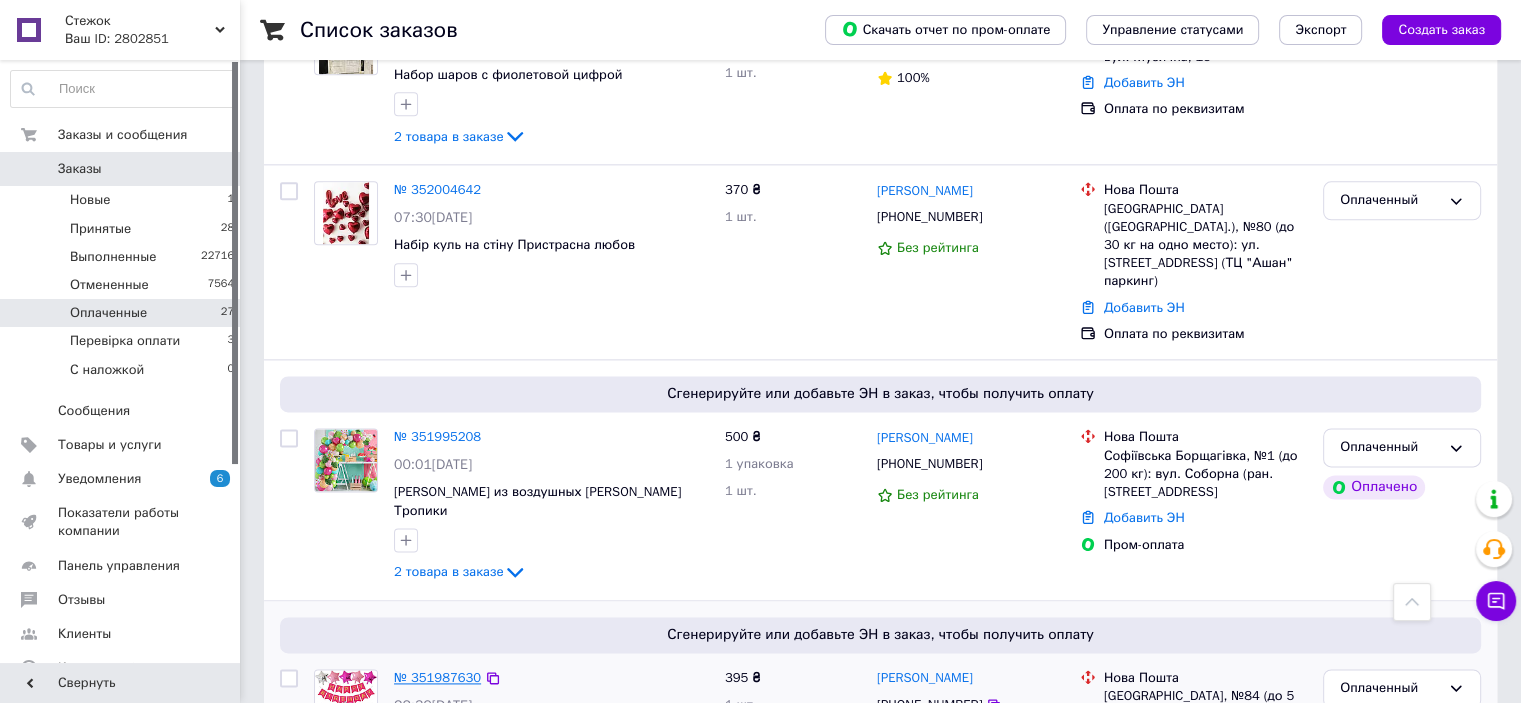 click on "№ 351987630" at bounding box center [437, 677] 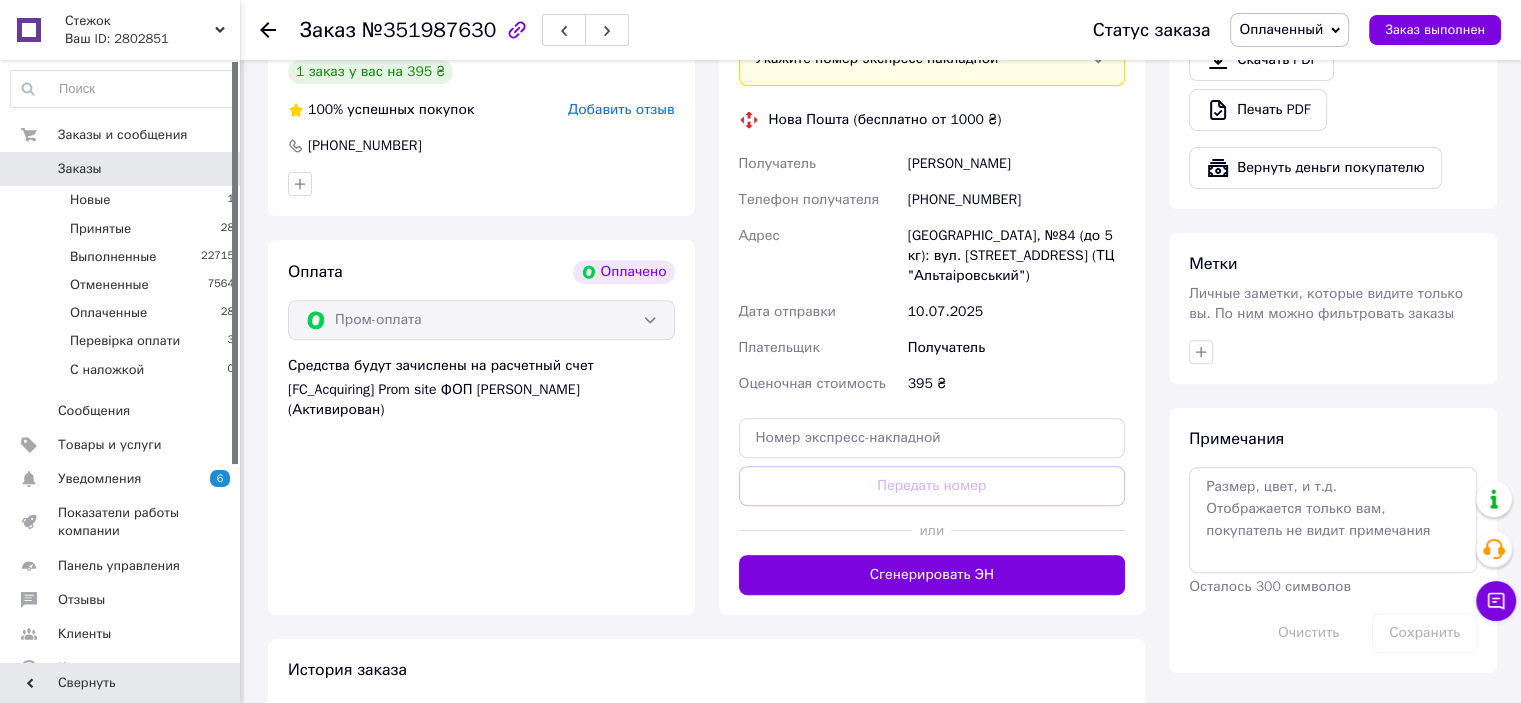 scroll, scrollTop: 948, scrollLeft: 0, axis: vertical 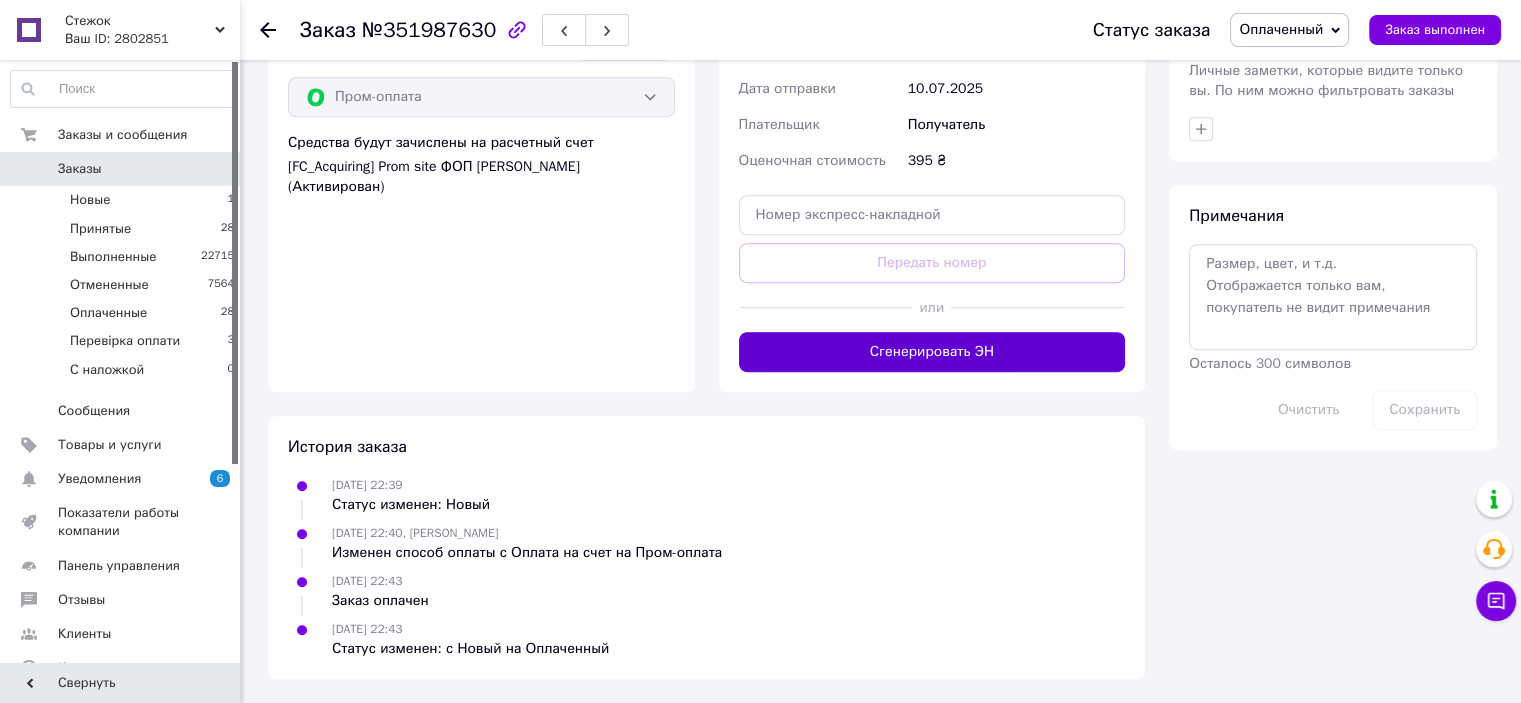 click on "Сгенерировать ЭН" at bounding box center (932, 352) 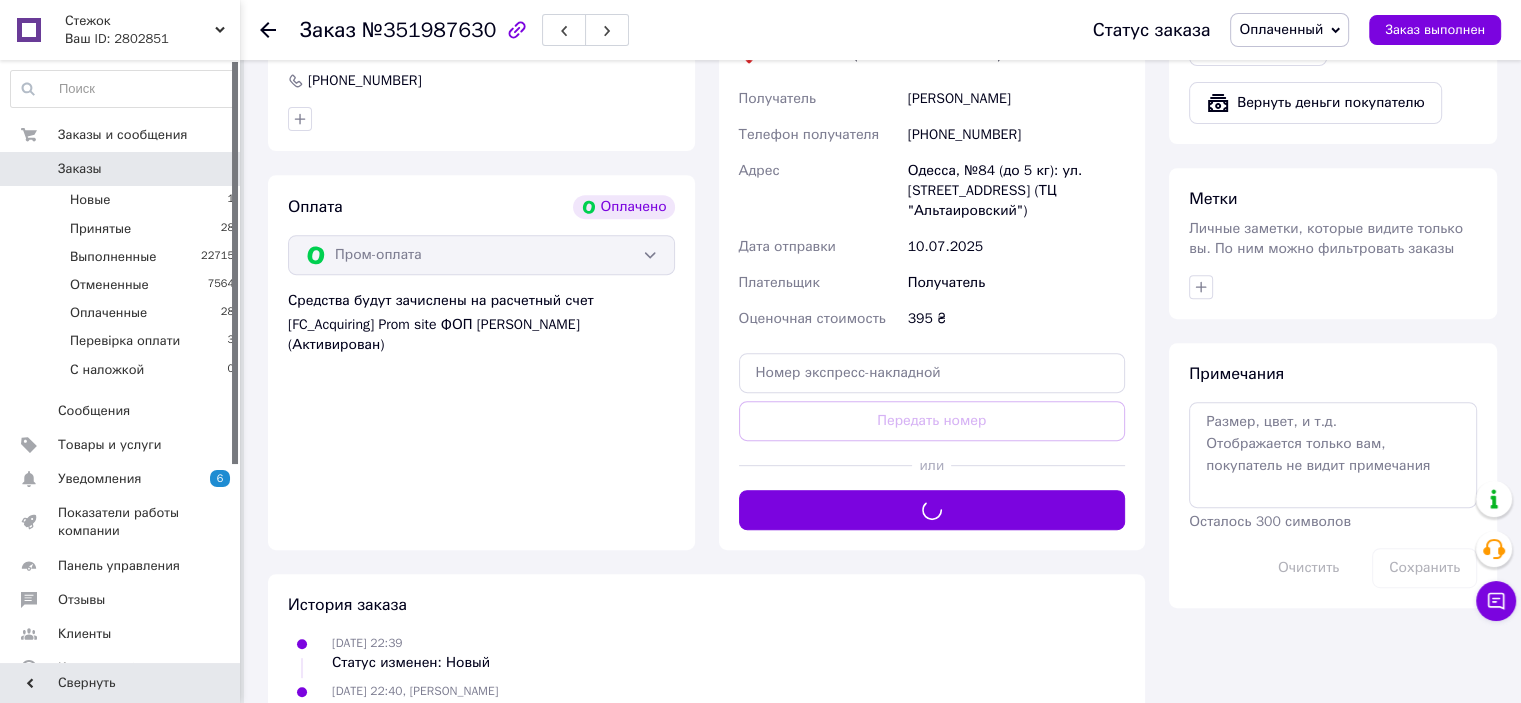 scroll, scrollTop: 548, scrollLeft: 0, axis: vertical 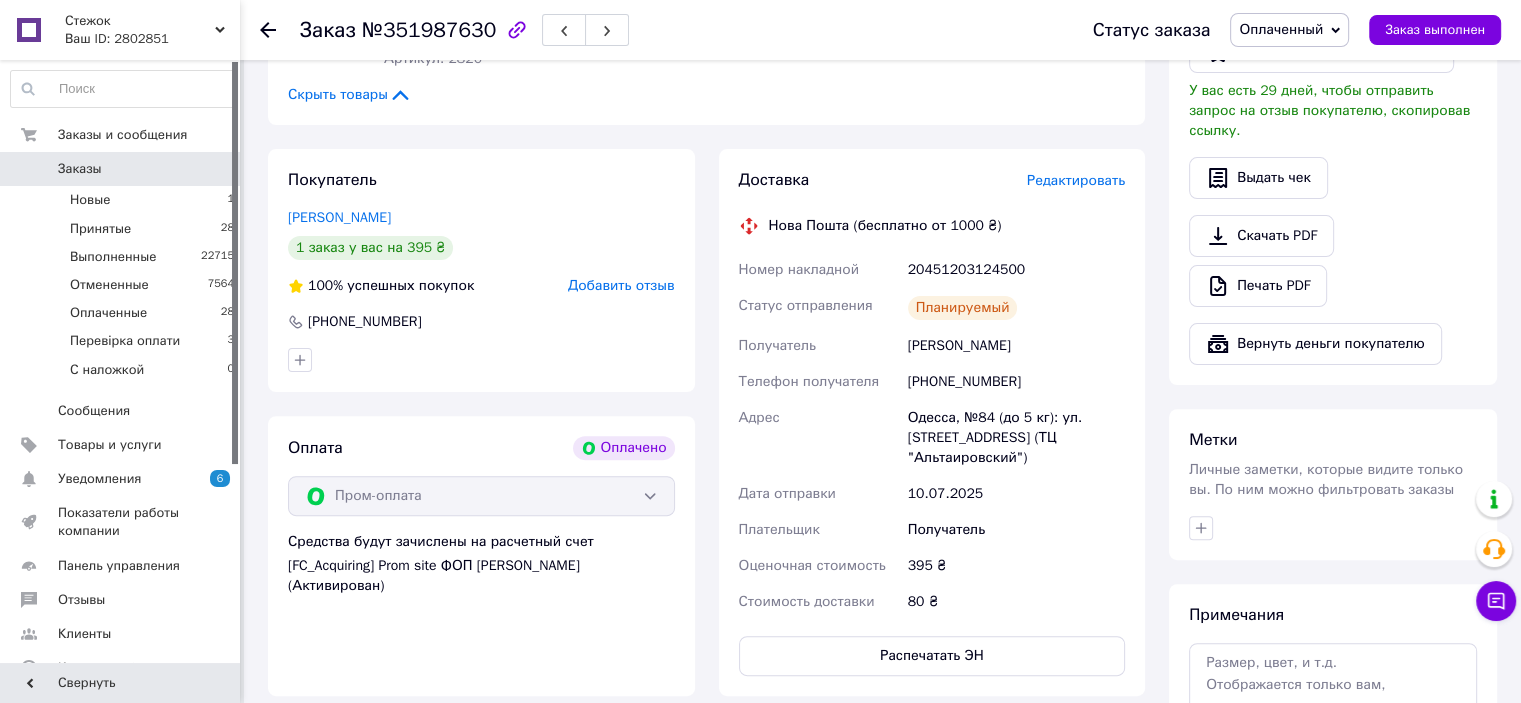 click on "Оплаченный" at bounding box center (1289, 30) 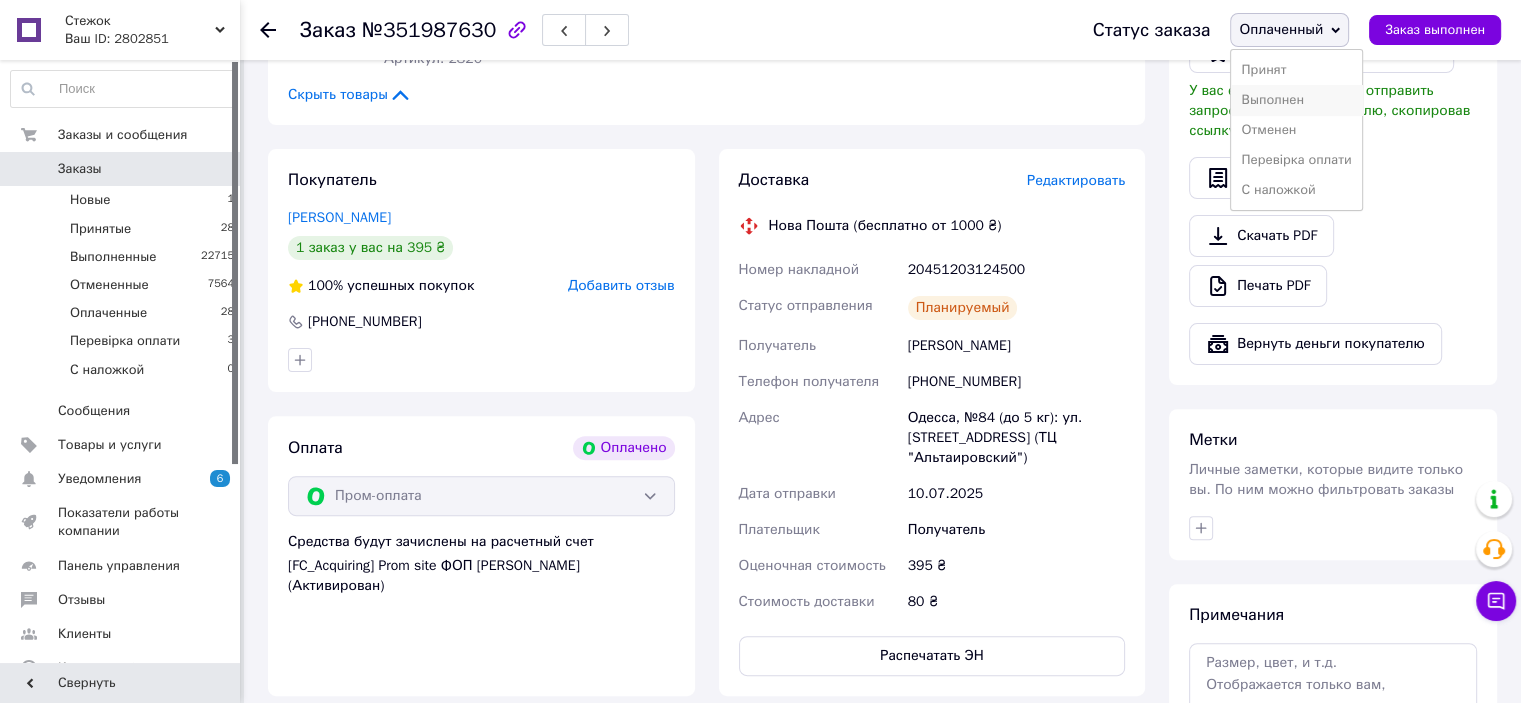 click on "Выполнен" at bounding box center [1296, 100] 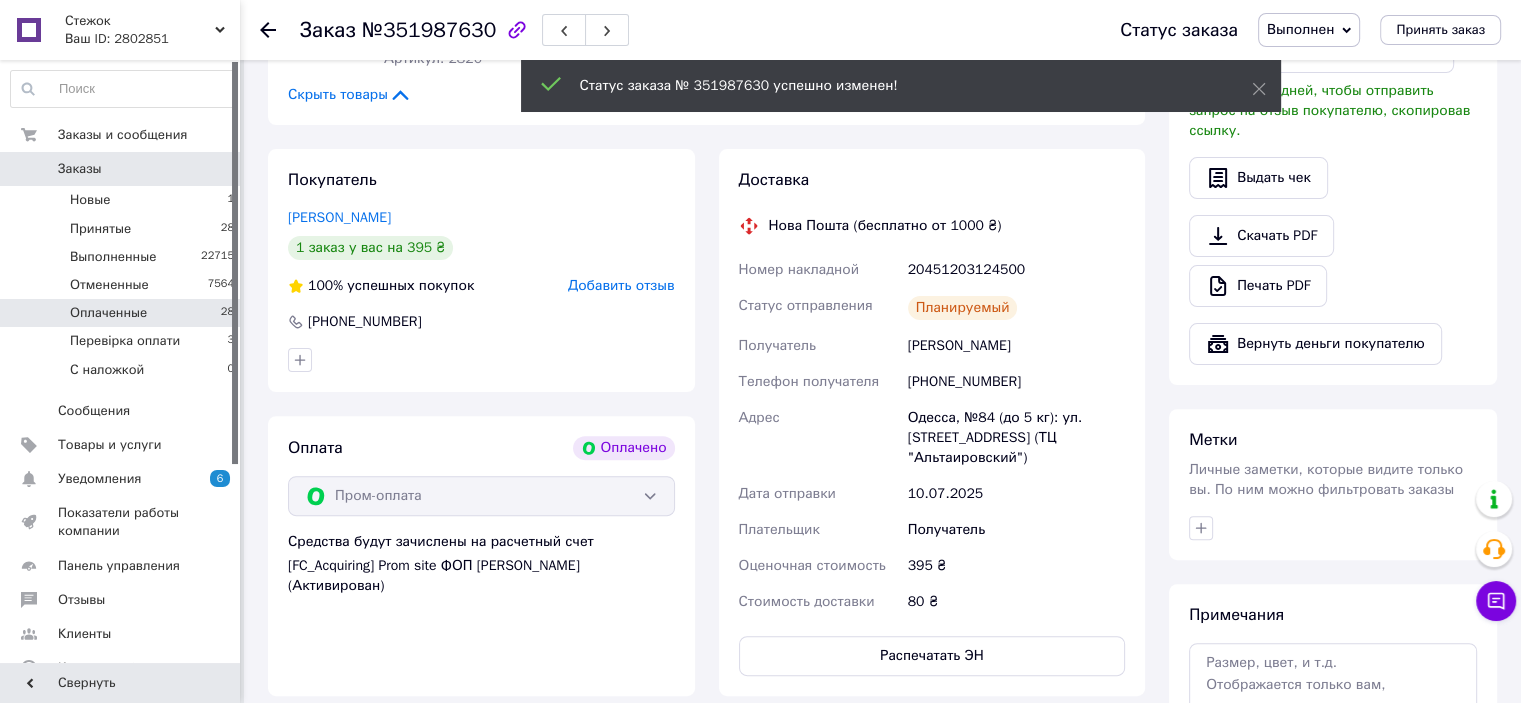 click on "Оплаченные 28" at bounding box center [123, 313] 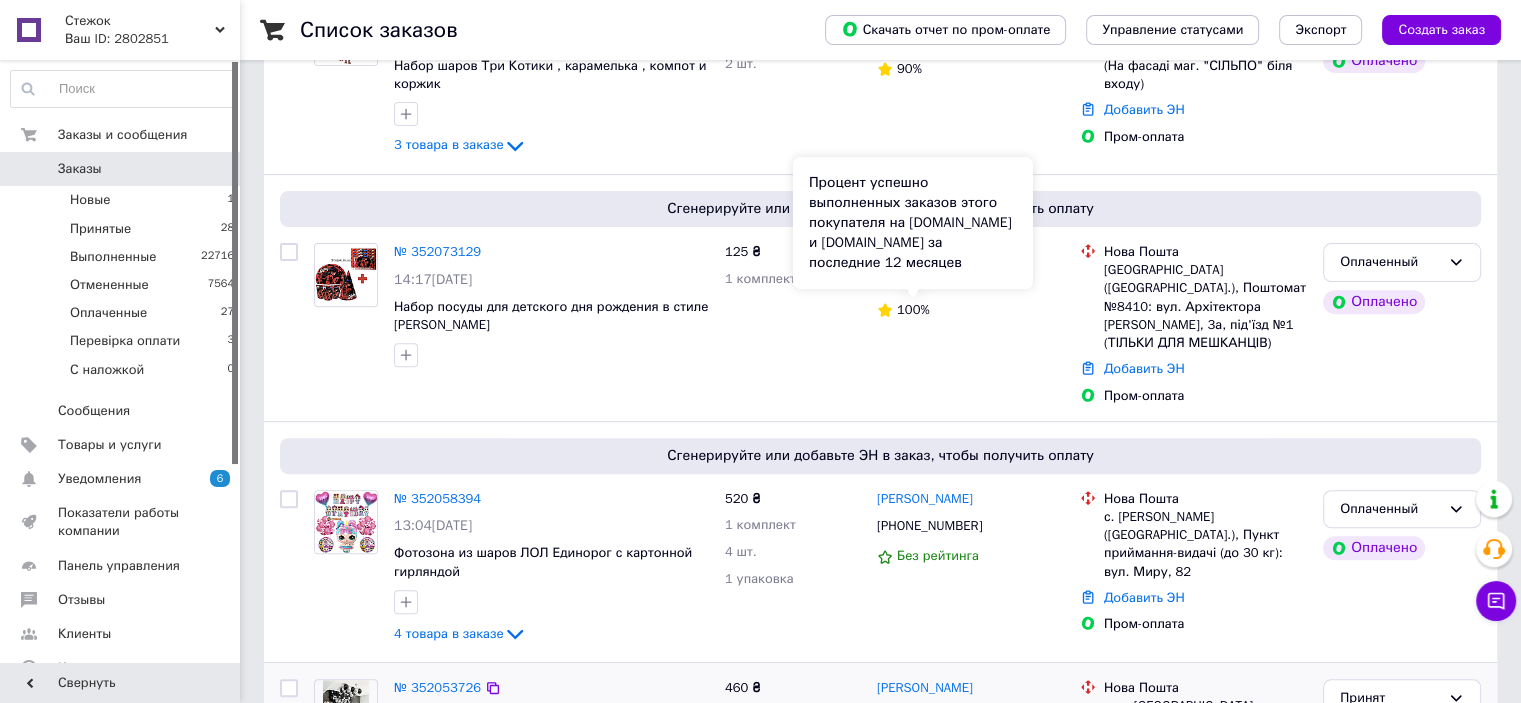 scroll, scrollTop: 800, scrollLeft: 0, axis: vertical 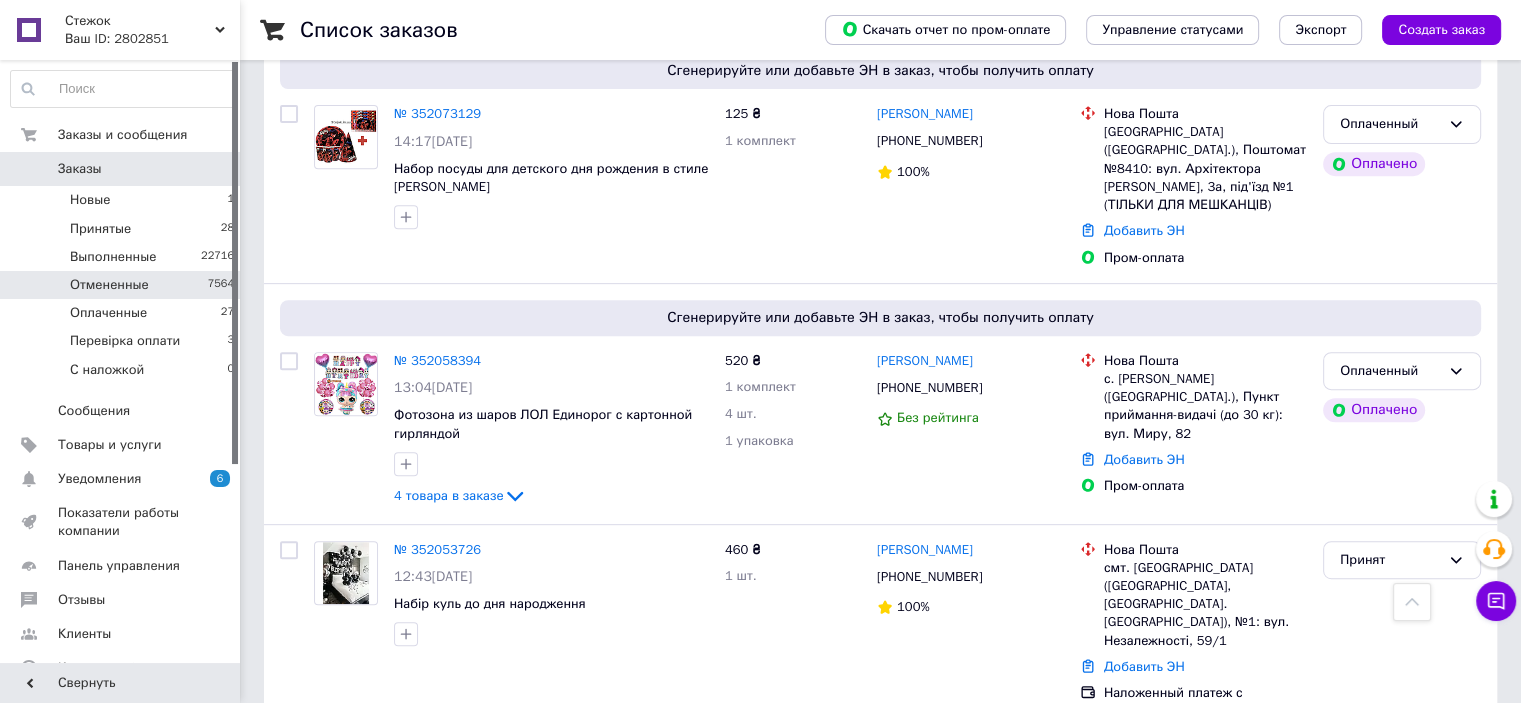 click on "Отмененные 7564" at bounding box center [123, 285] 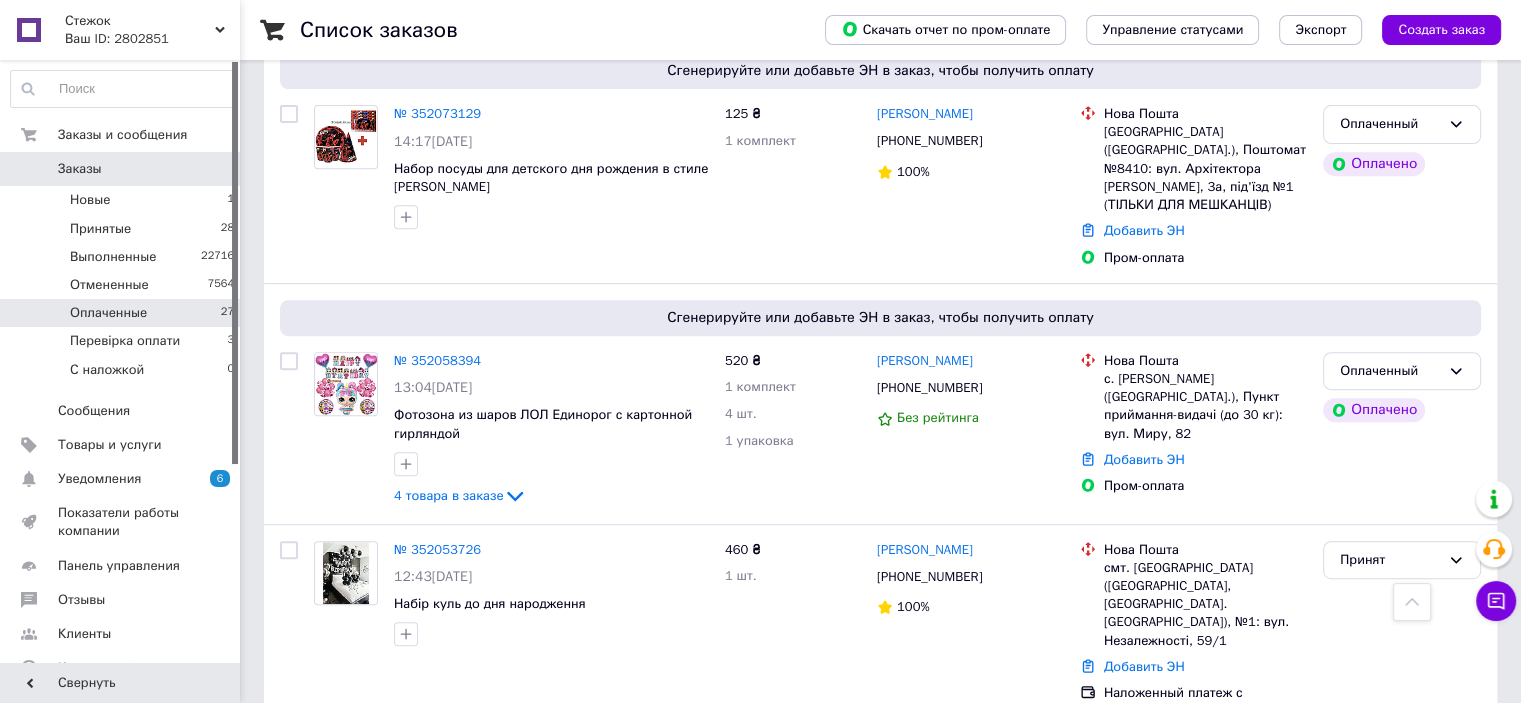 click on "Оплаченные 27" at bounding box center (123, 313) 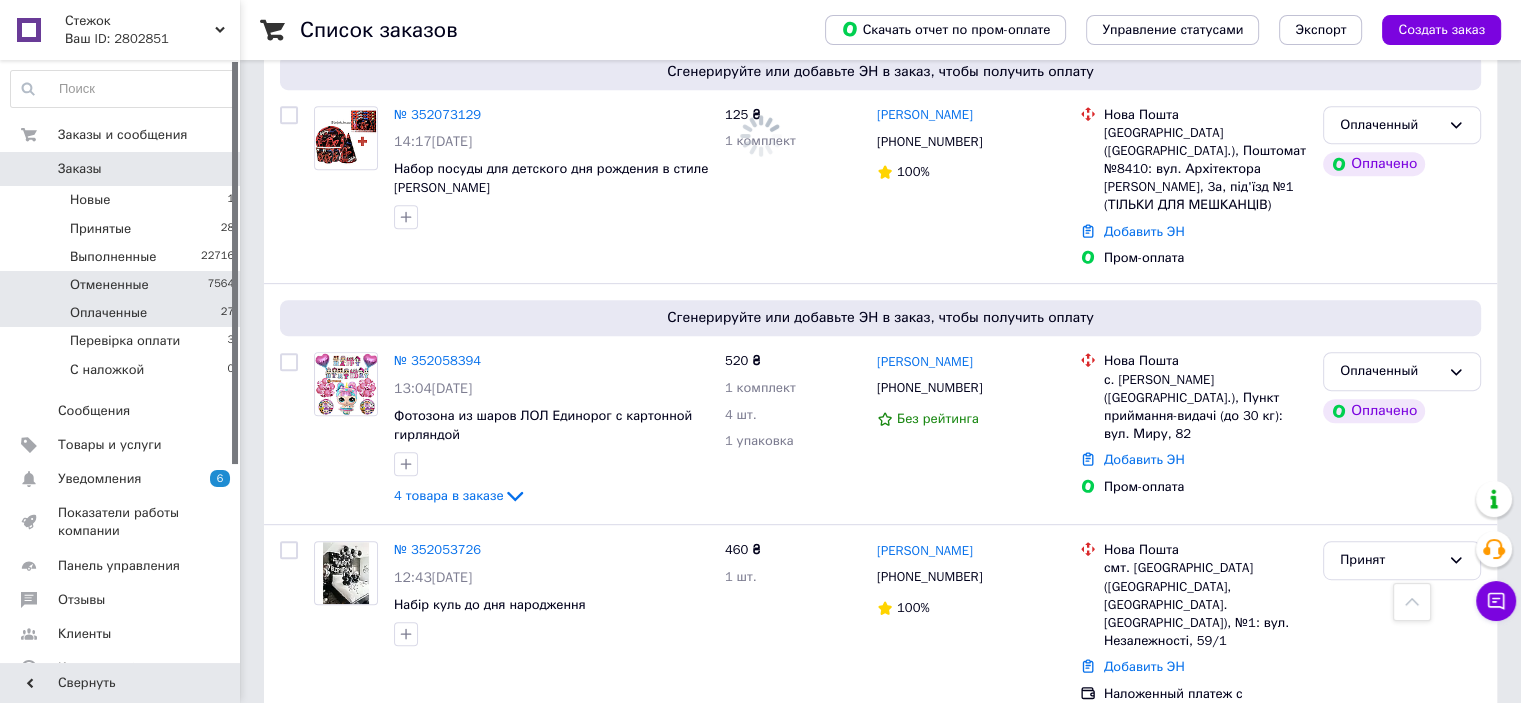 click on "Оплаченные 27" at bounding box center [123, 313] 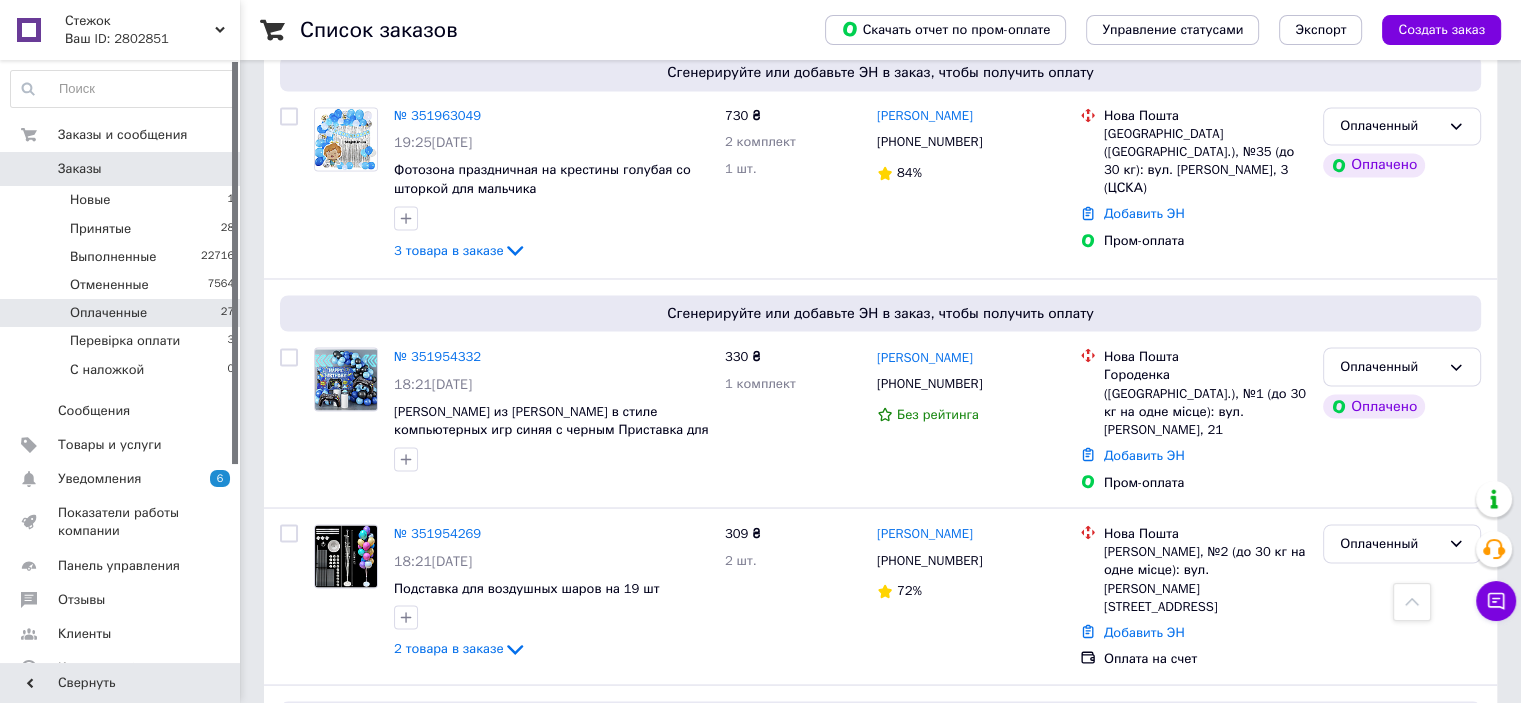 scroll, scrollTop: 3500, scrollLeft: 0, axis: vertical 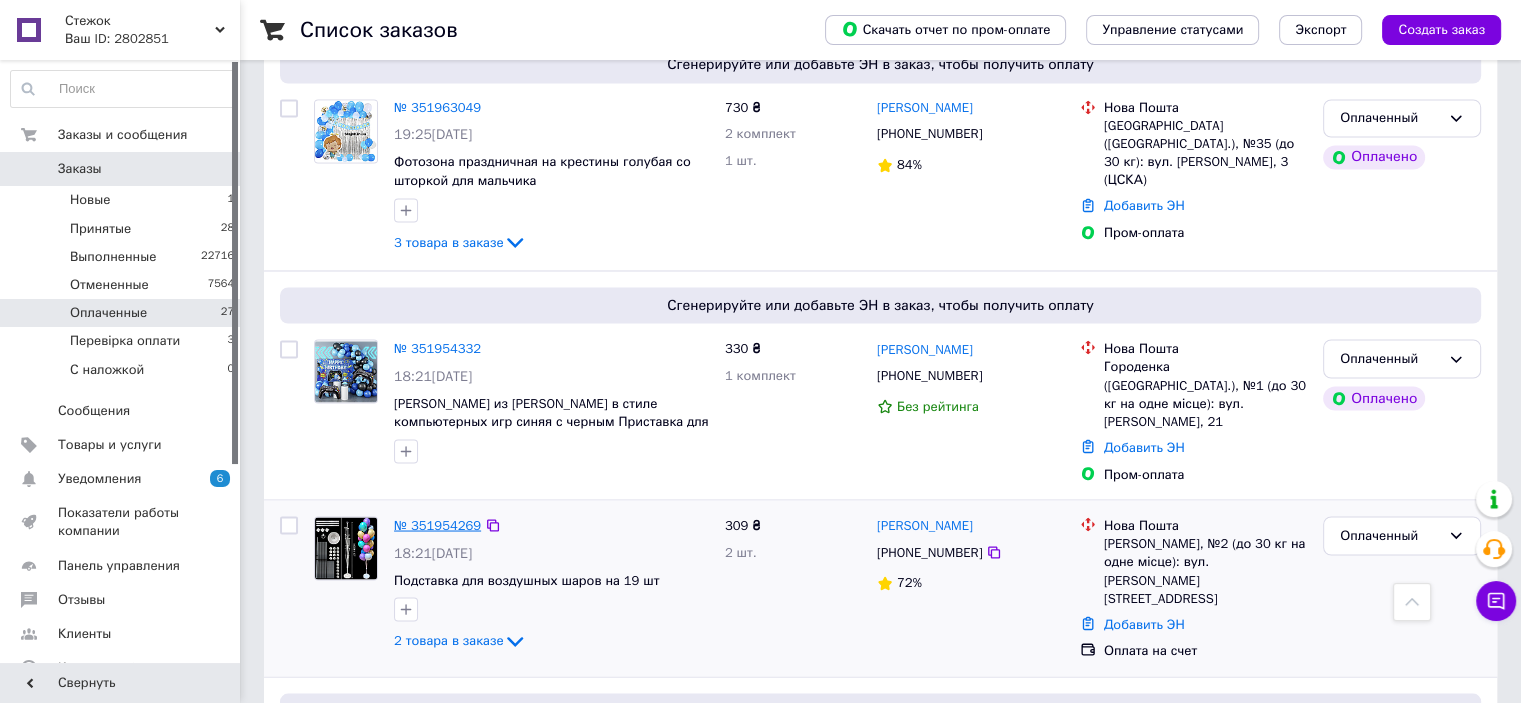 click on "№ 351954269" at bounding box center (437, 524) 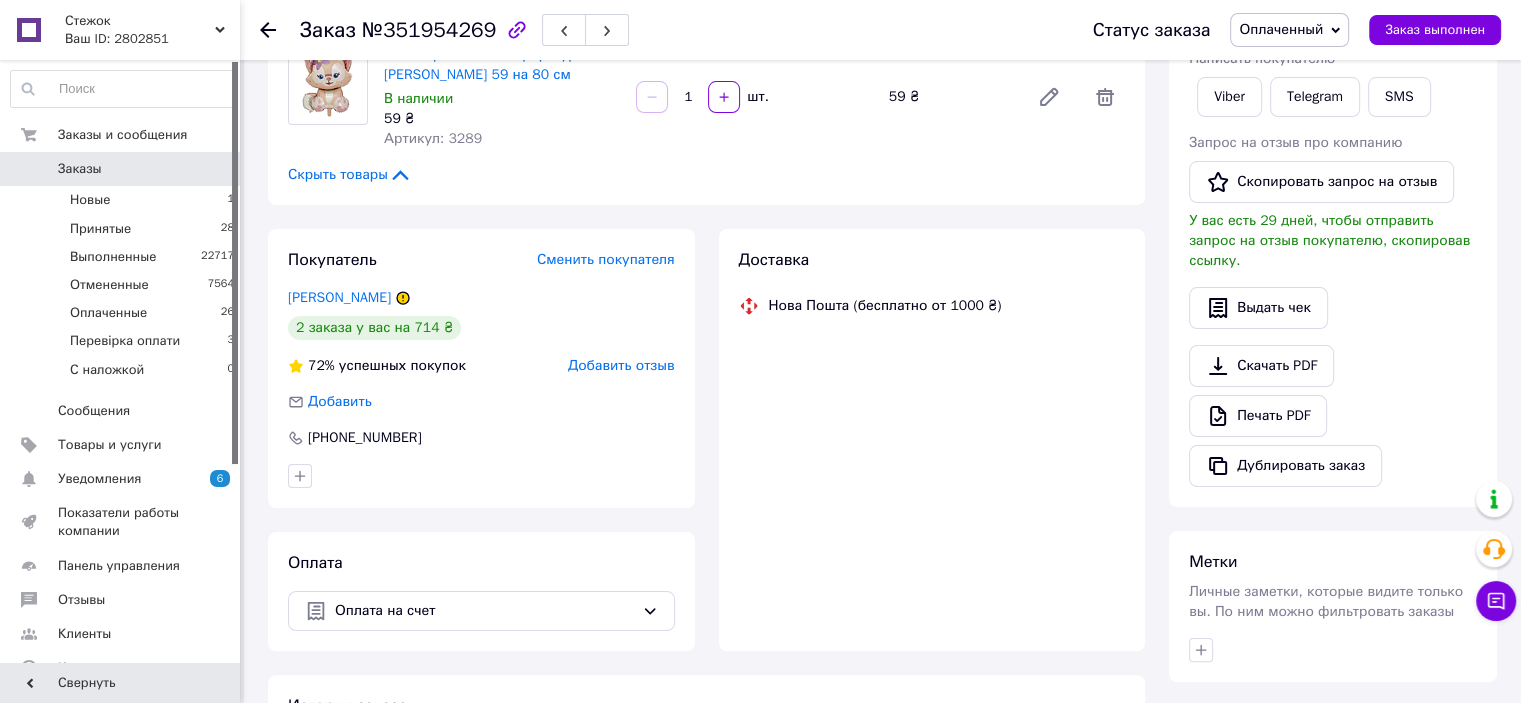scroll, scrollTop: 695, scrollLeft: 0, axis: vertical 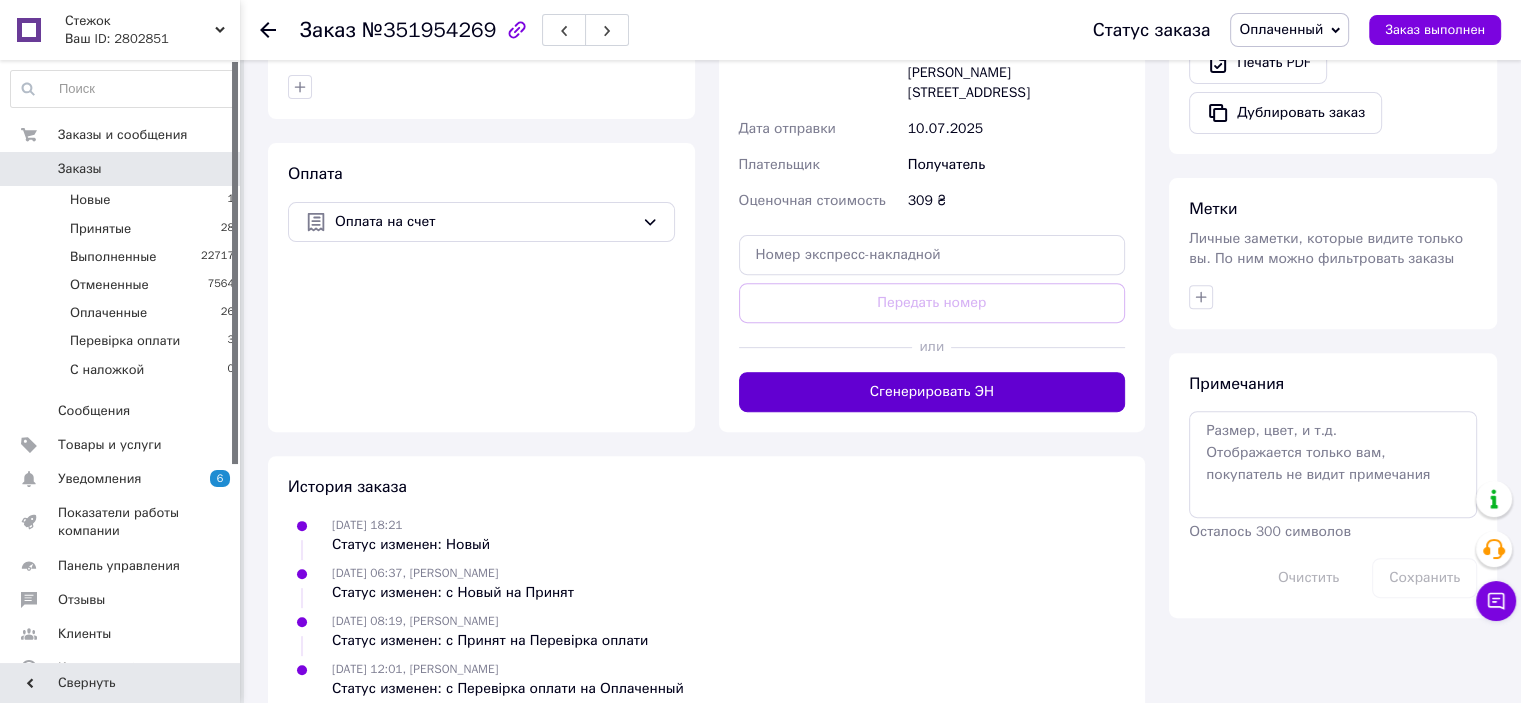 click on "Сгенерировать ЭН" at bounding box center [932, 392] 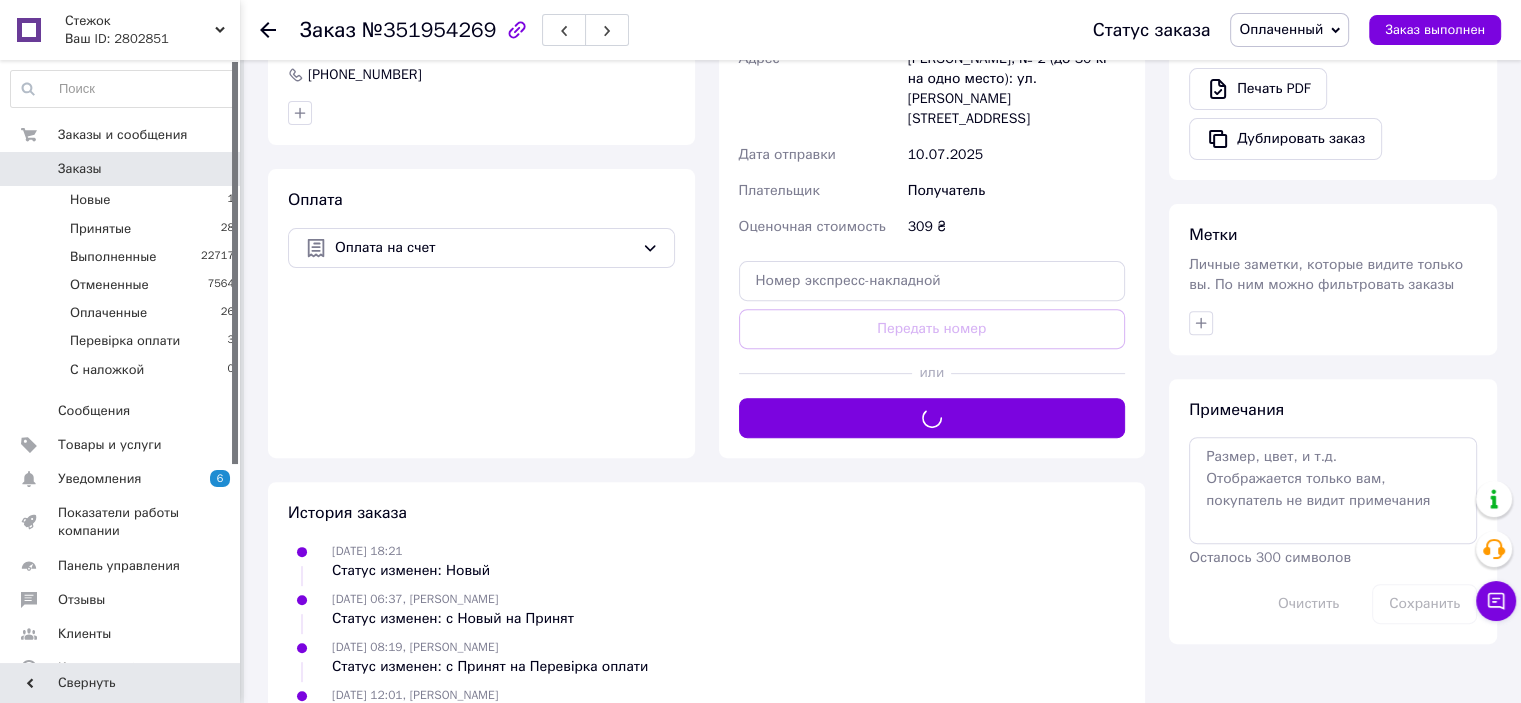 scroll, scrollTop: 295, scrollLeft: 0, axis: vertical 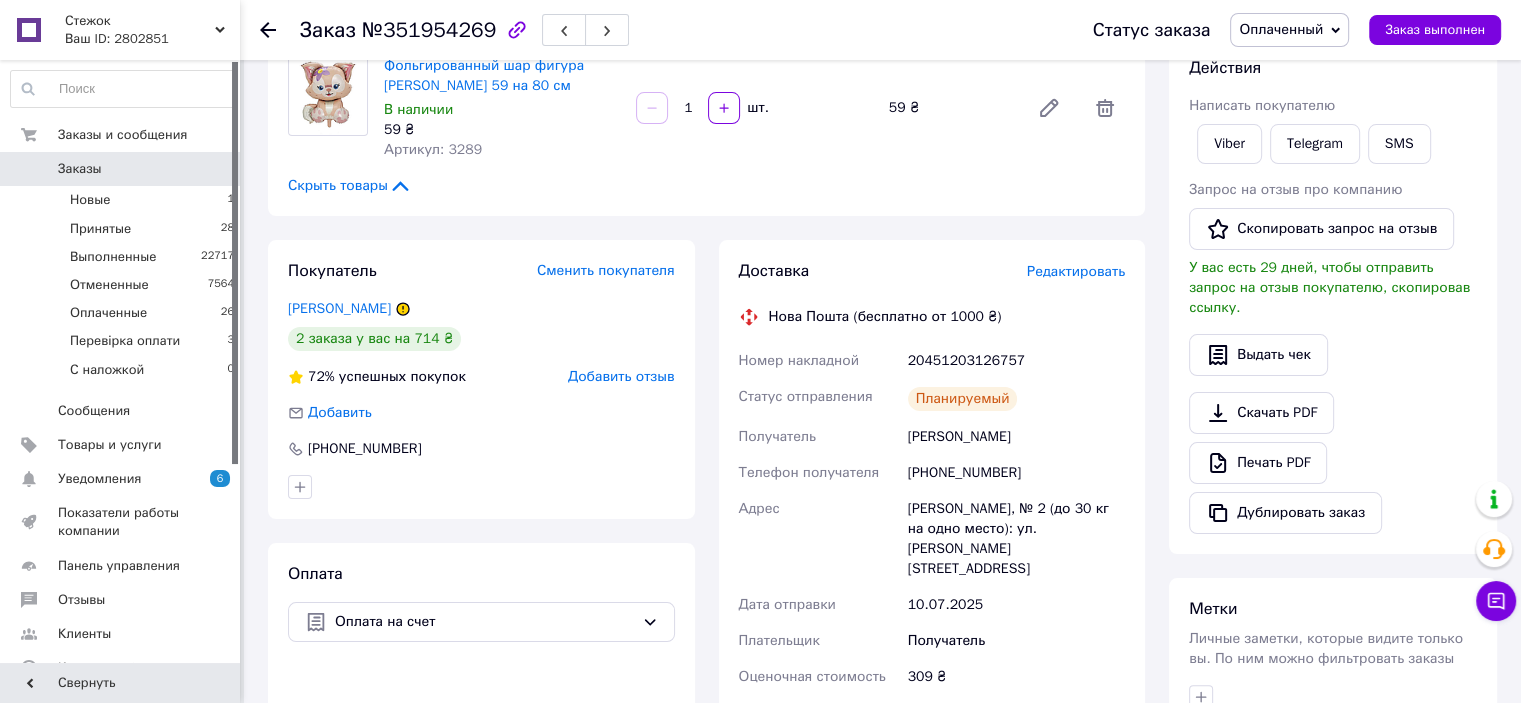 drag, startPoint x: 1308, startPoint y: 23, endPoint x: 1306, endPoint y: 92, distance: 69.02898 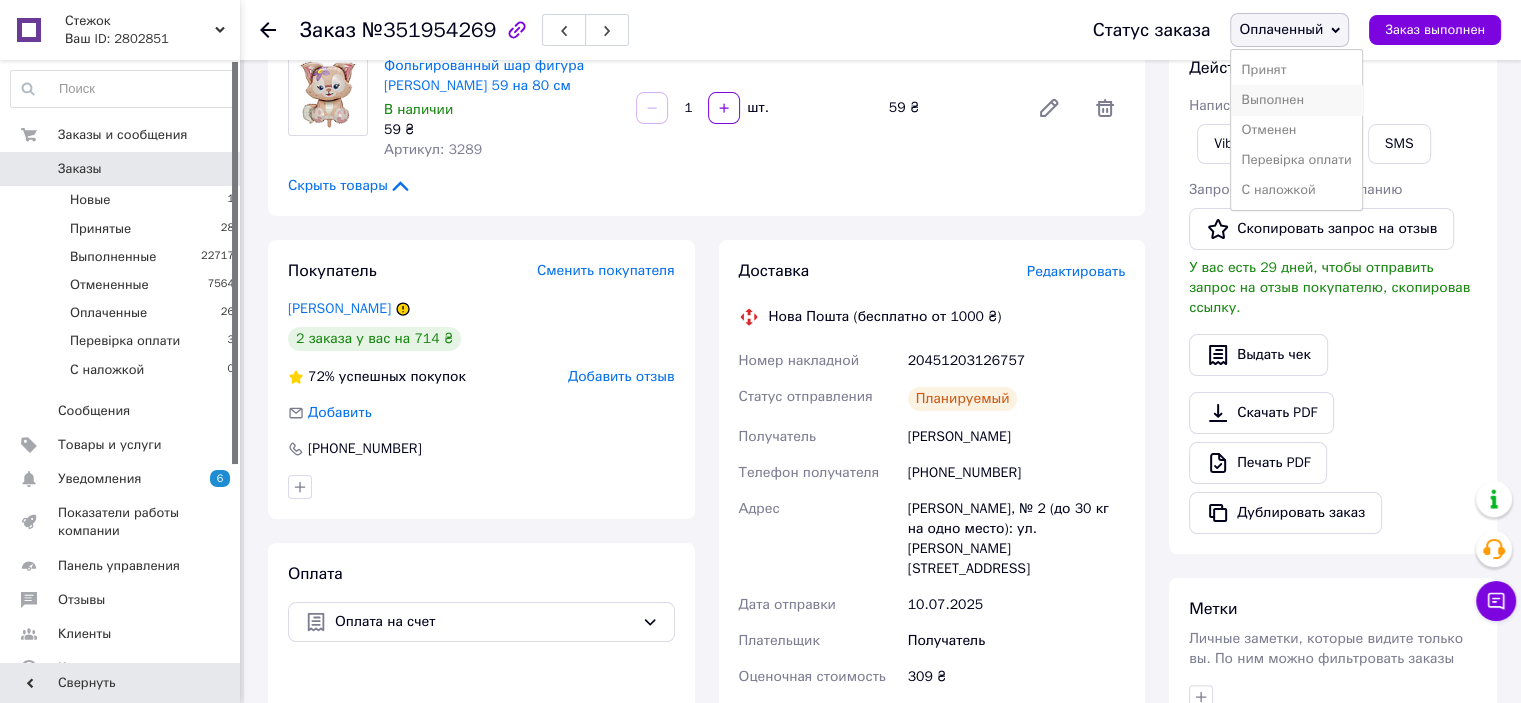 click on "Выполнен" at bounding box center (1296, 100) 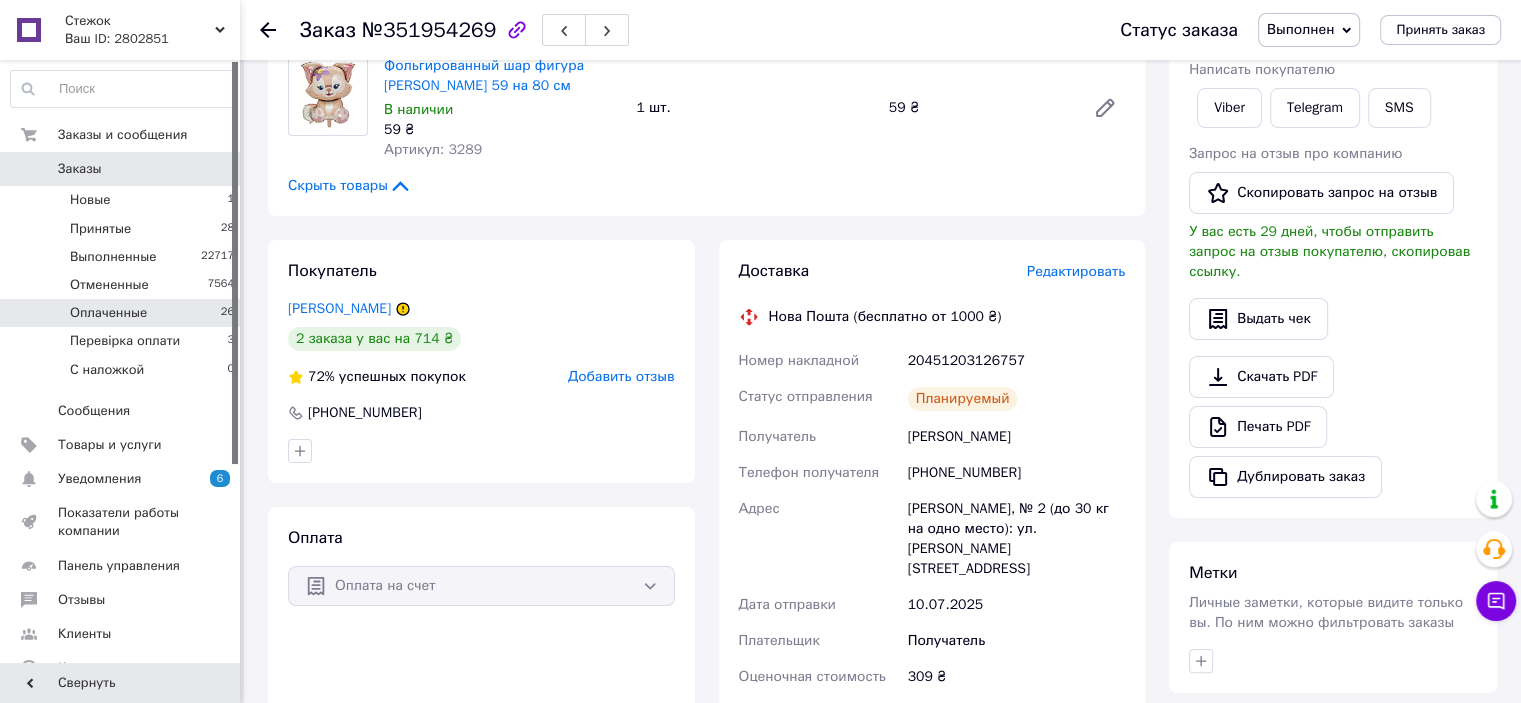 click on "Оплаченные" at bounding box center (108, 313) 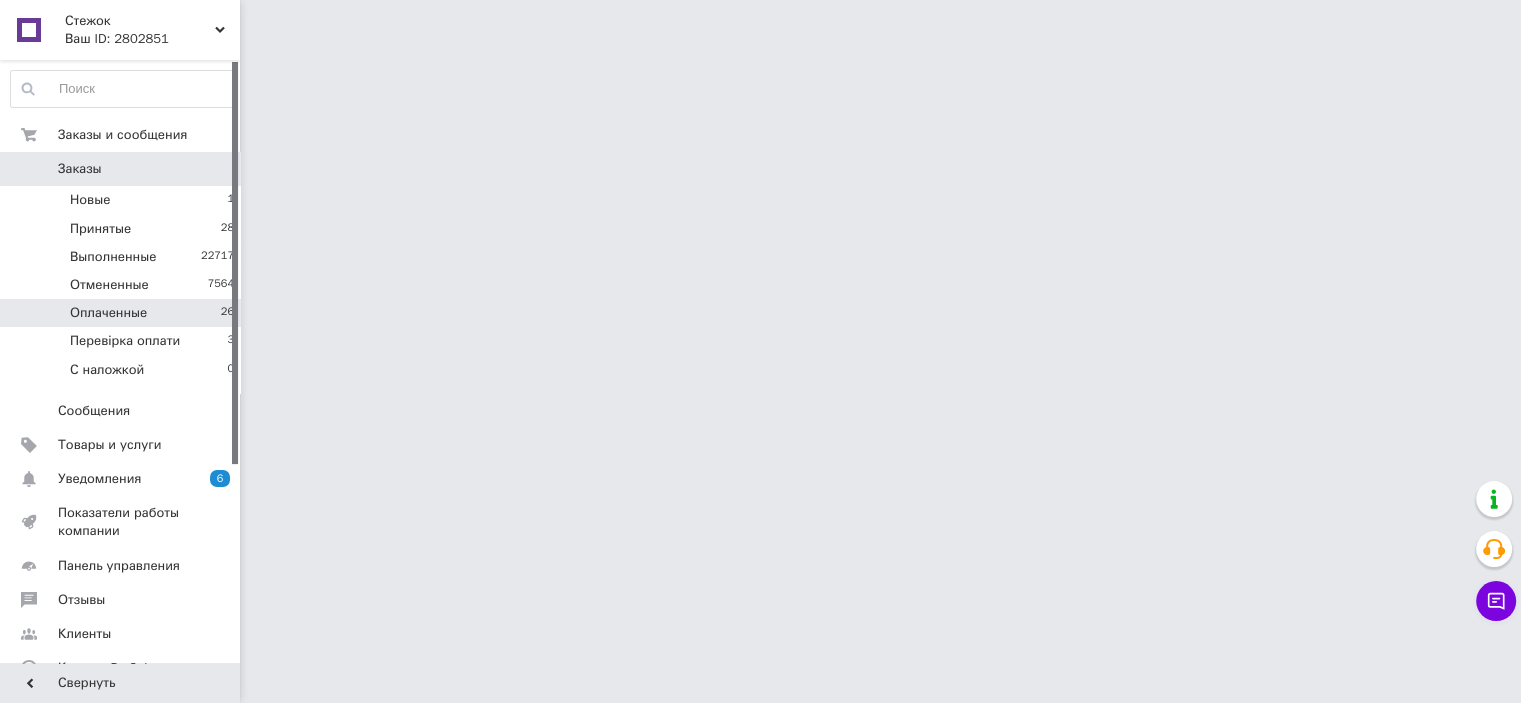 scroll, scrollTop: 0, scrollLeft: 0, axis: both 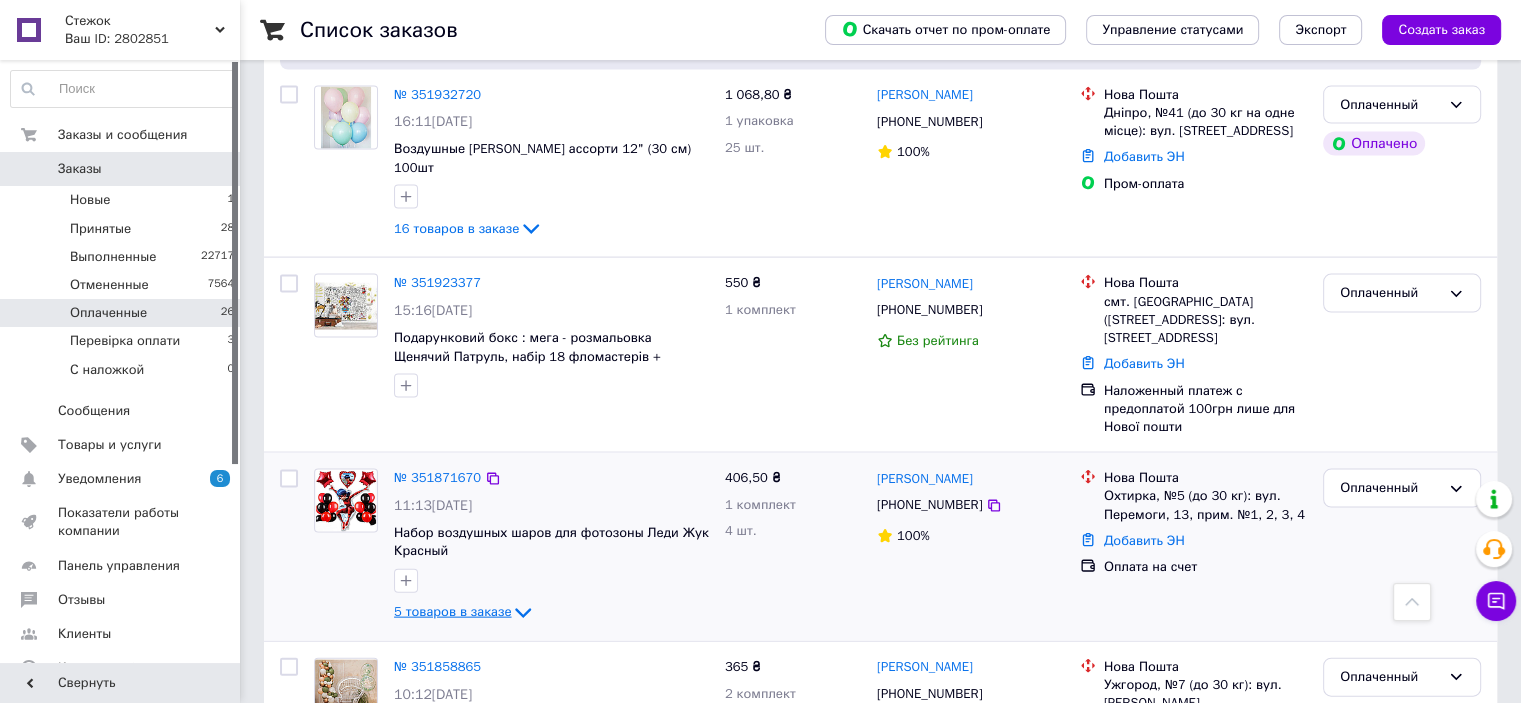 click on "5 товаров в заказе" at bounding box center [452, 612] 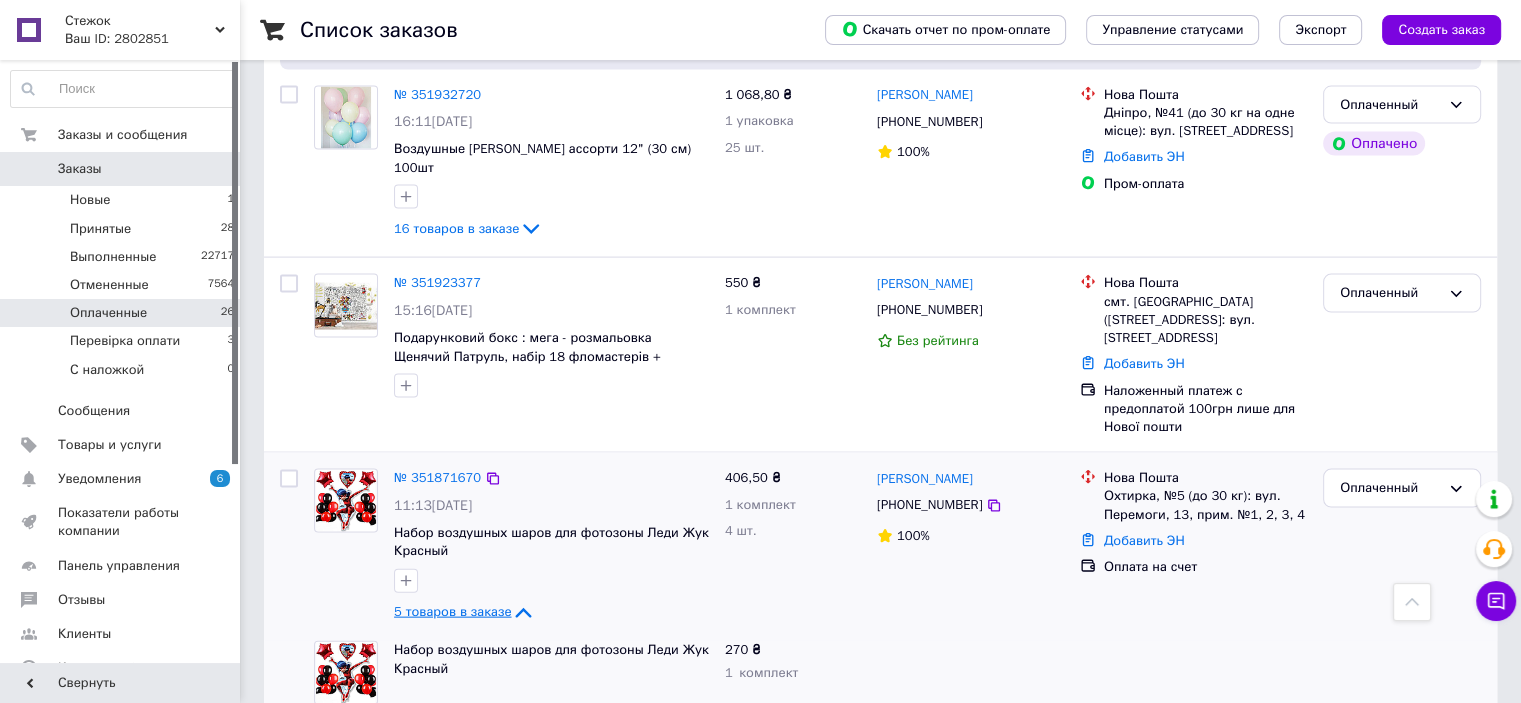 click on "5 товаров в заказе" at bounding box center [452, 612] 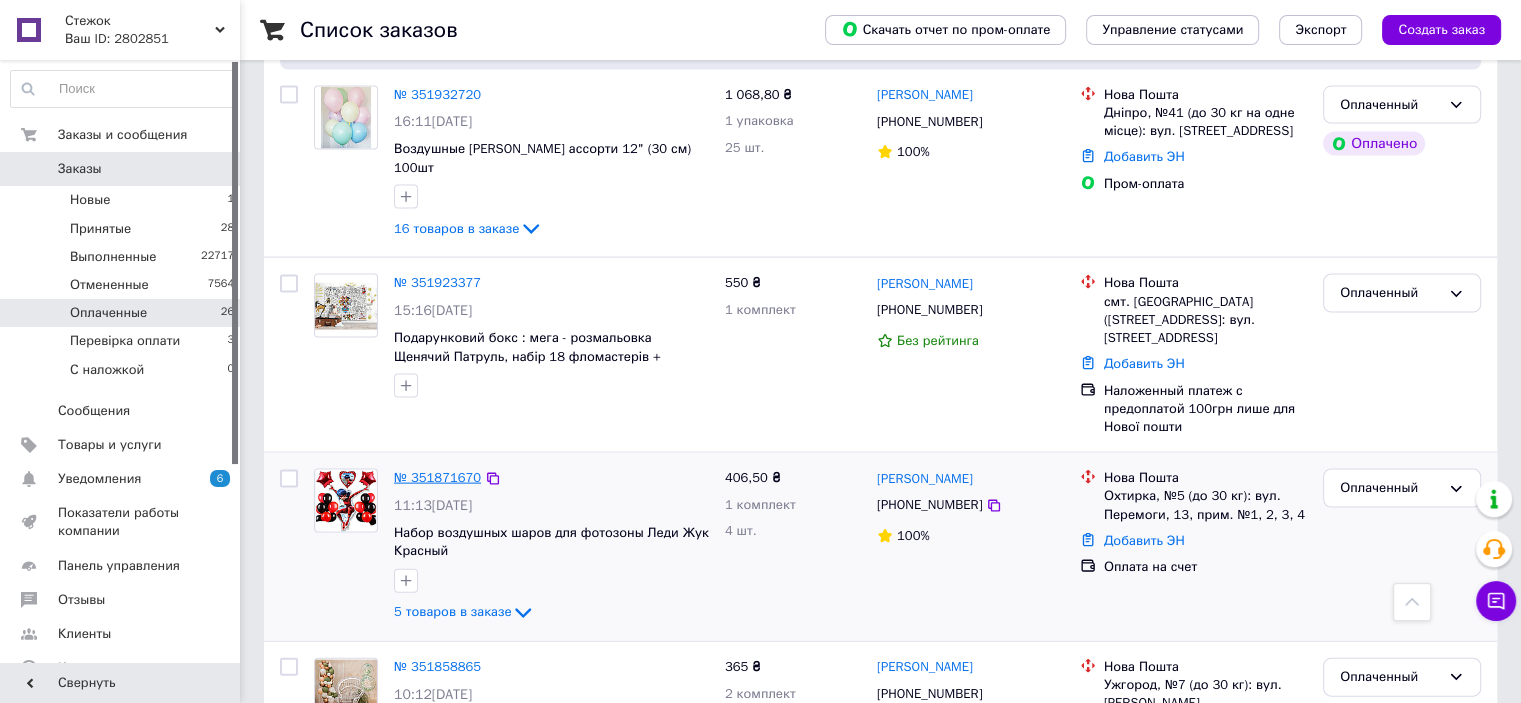 click on "№ 351871670" at bounding box center [437, 477] 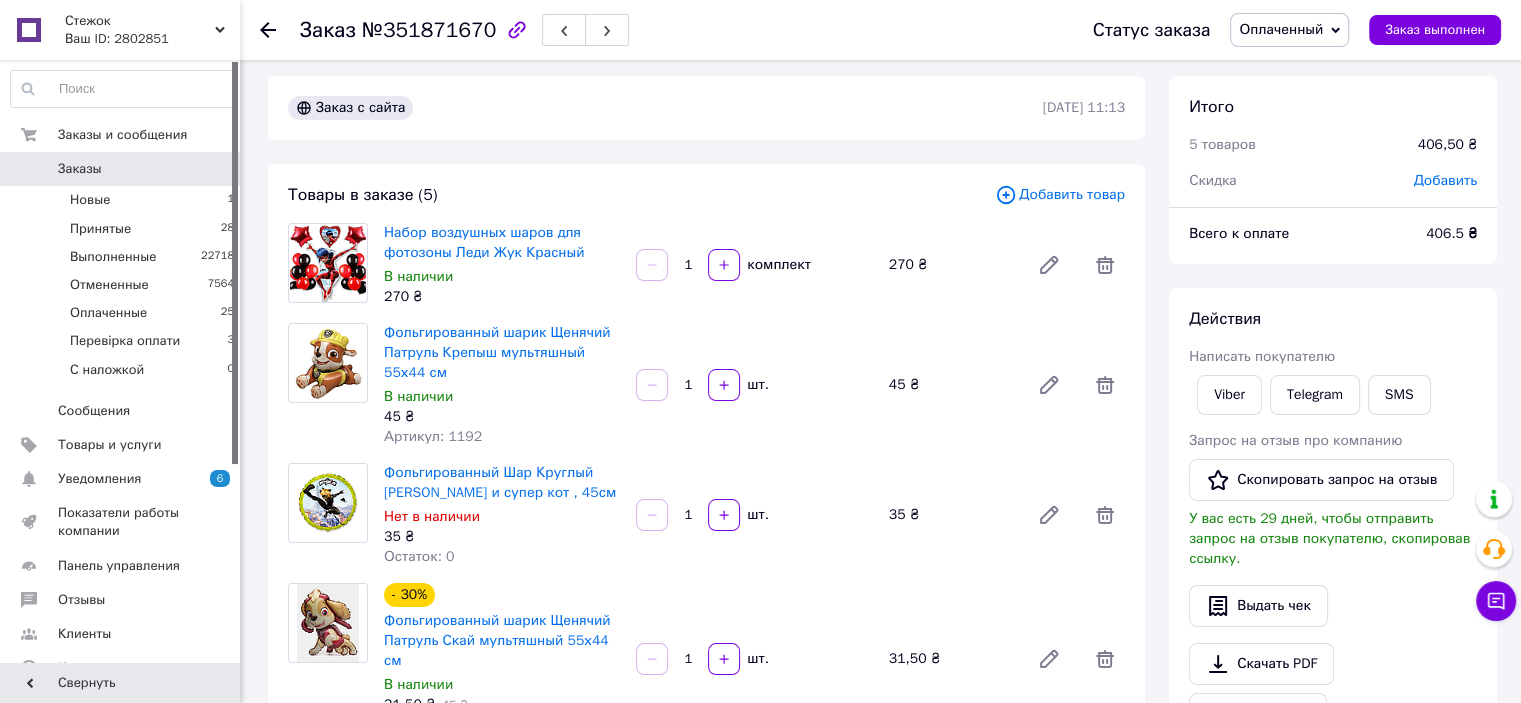 scroll, scrollTop: 0, scrollLeft: 0, axis: both 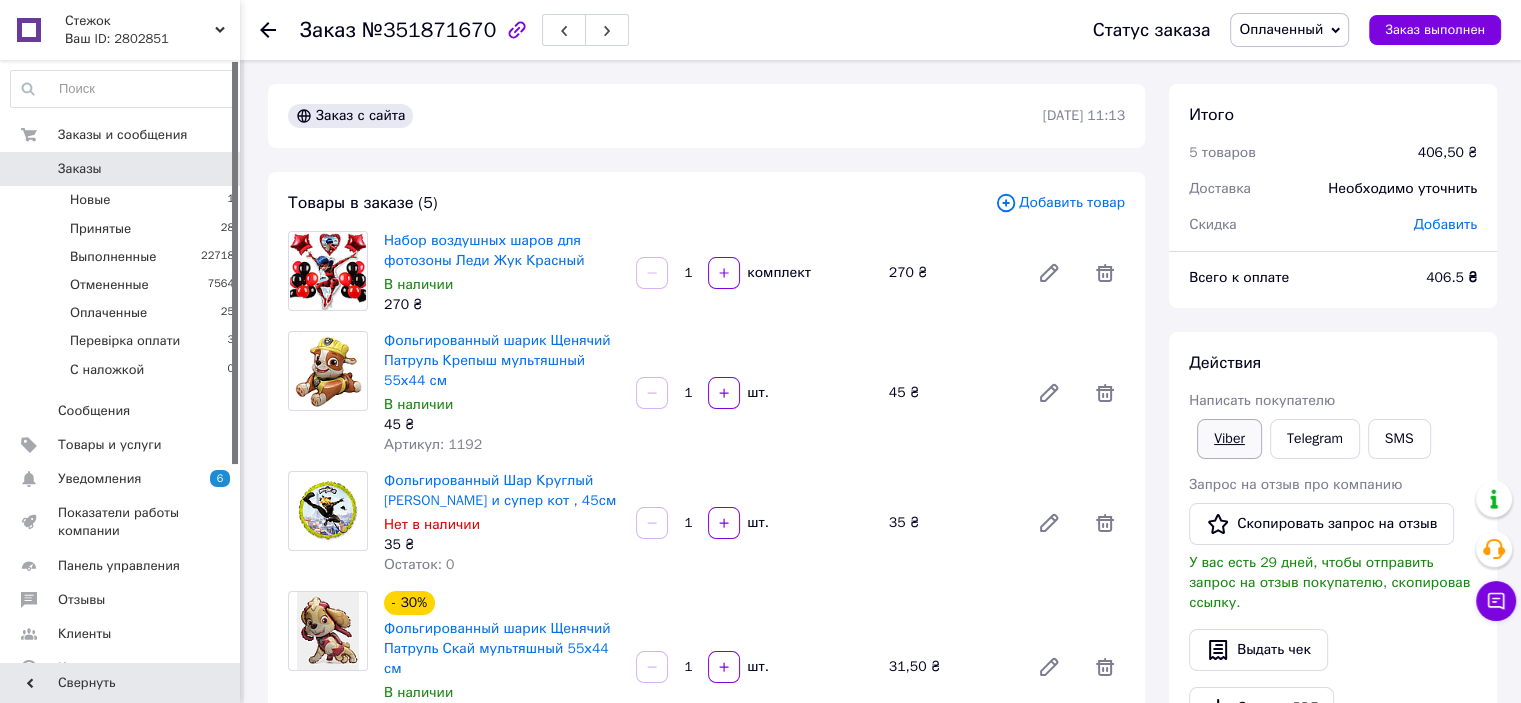 click on "Viber" at bounding box center (1229, 439) 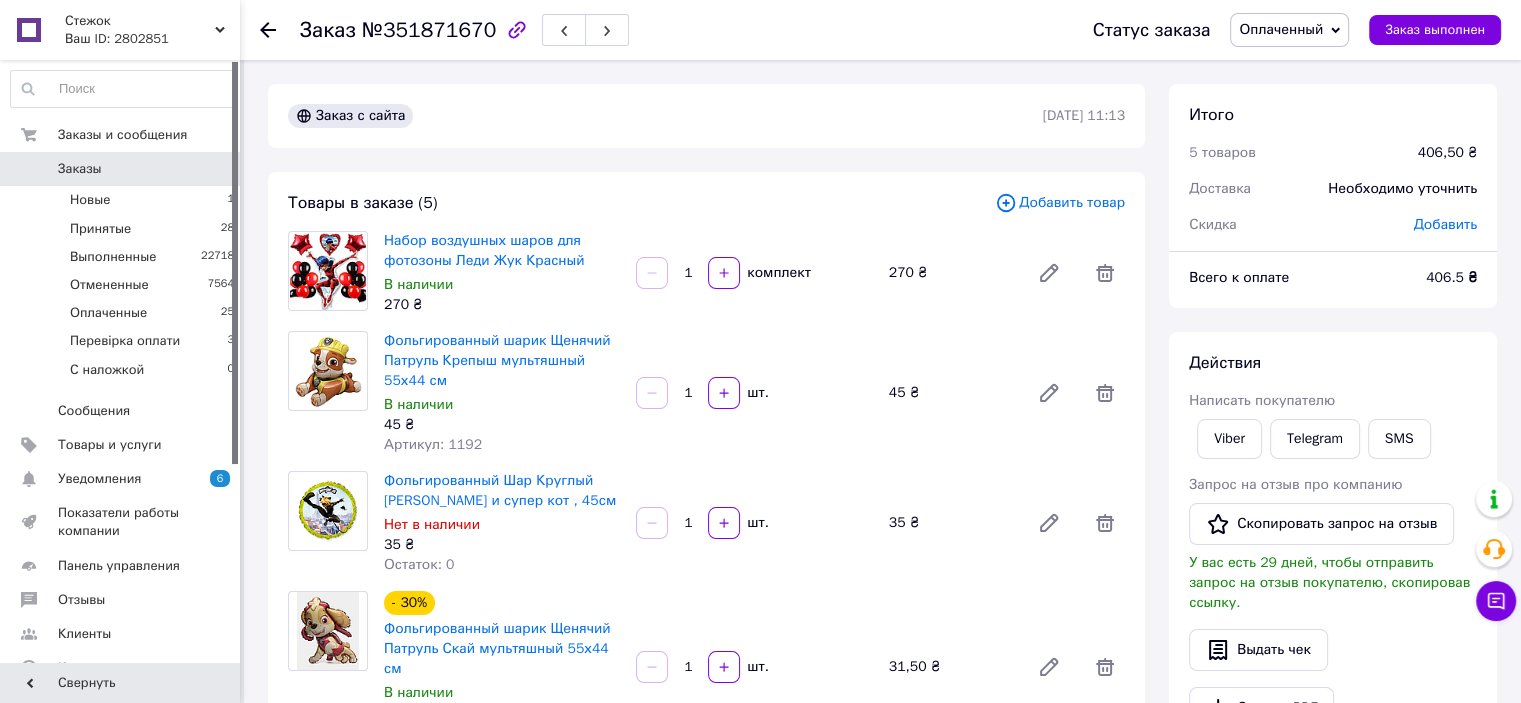 click on "Действия" at bounding box center (1333, 363) 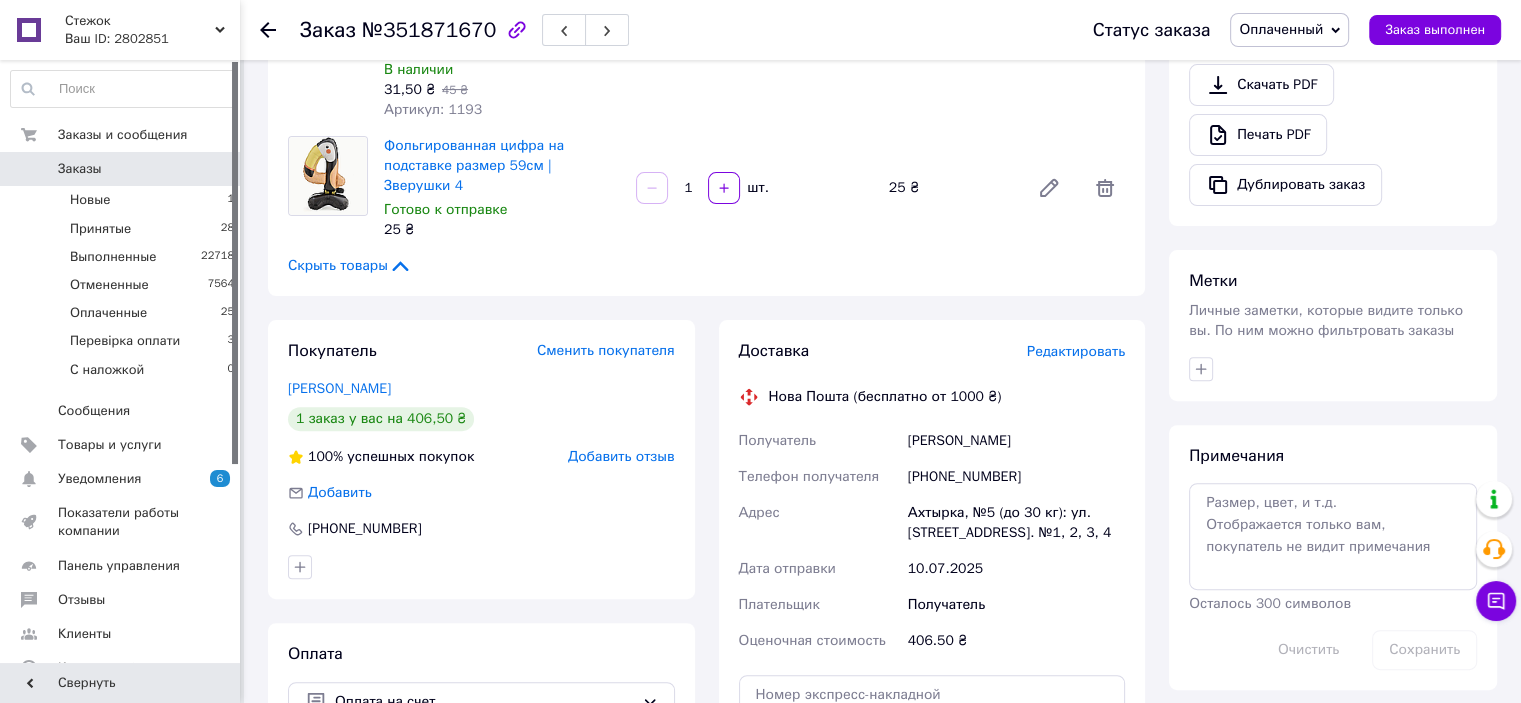 scroll, scrollTop: 500, scrollLeft: 0, axis: vertical 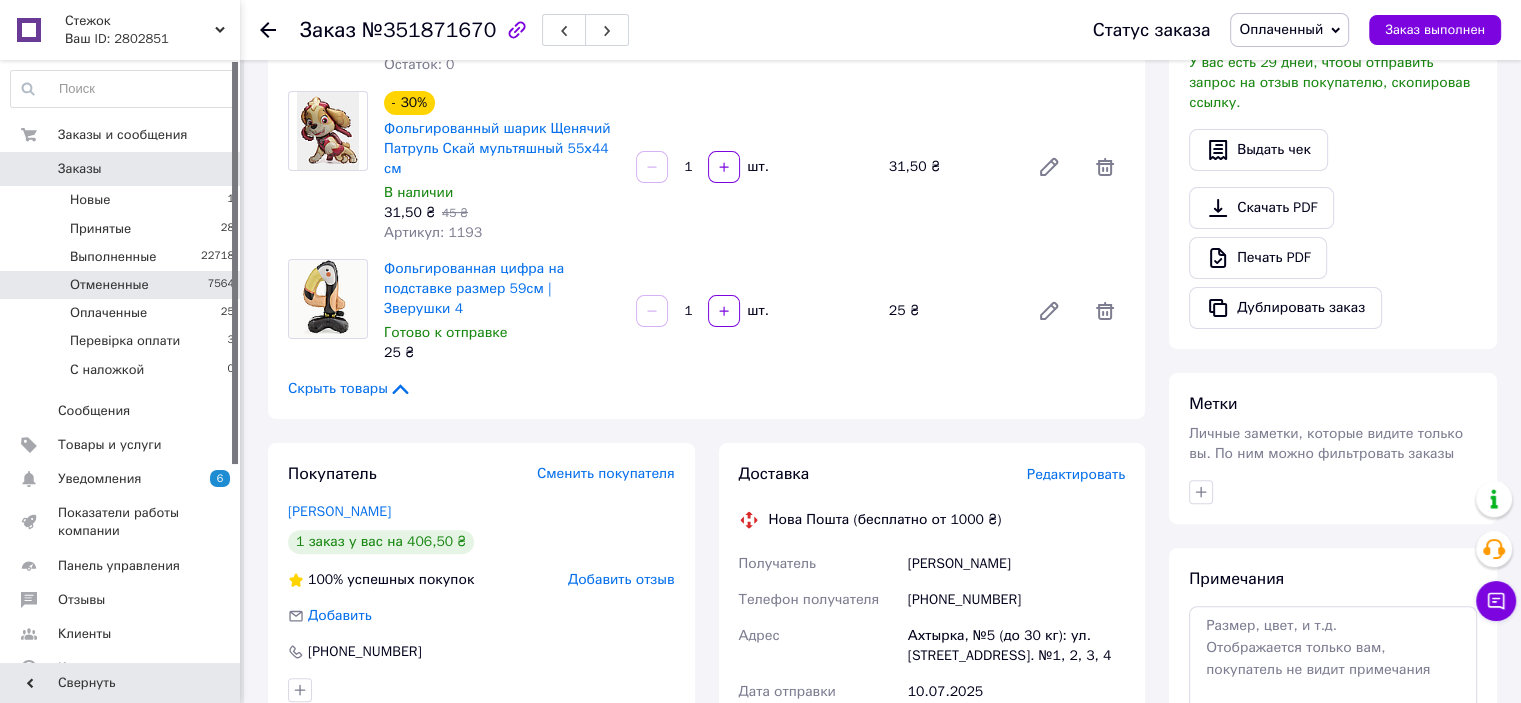 click on "Отмененные 7564" at bounding box center [123, 285] 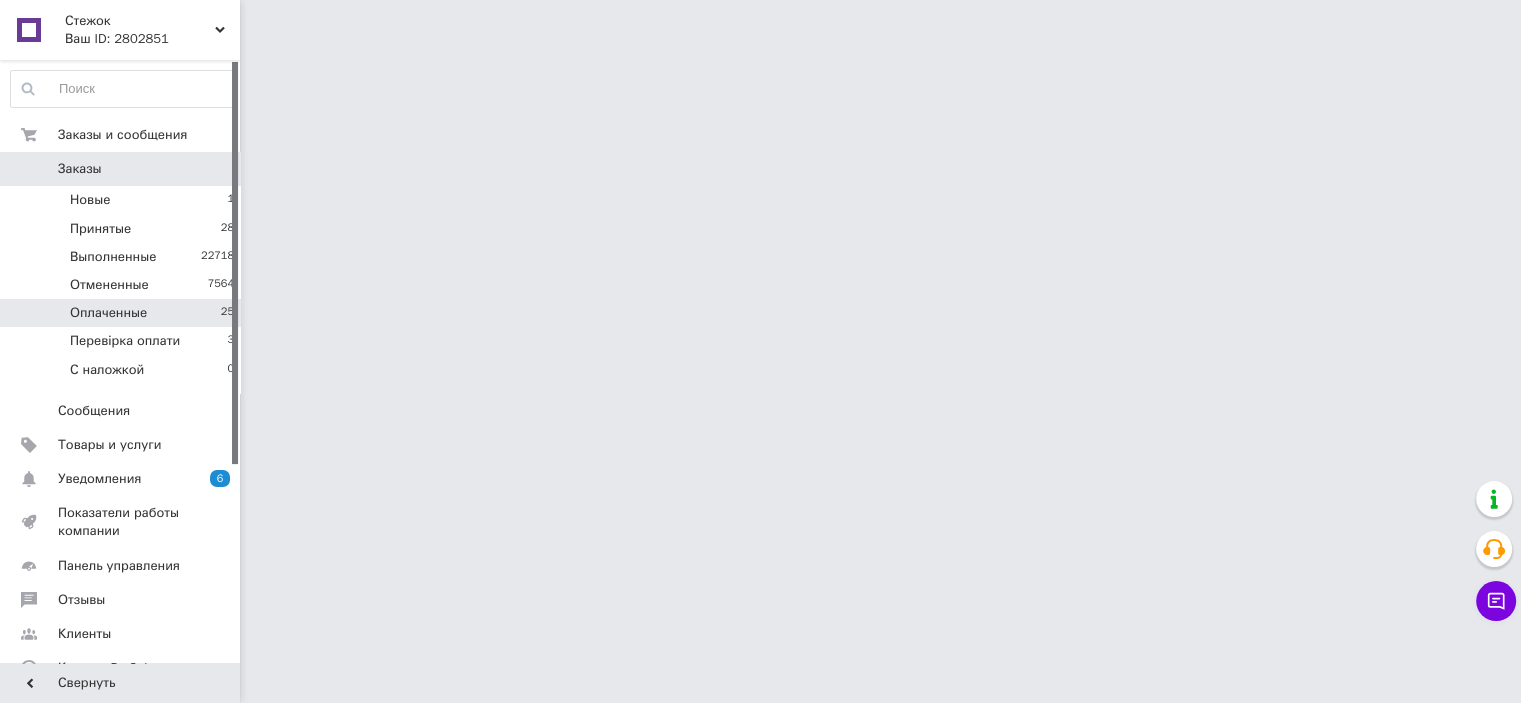 scroll, scrollTop: 0, scrollLeft: 0, axis: both 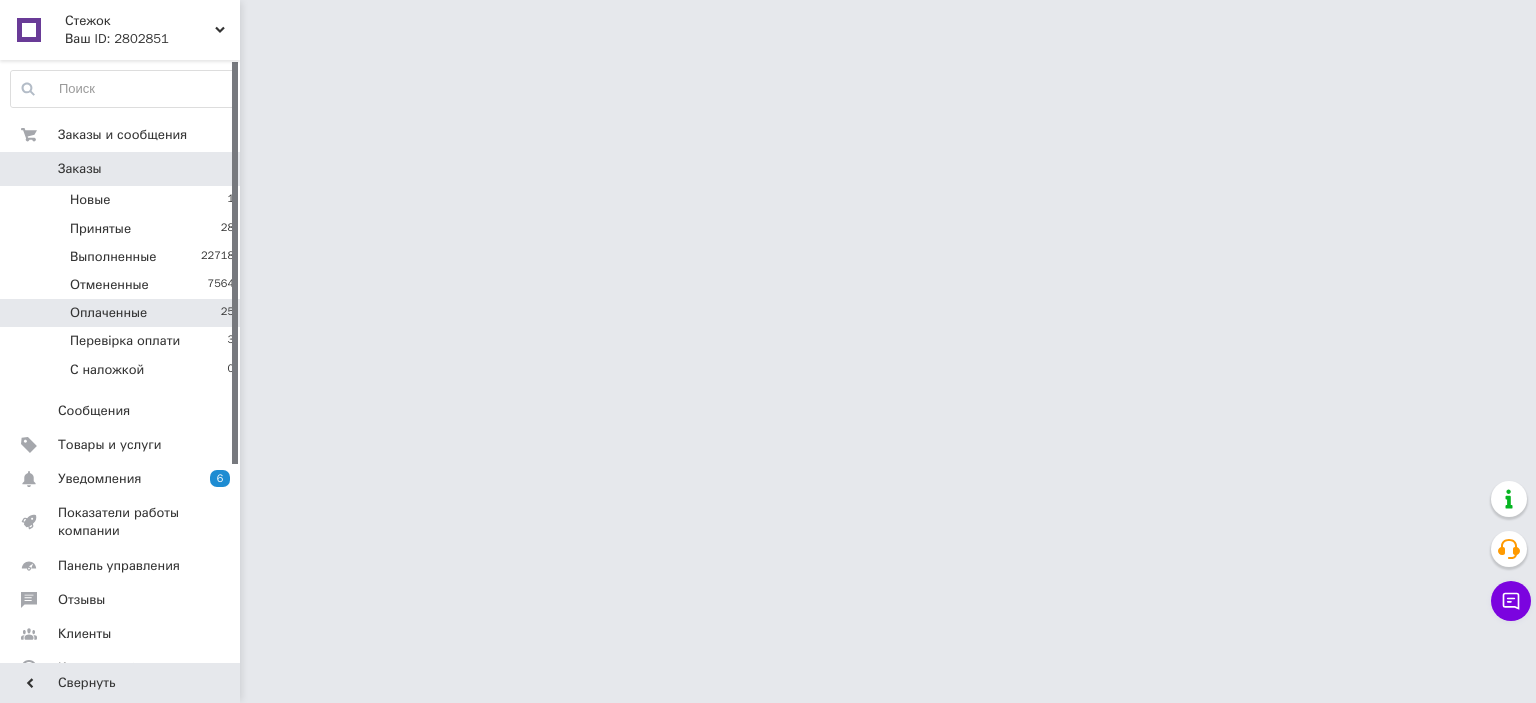 click on "Оплаченные 25" at bounding box center [123, 313] 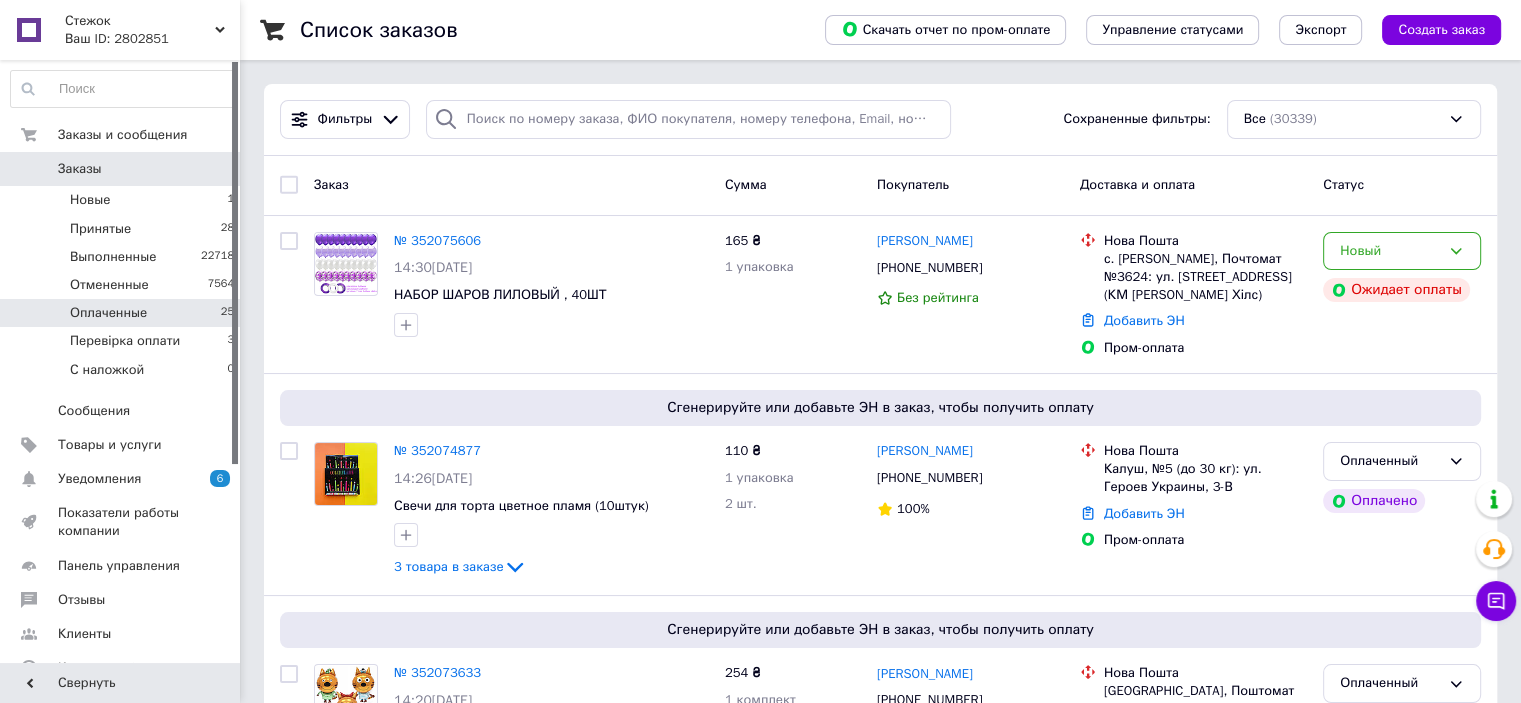 click on "Оплаченные 25" at bounding box center (123, 313) 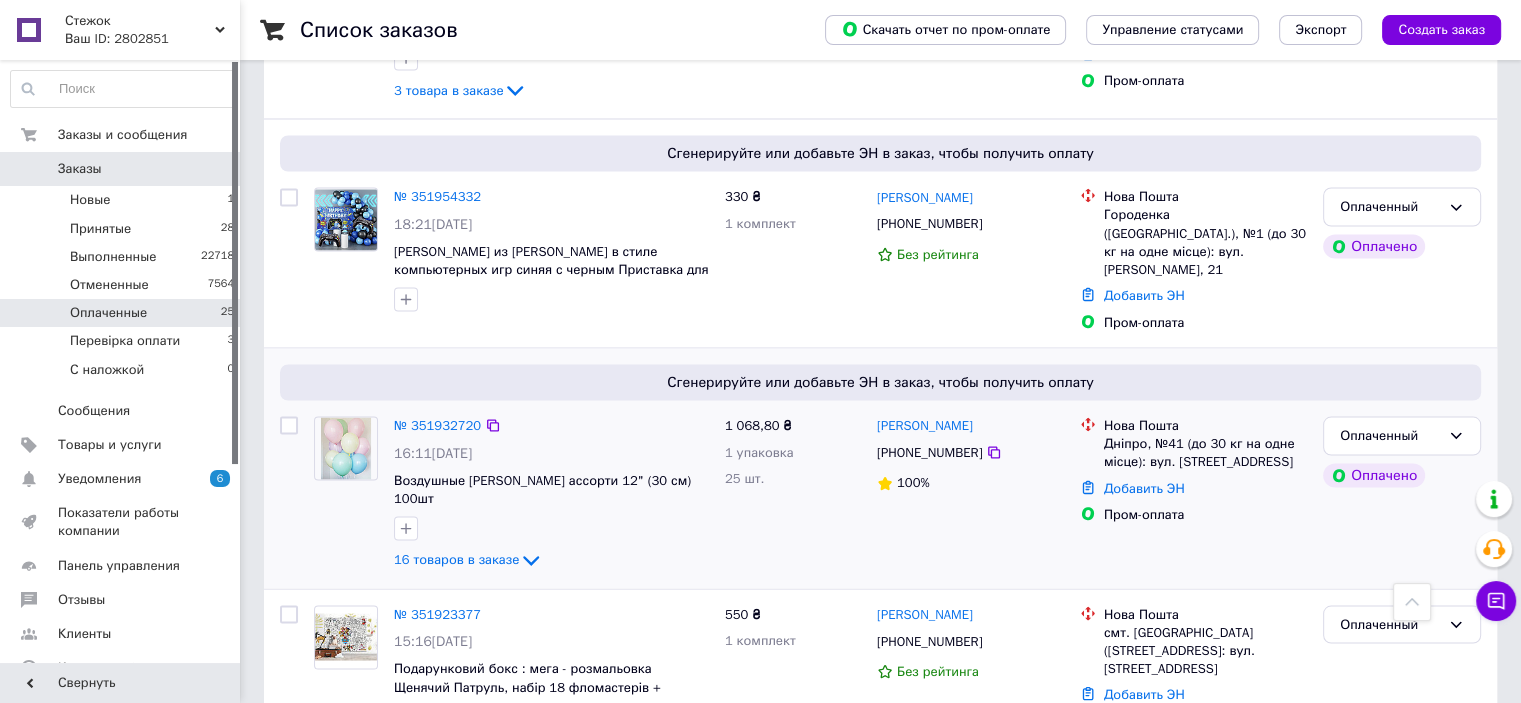 scroll, scrollTop: 3616, scrollLeft: 0, axis: vertical 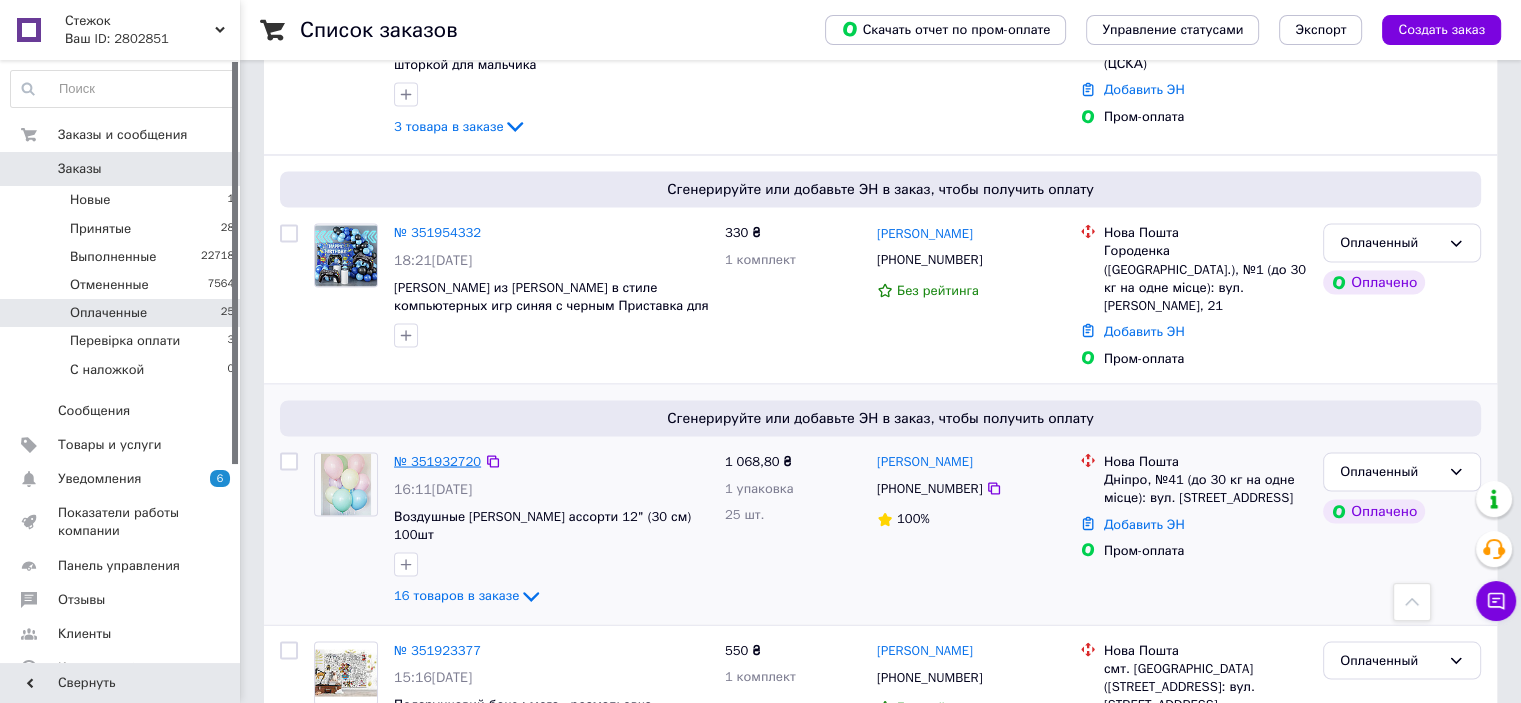 click on "№ 351932720" at bounding box center (437, 460) 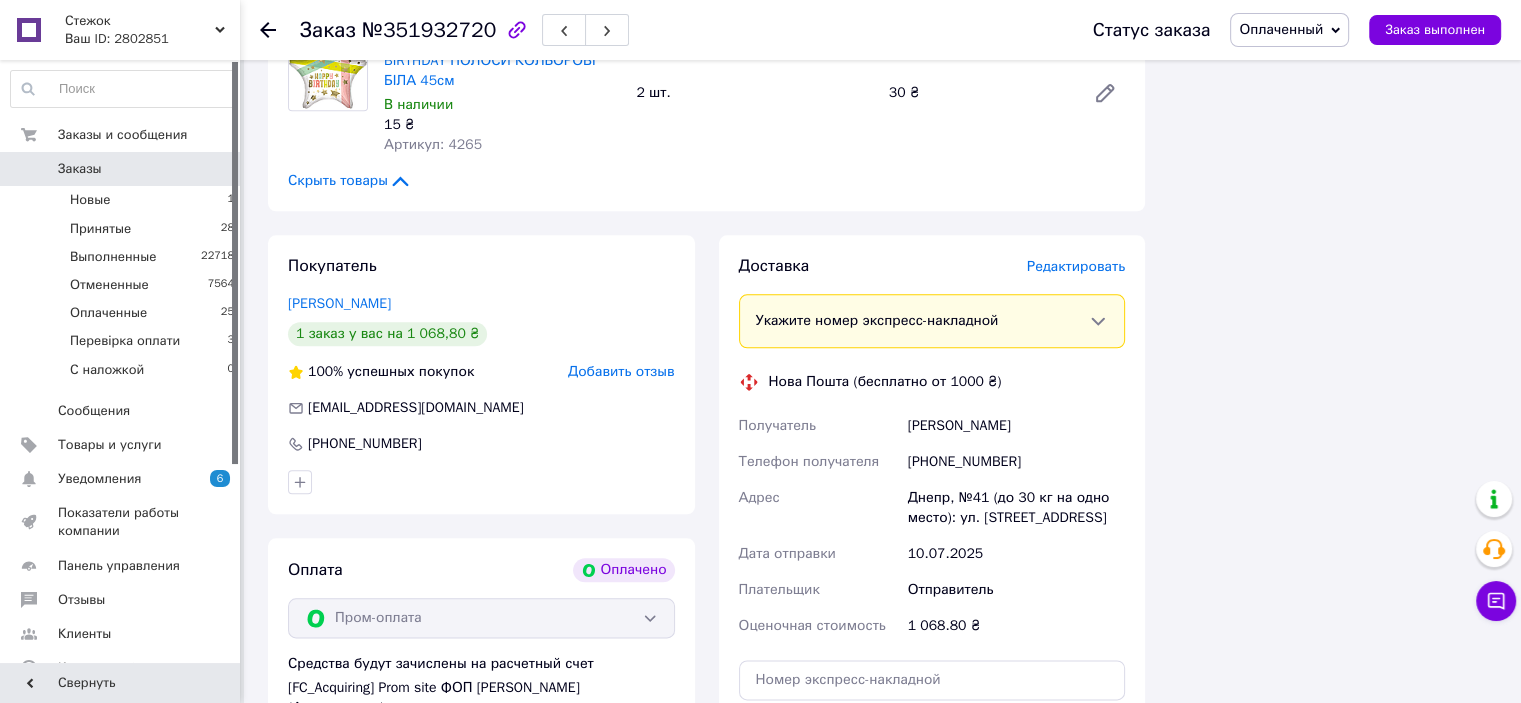 scroll, scrollTop: 2648, scrollLeft: 0, axis: vertical 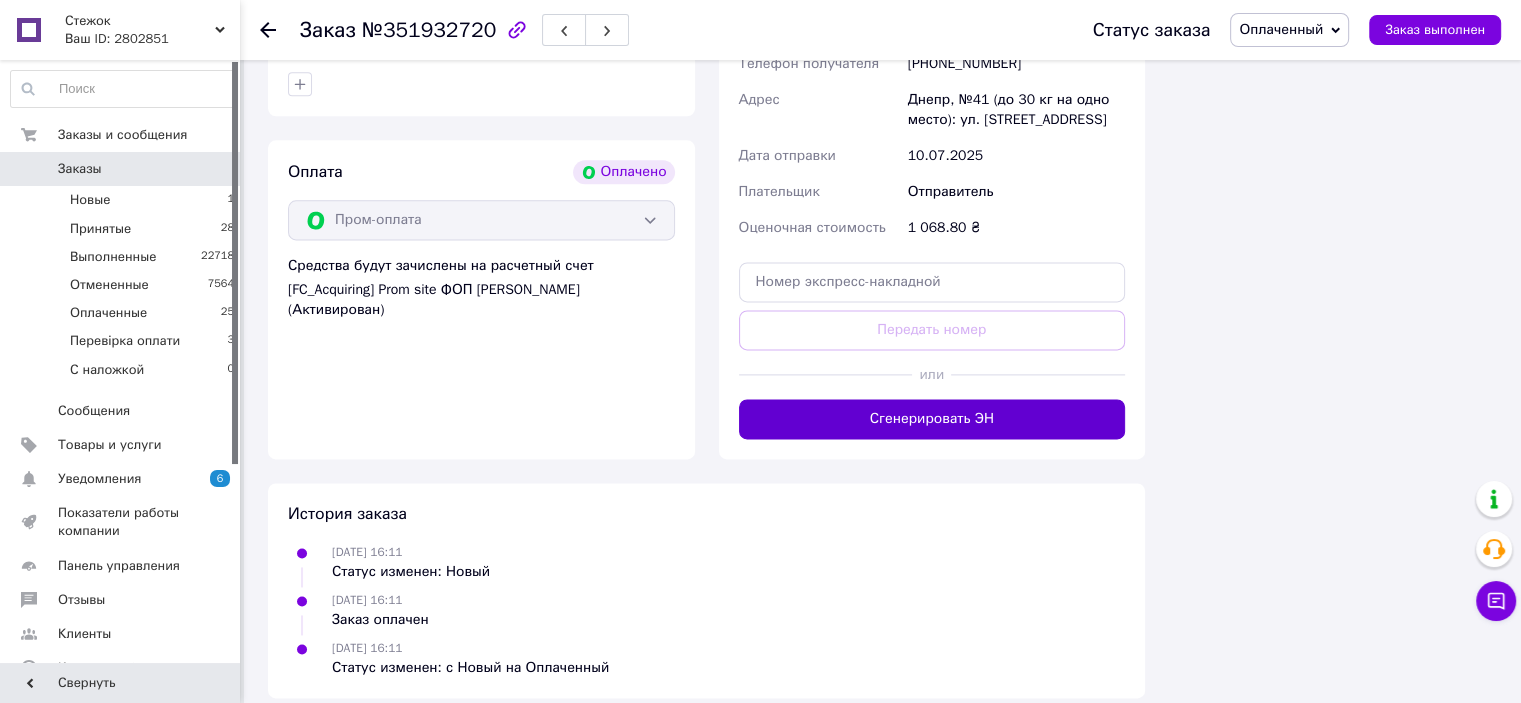 click on "Сгенерировать ЭН" at bounding box center [932, 419] 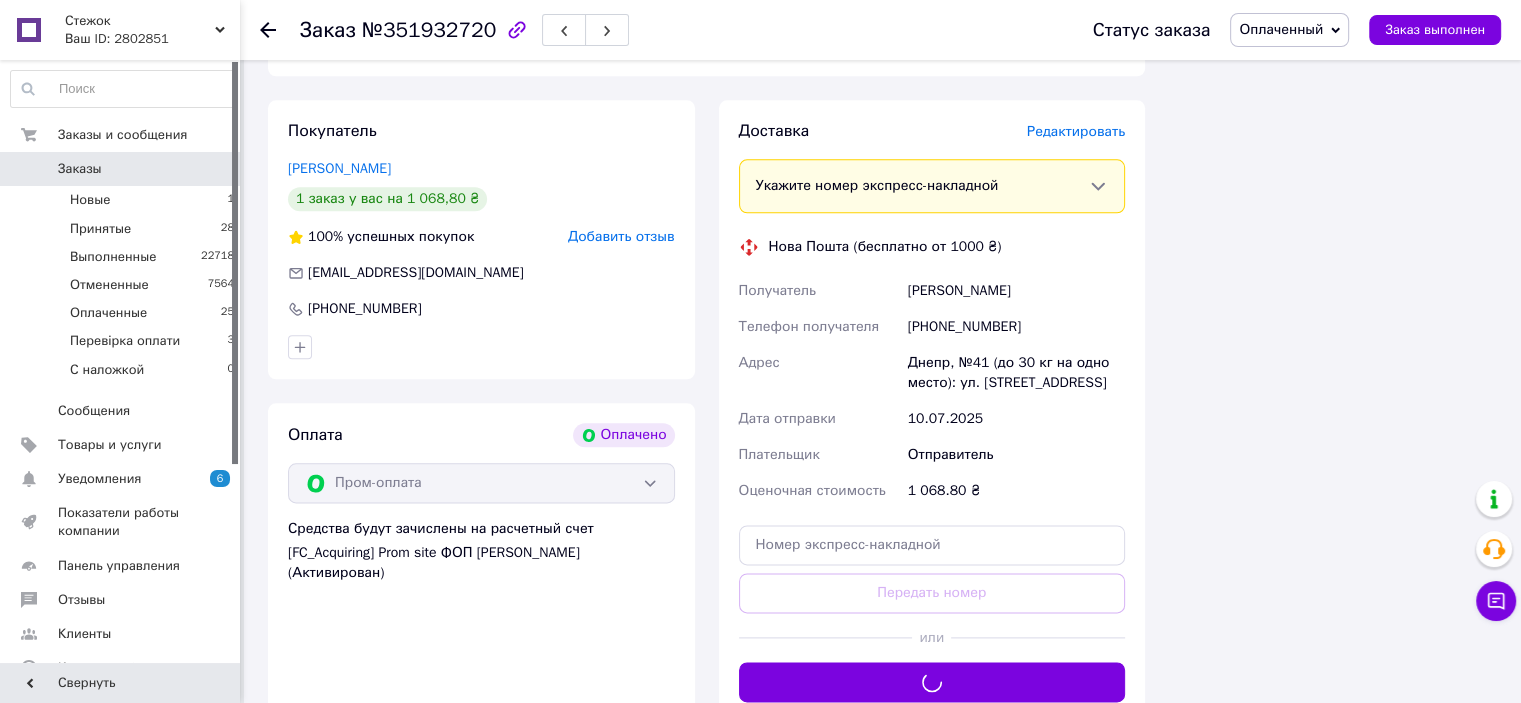 scroll, scrollTop: 2248, scrollLeft: 0, axis: vertical 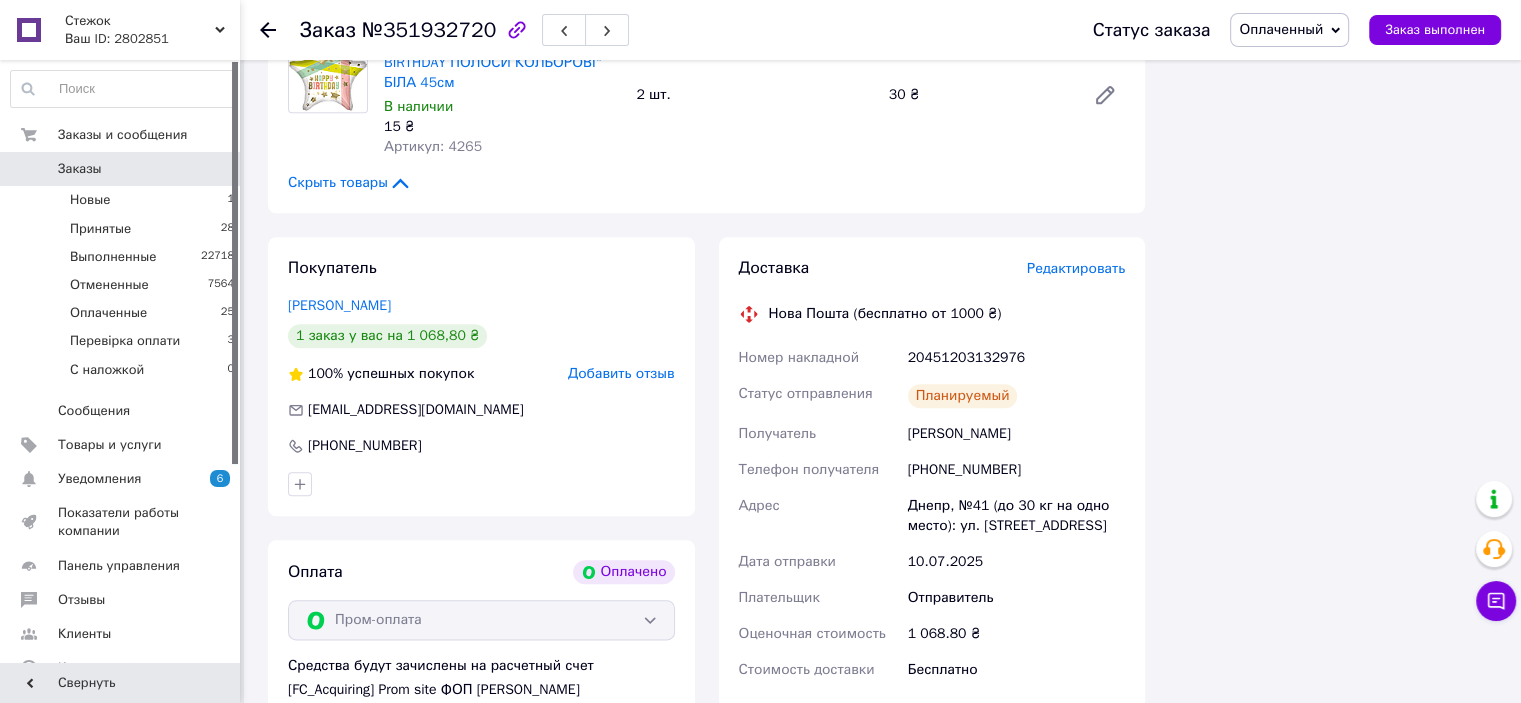 click on "Оплаченный" at bounding box center (1289, 30) 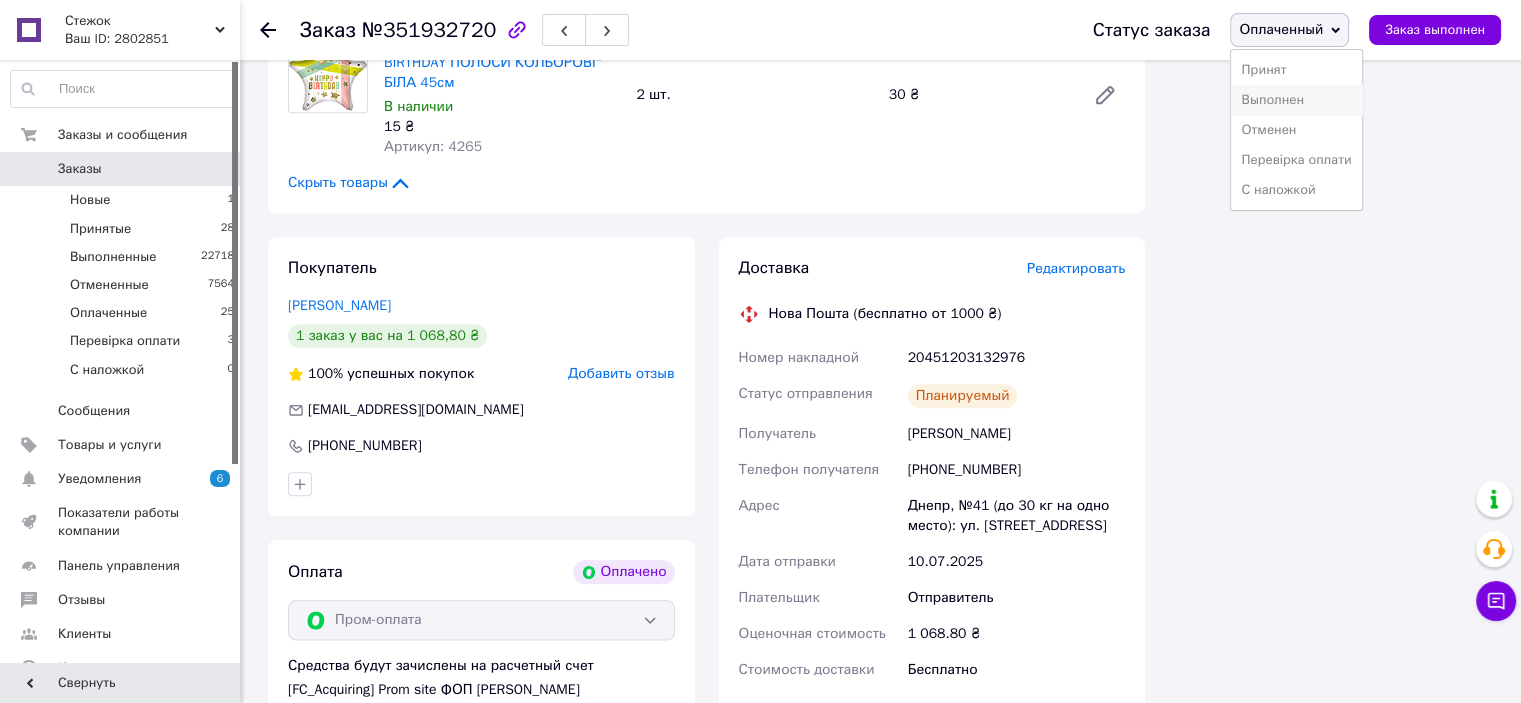 click on "Выполнен" at bounding box center [1296, 100] 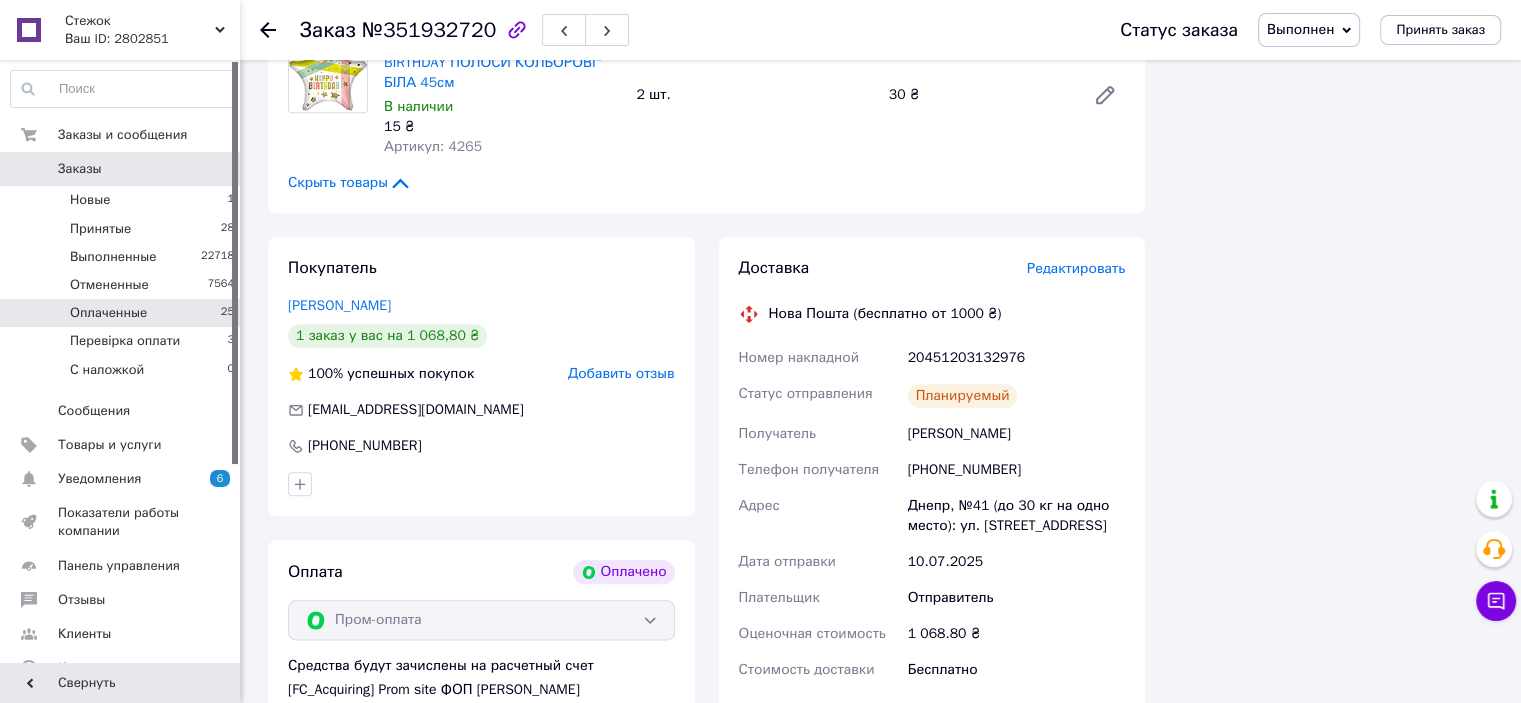 click on "Оплаченные 25" at bounding box center [123, 313] 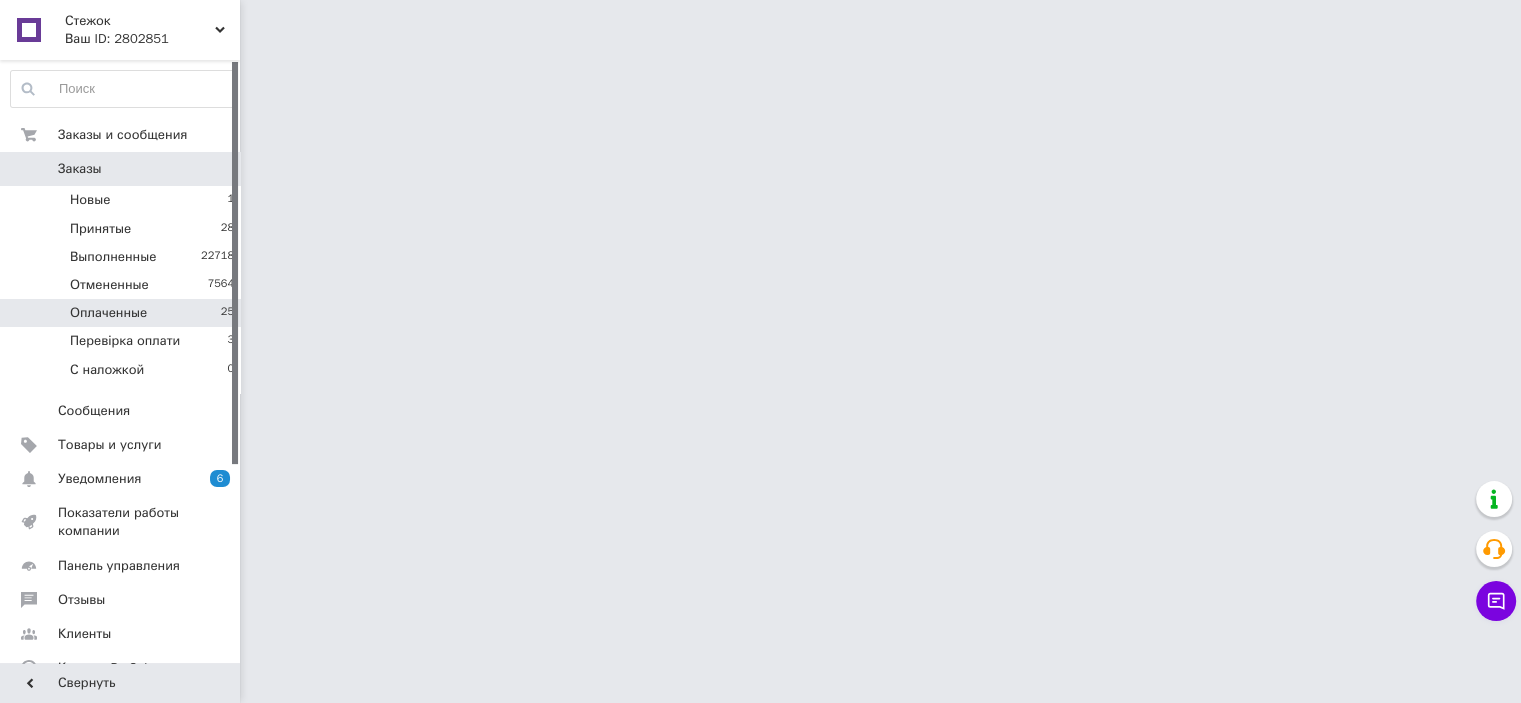 scroll, scrollTop: 0, scrollLeft: 0, axis: both 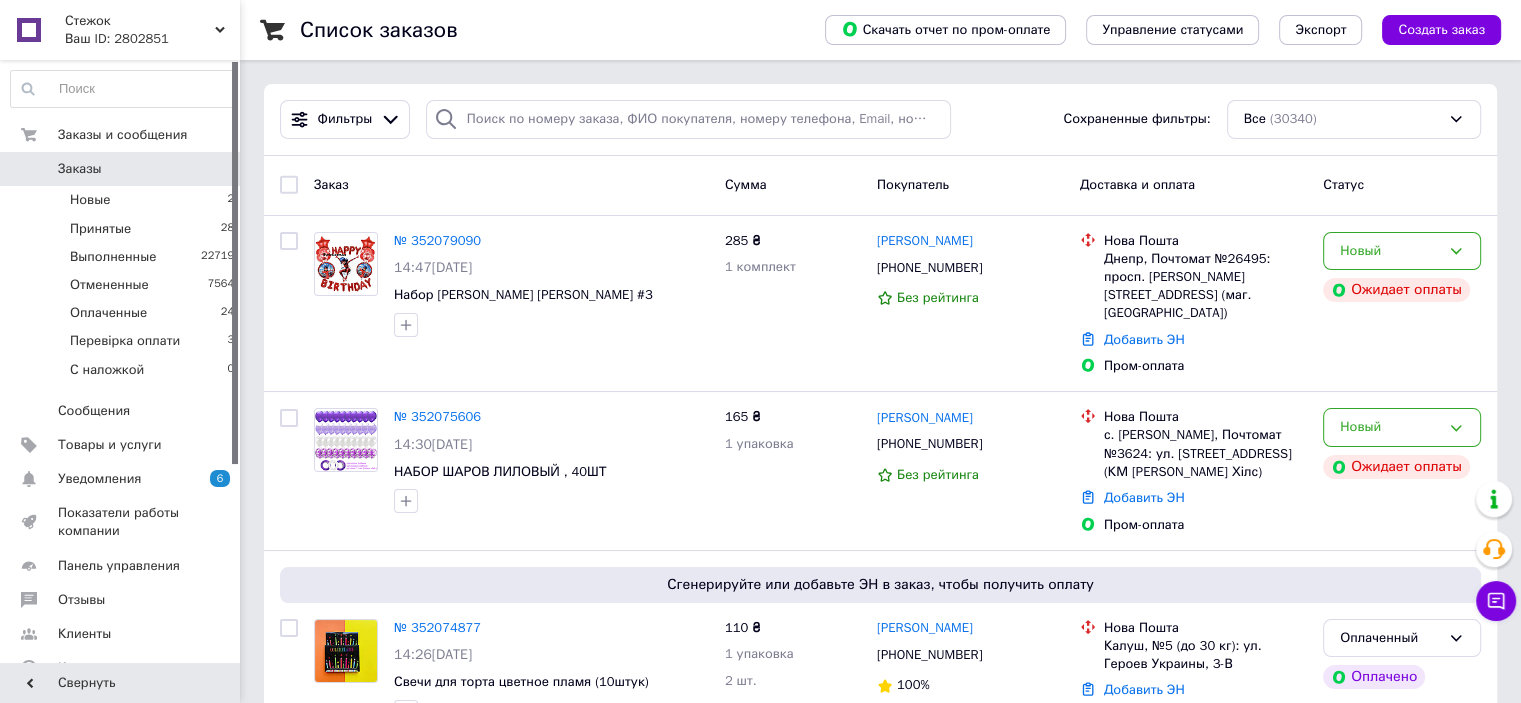 click on "Заказы" at bounding box center [121, 169] 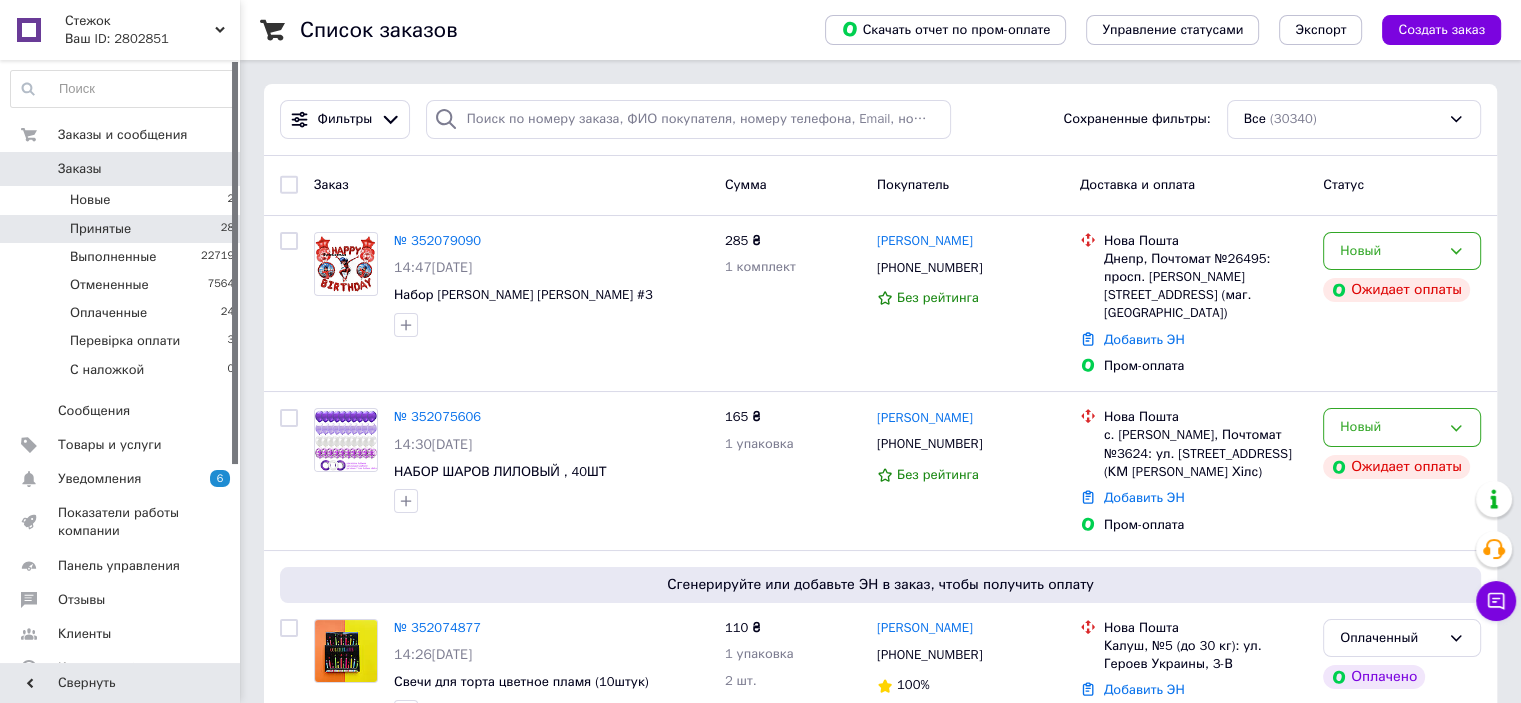 click on "Принятые" at bounding box center [100, 229] 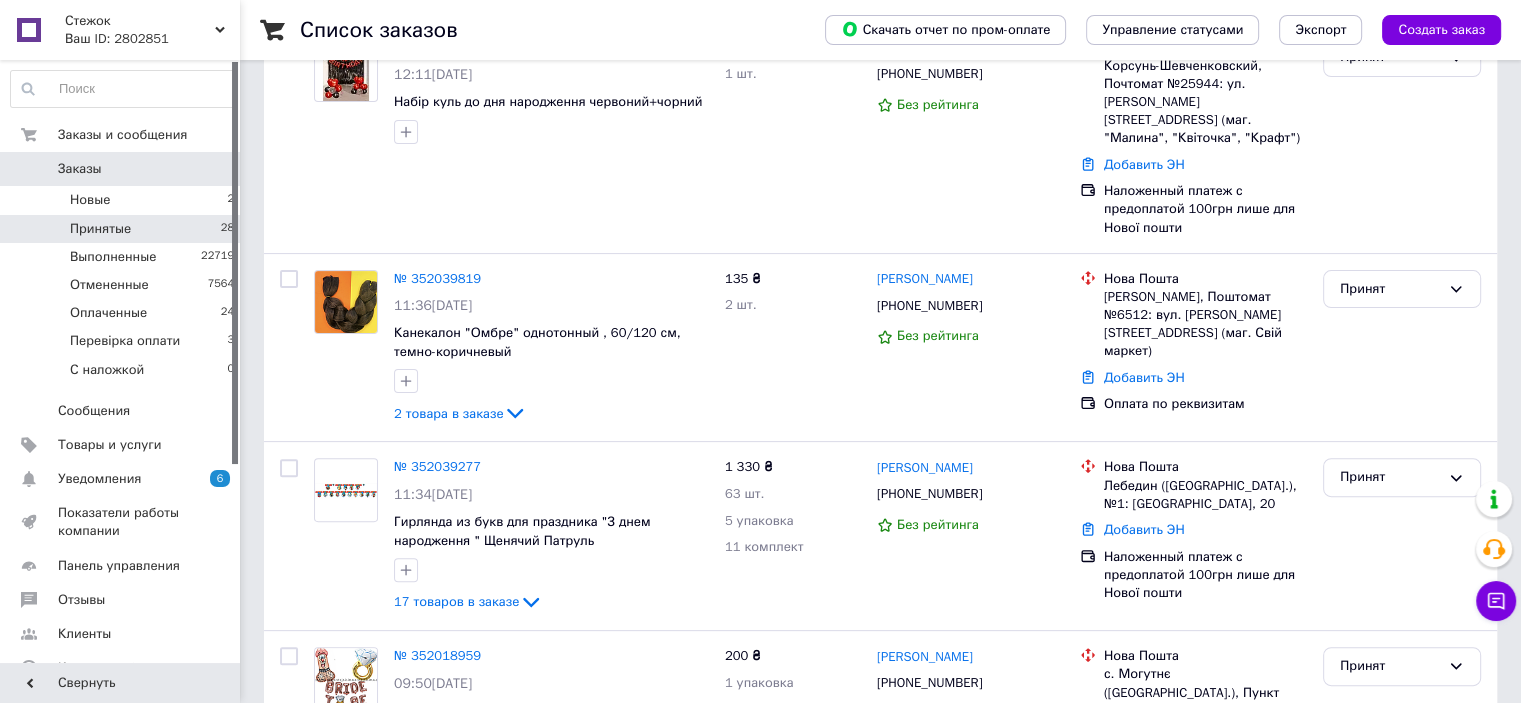 scroll, scrollTop: 500, scrollLeft: 0, axis: vertical 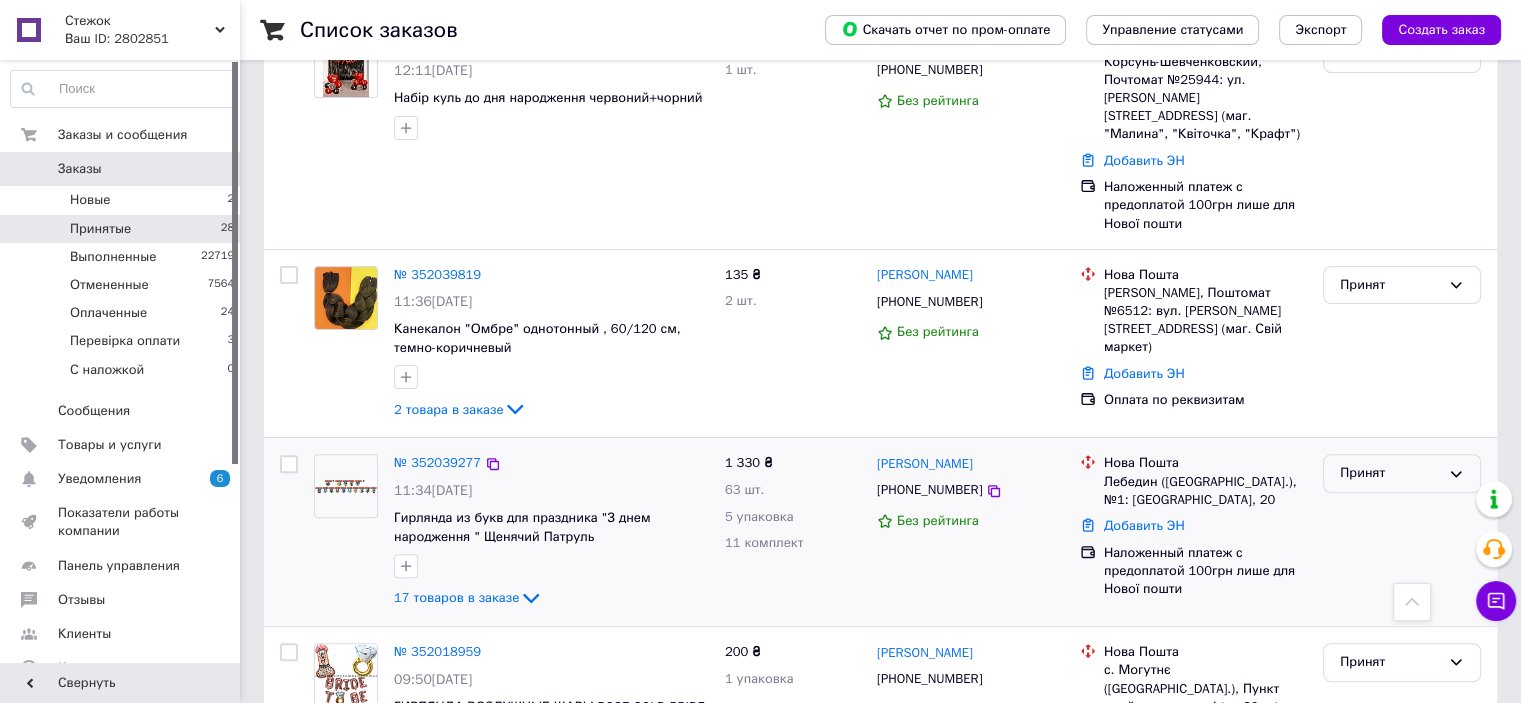 click on "Принят" at bounding box center [1390, 473] 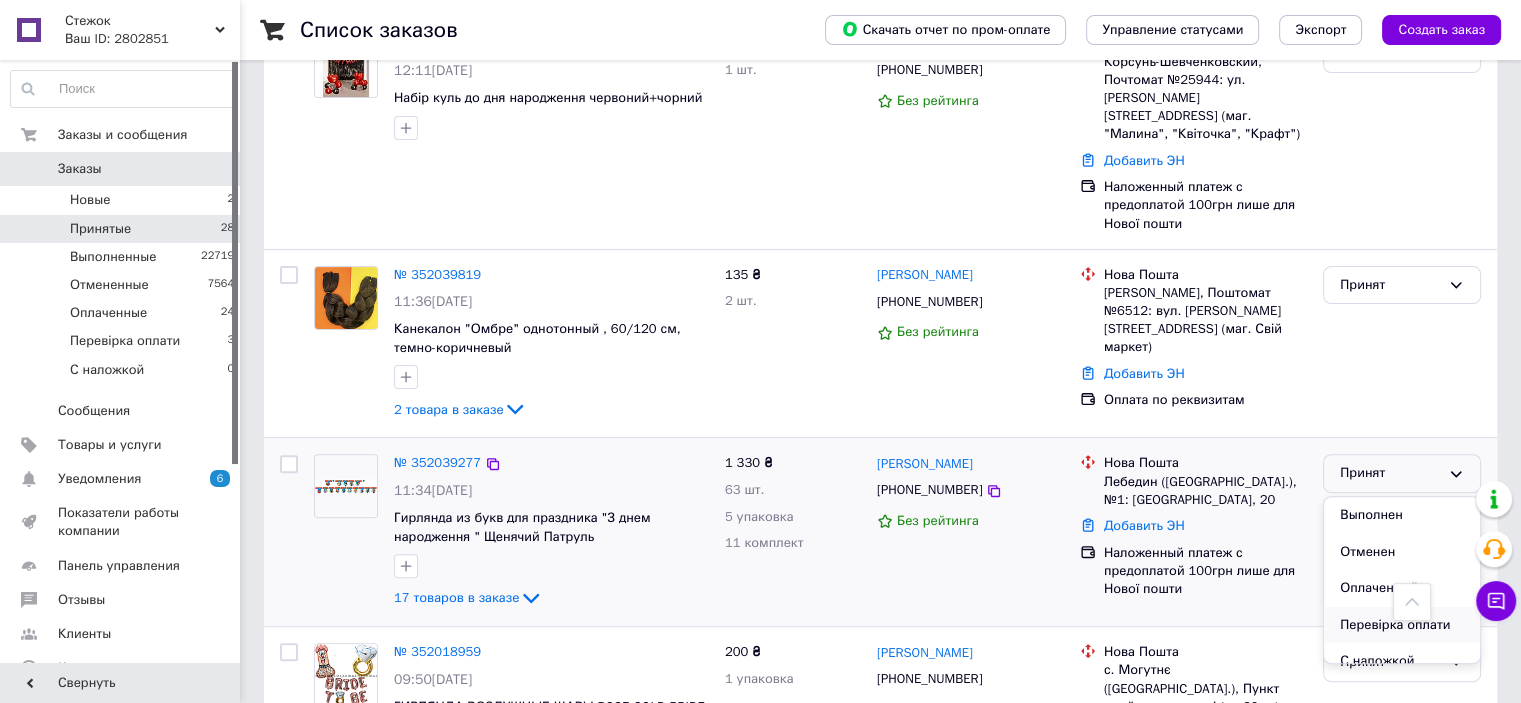 click on "Перевірка оплати" at bounding box center (1402, 625) 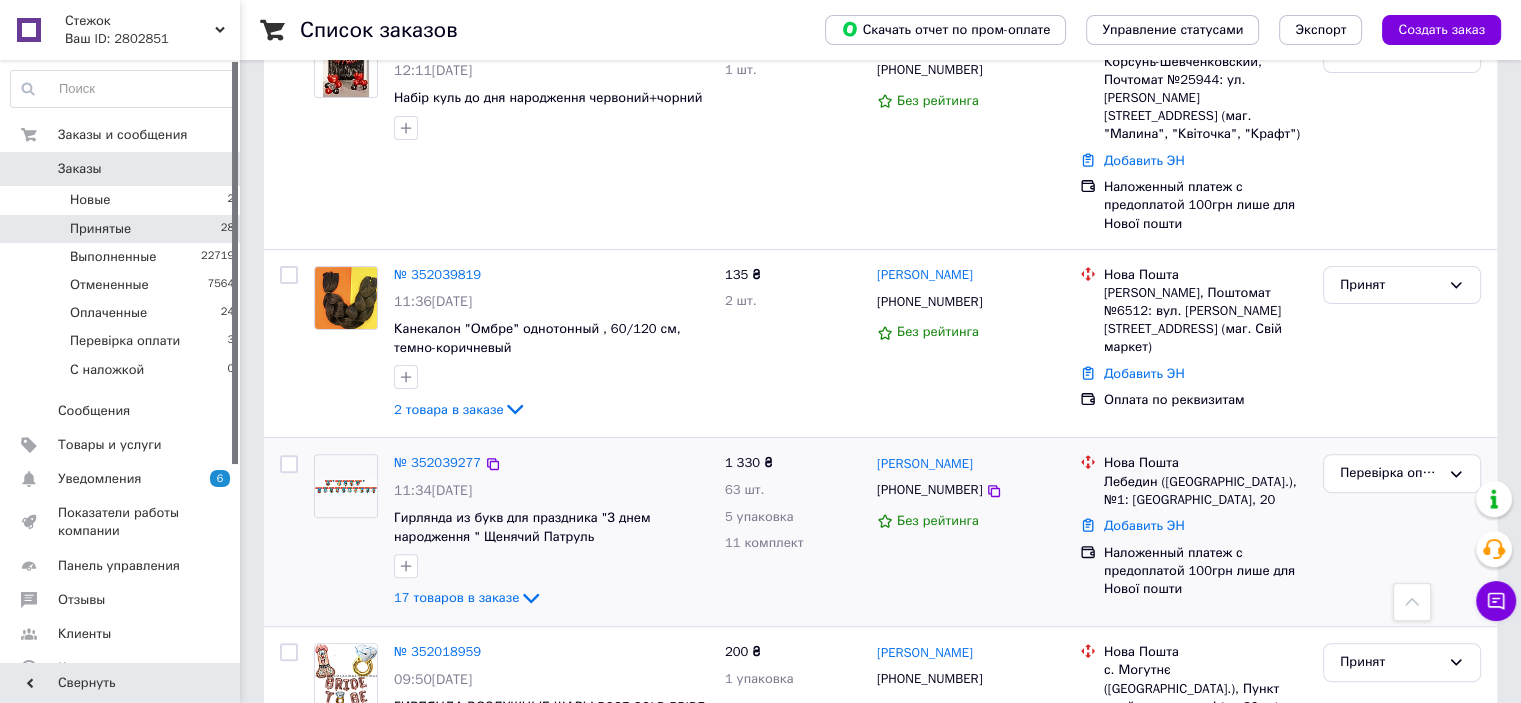 click on "Список заказов   Скачать отчет по пром-оплате Управление статусами Экспорт Создать заказ 1 Фильтры Сохраненные фильтры: Принятые (28) Статус: Принятые Сбросить все Заказ Сумма Покупатель Доставка и оплата Статус № 352053726 12:43, 10.07.2025 Набір куль до дня народження 460 ₴ 1 шт. Гаценко Максим +380976513736 100% Нова Пошта смт. Софіївка (Дніпропетровська обл., Криворізький р-н. Софіївська сільрада), №1: вул. Незалежності, 59/1 Добавить ЭН Наложенный платеж с предоплатой 100грн лише для Нової пошти Принят № 352047182 12:11, 10.07.2025 Набір куль до дня народження червоний+чорний 590 ₴ 1 шт. 135 ₴" at bounding box center [880, 2337] 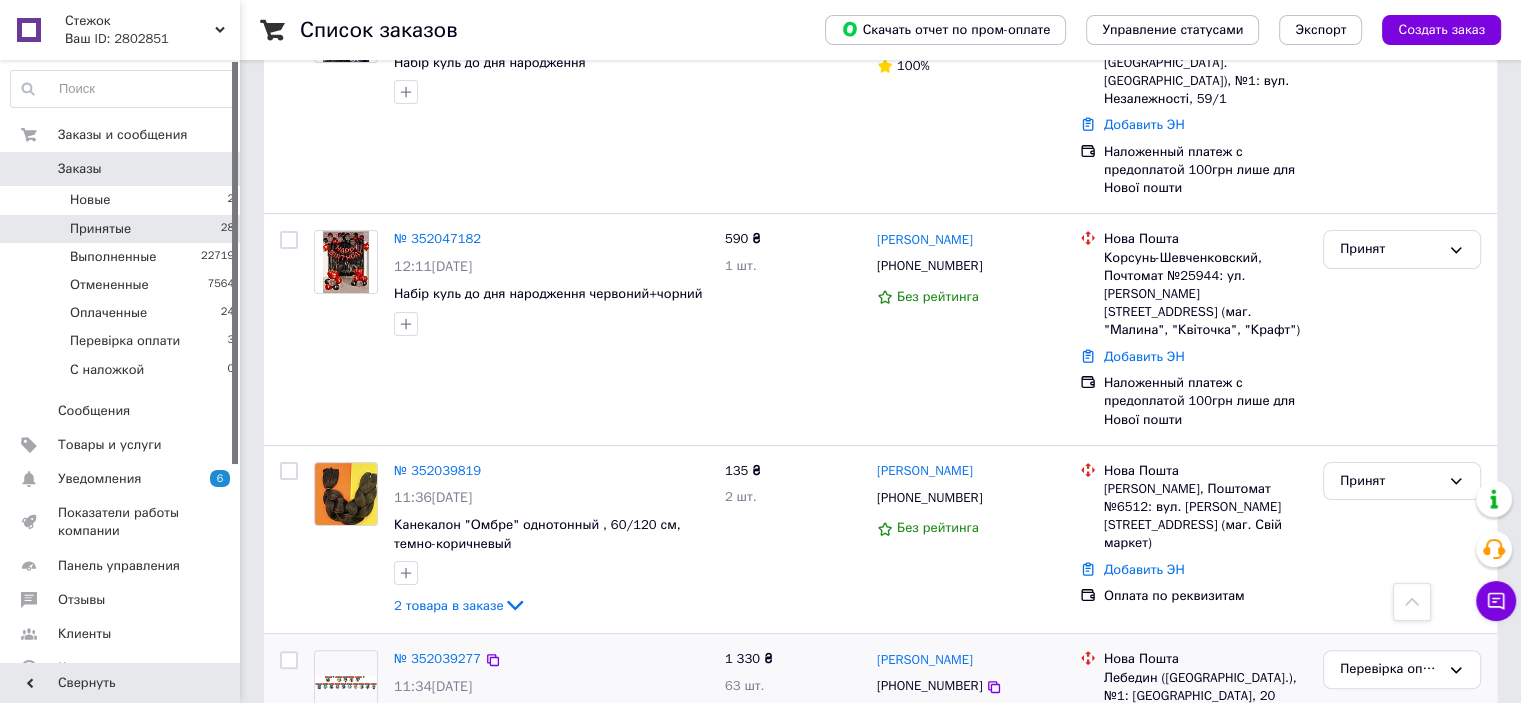 scroll, scrollTop: 300, scrollLeft: 0, axis: vertical 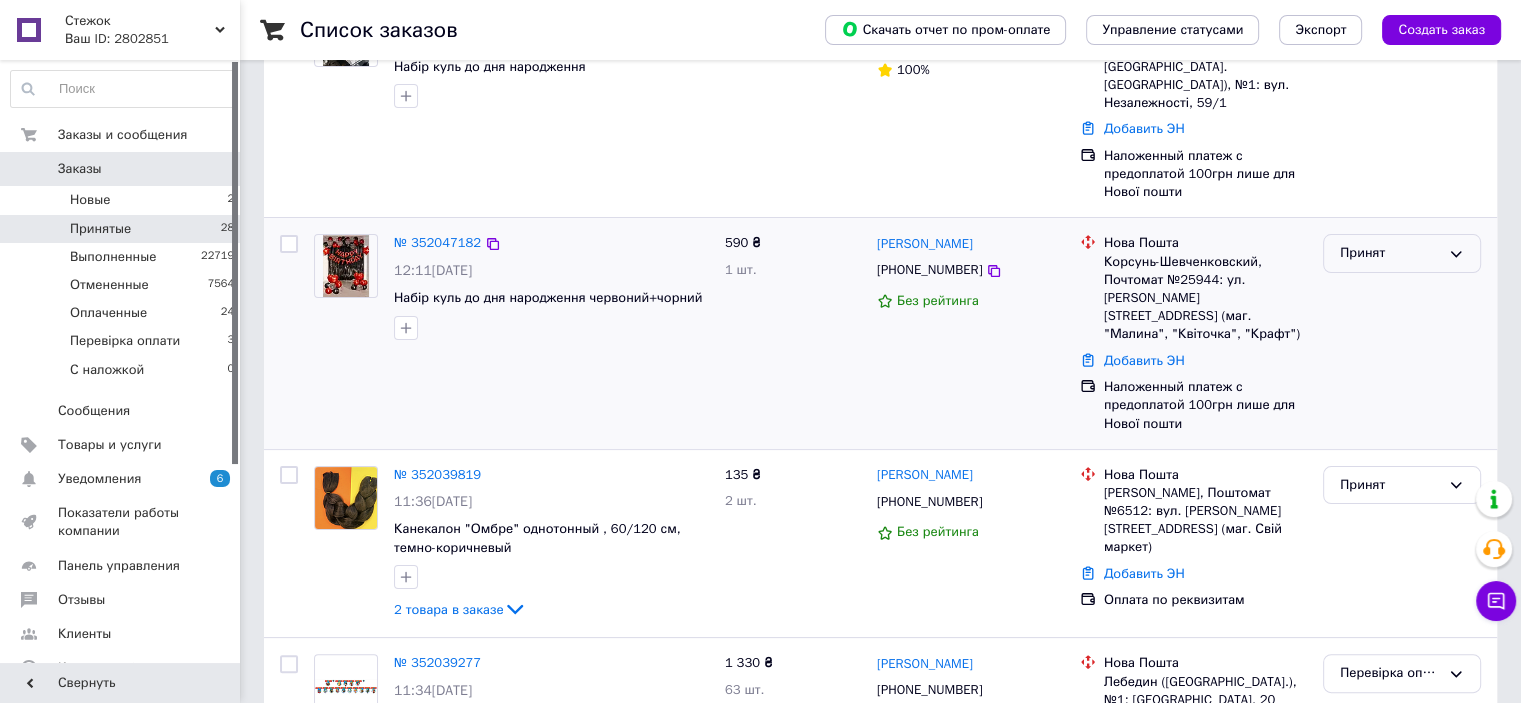 click on "Принят" at bounding box center [1390, 253] 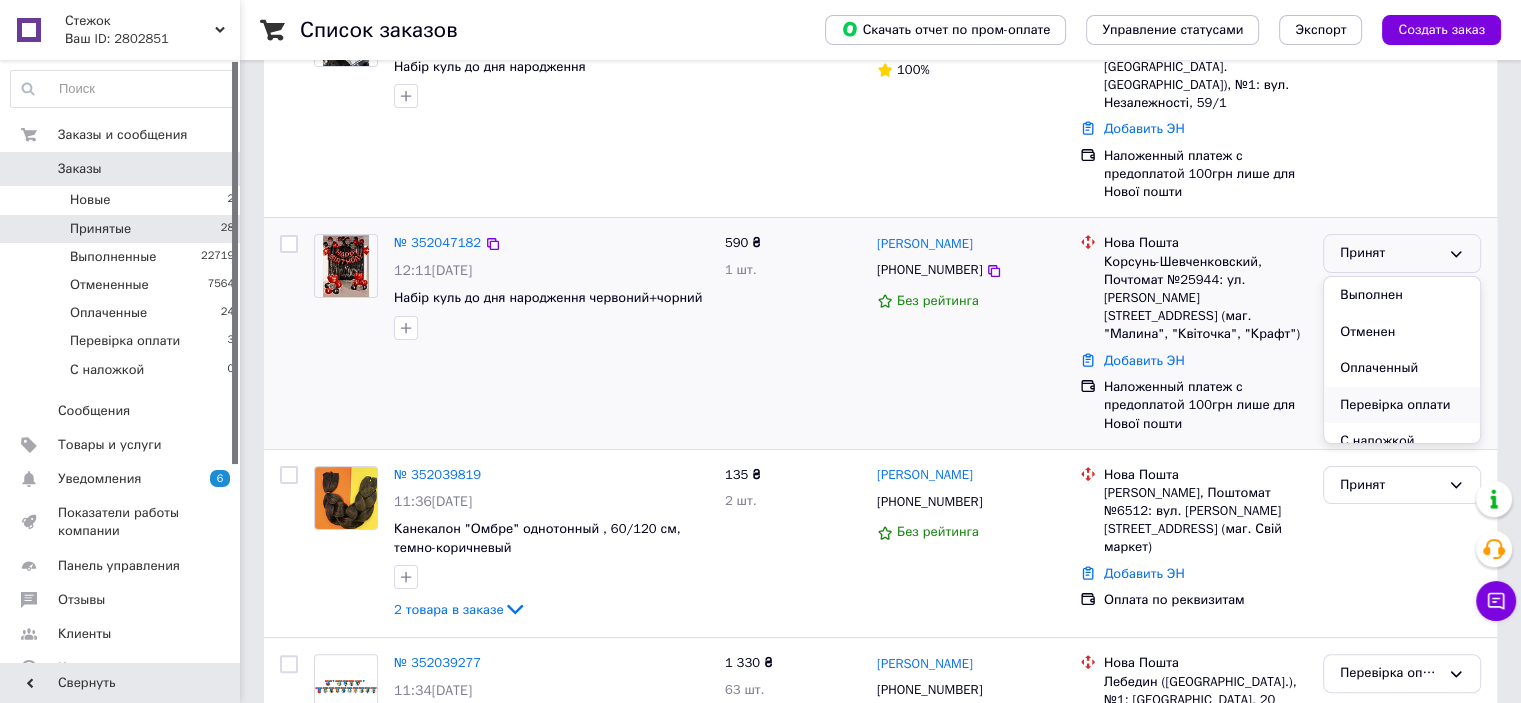 click on "Перевірка оплати" at bounding box center [1402, 405] 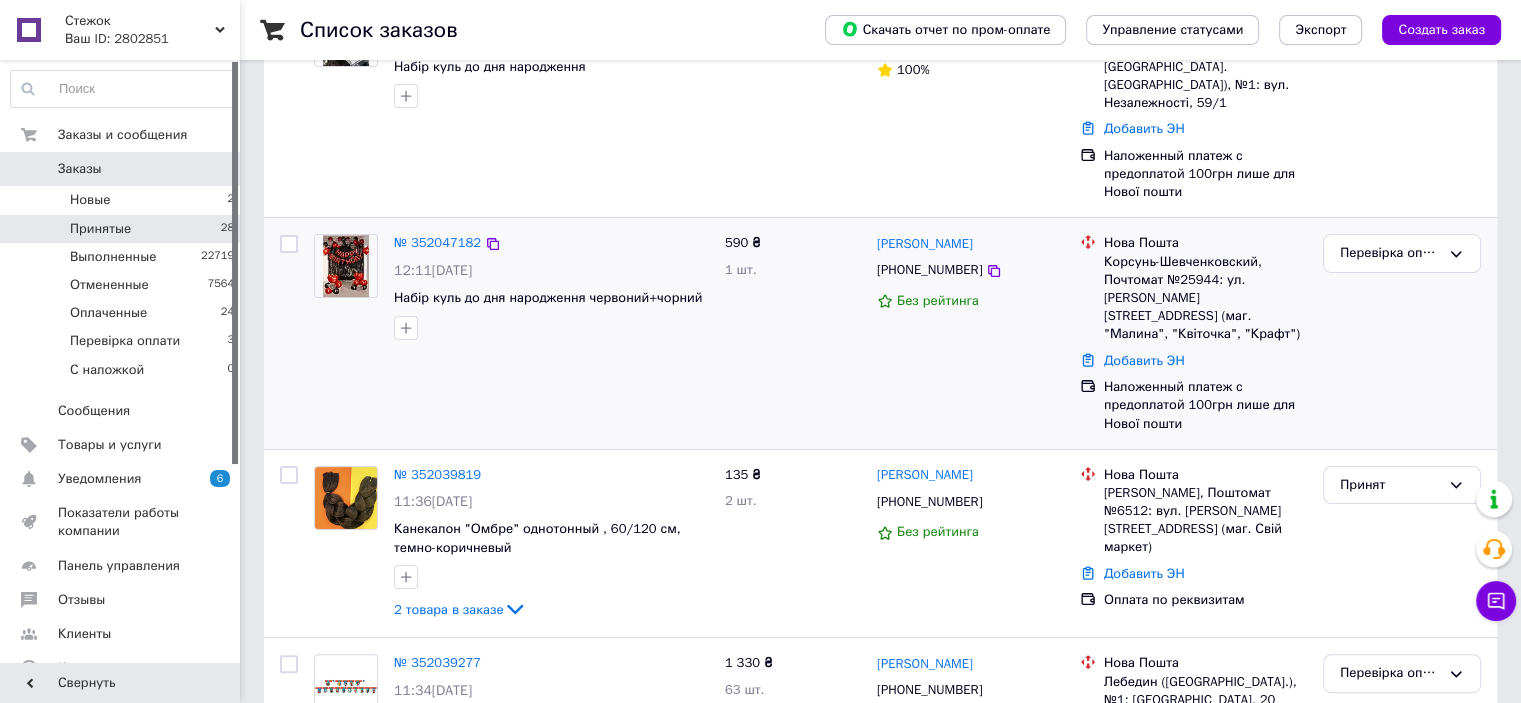 drag, startPoint x: 1497, startPoint y: 316, endPoint x: 1398, endPoint y: 346, distance: 103.44564 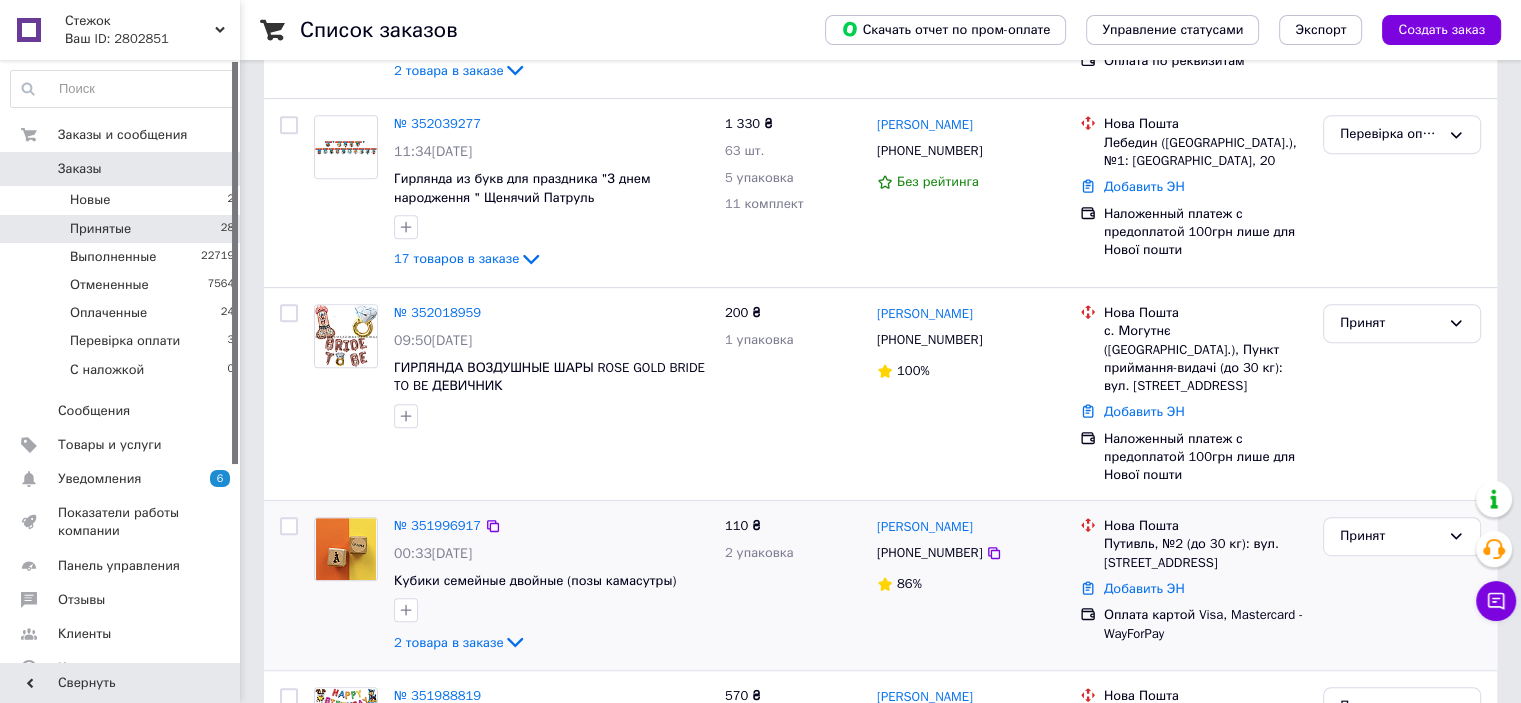 scroll, scrollTop: 1000, scrollLeft: 0, axis: vertical 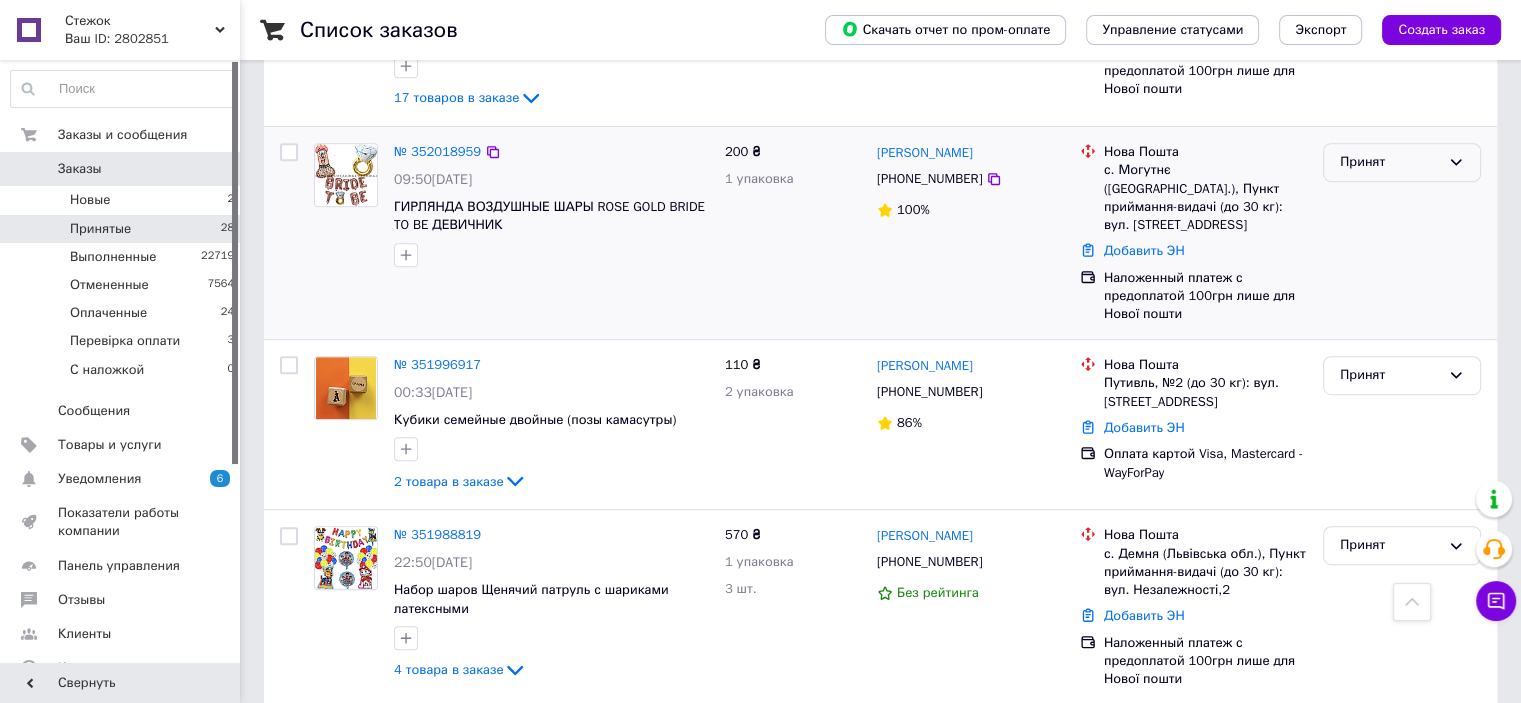 click on "Принят" at bounding box center [1402, 162] 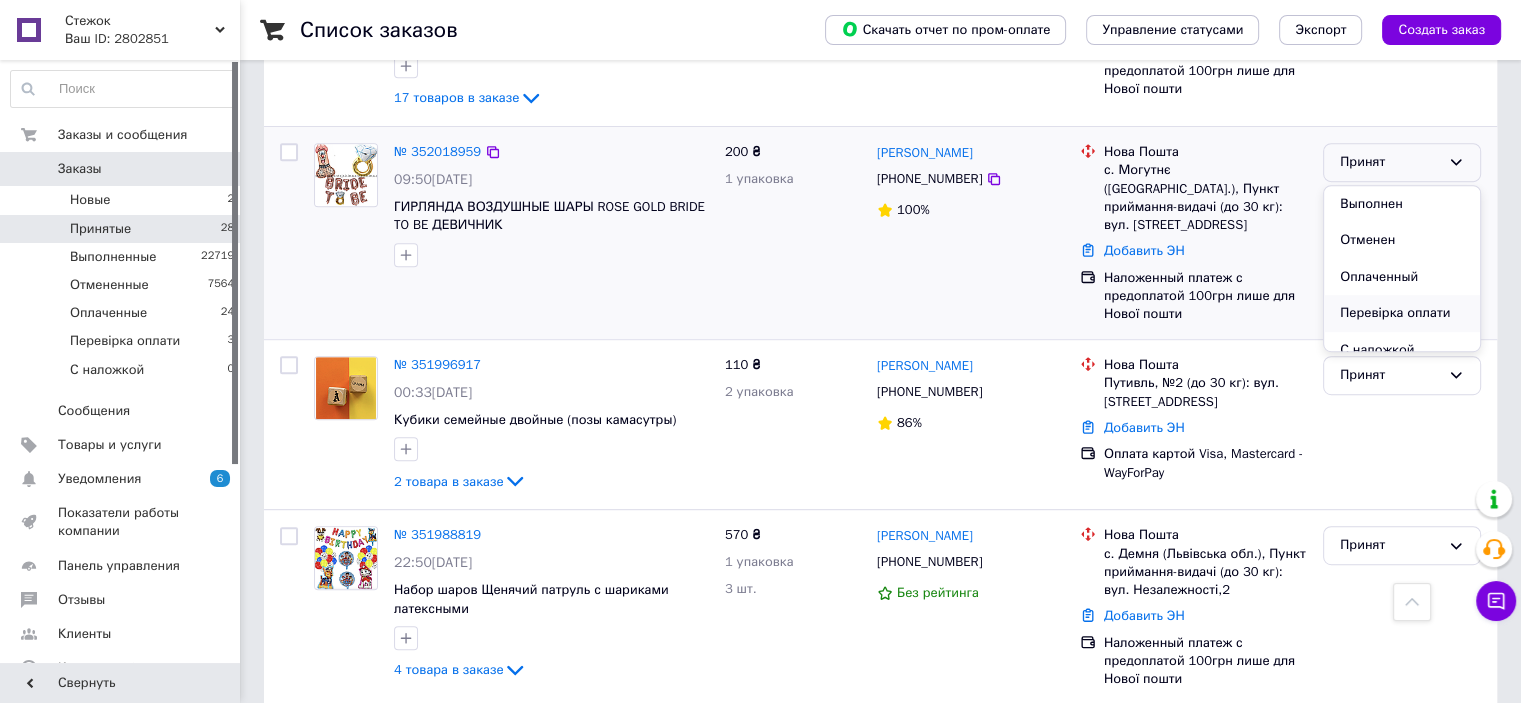 click on "Перевірка оплати" at bounding box center (1402, 313) 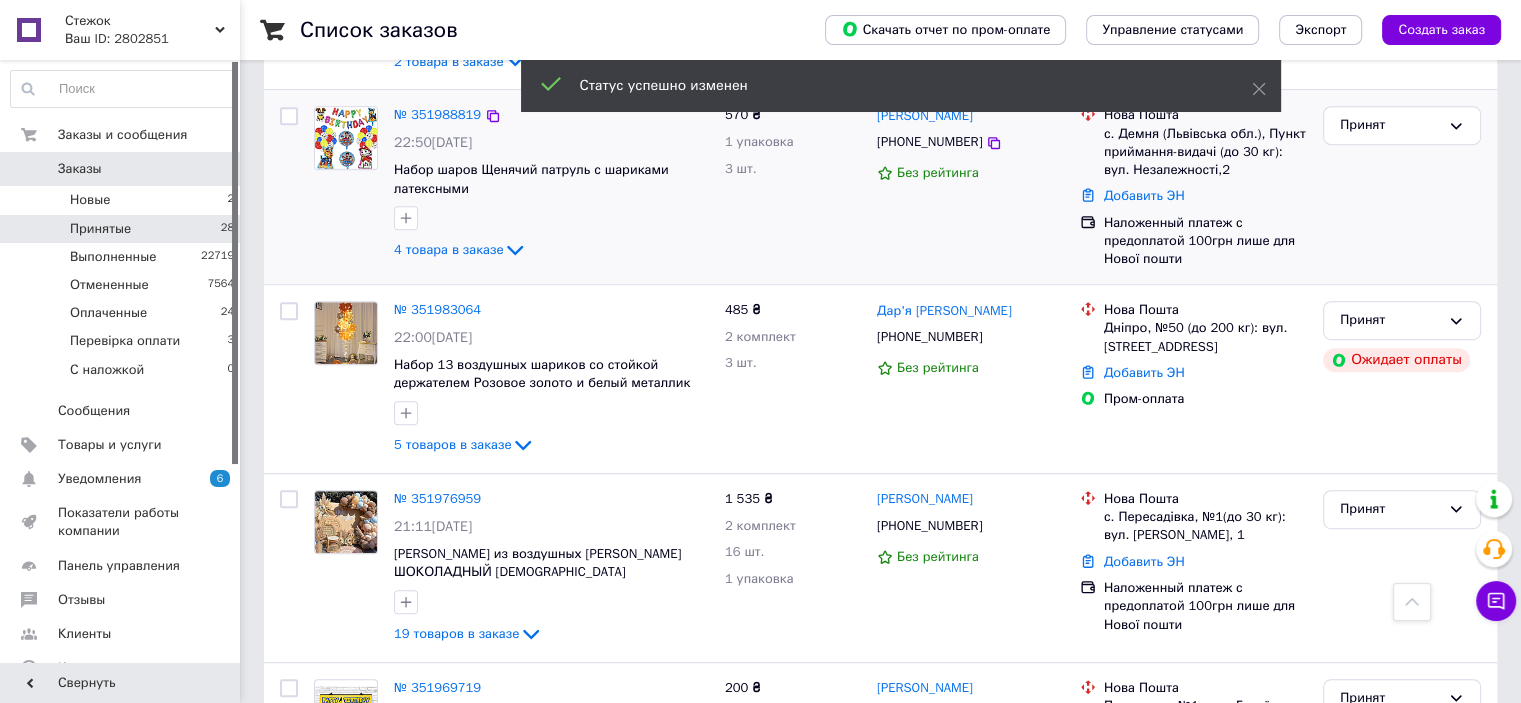 scroll, scrollTop: 598, scrollLeft: 0, axis: vertical 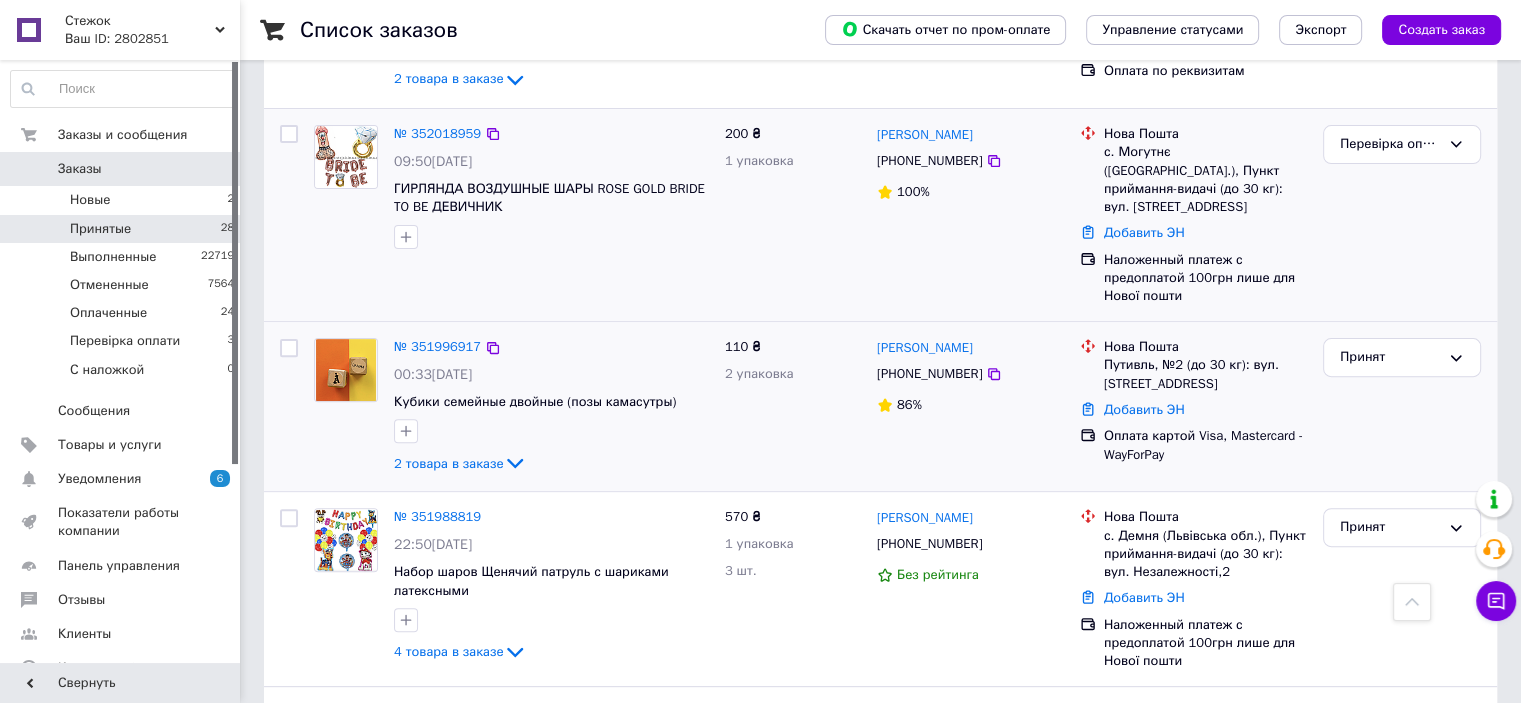 click on "№ 351996917 00:33, 10.07.2025 Кубики семейные двойные (позы камасутры) 2 товара в заказе 110 ₴ 2 упаковка Людмила Залогина +380668184702 86% Нова Пошта Путивль, №2 (до 30 кг): вул. Кузнечна,28 Добавить ЭН Оплата картой Visa, Mastercard - WayForPay Принят" at bounding box center [880, 406] 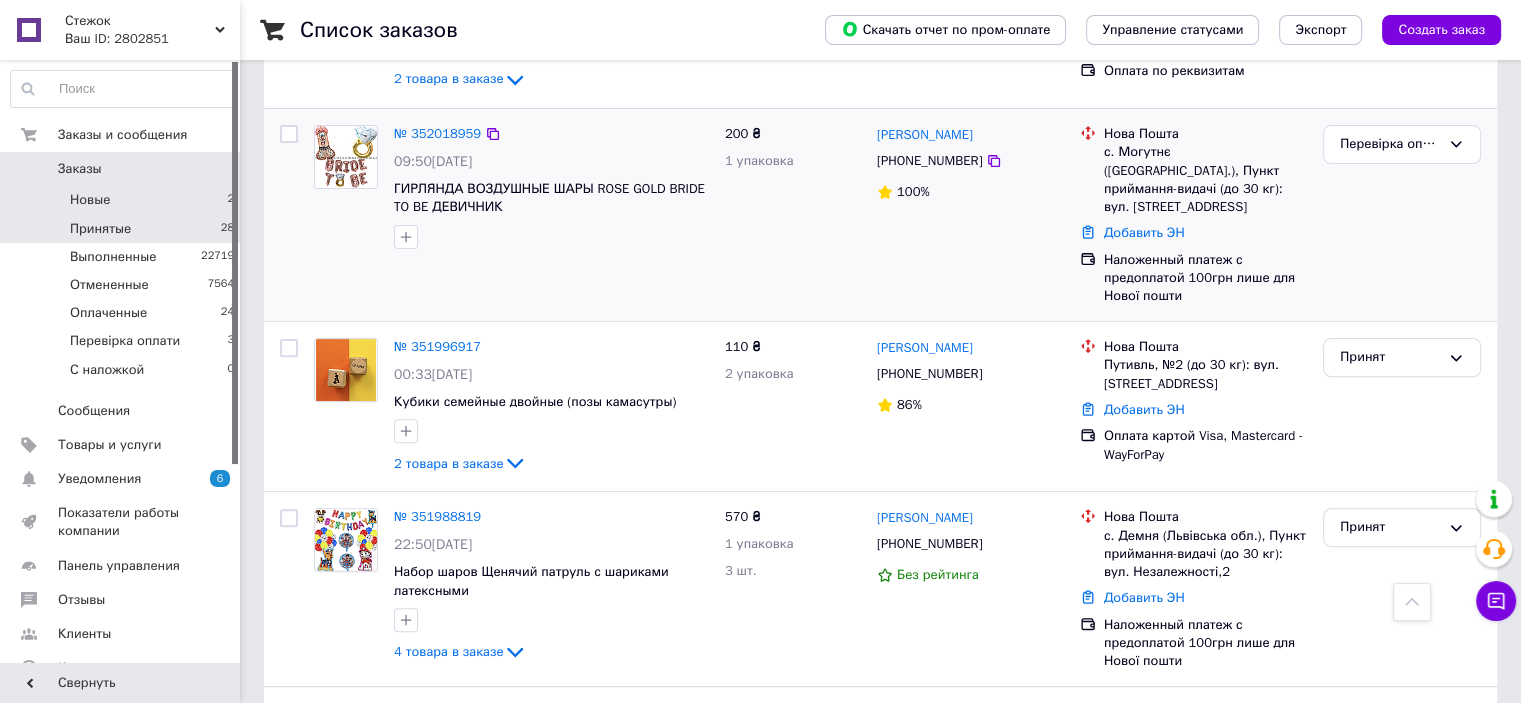 click on "Новые 2" at bounding box center [123, 200] 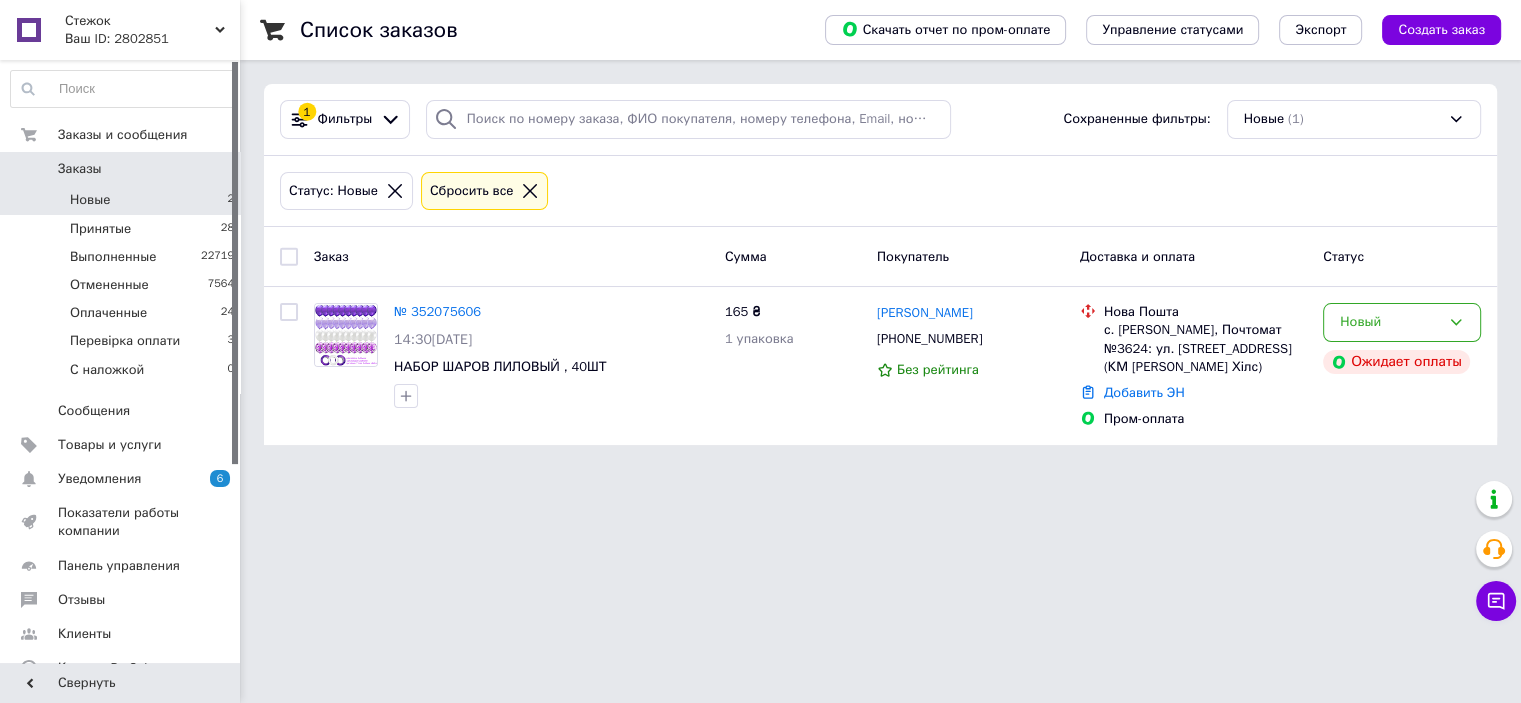 scroll, scrollTop: 0, scrollLeft: 0, axis: both 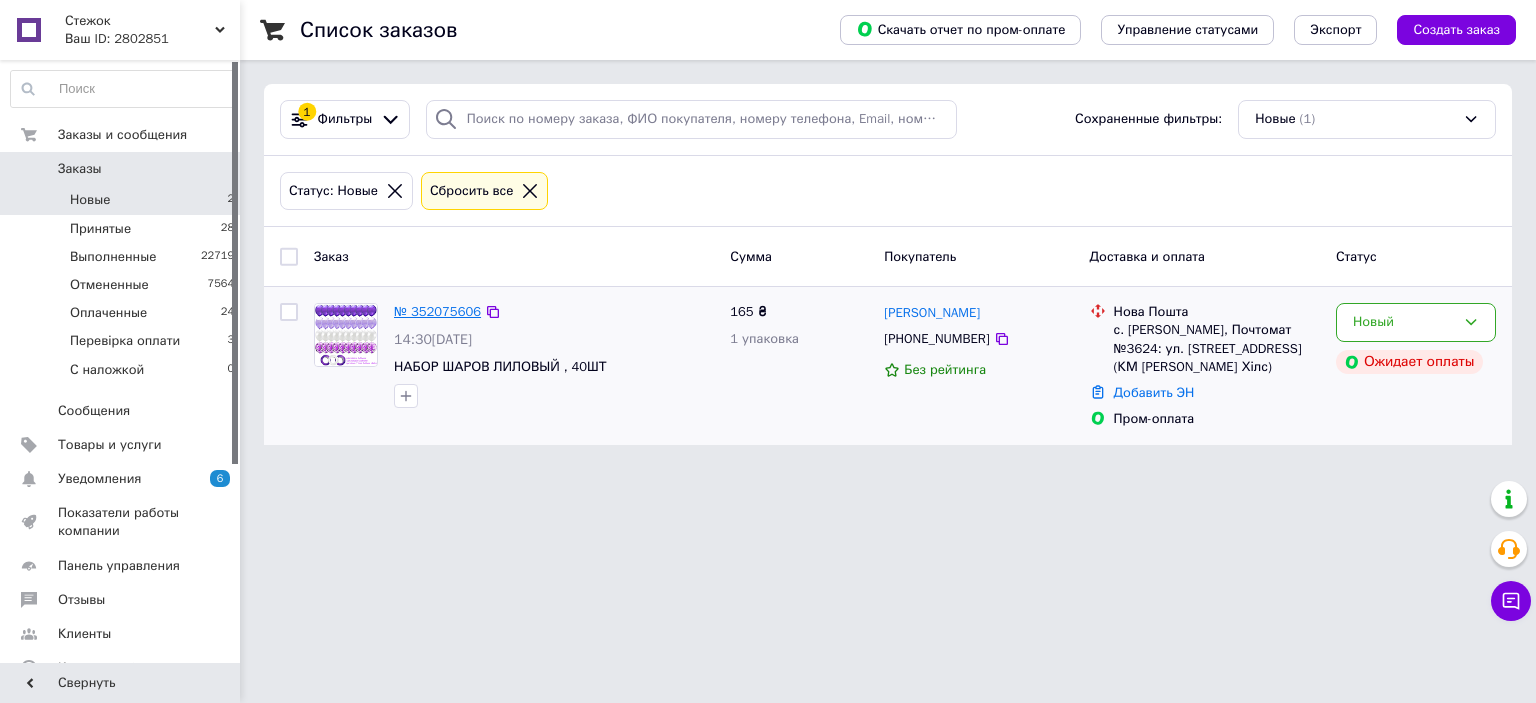 click on "№ 352075606" at bounding box center (437, 311) 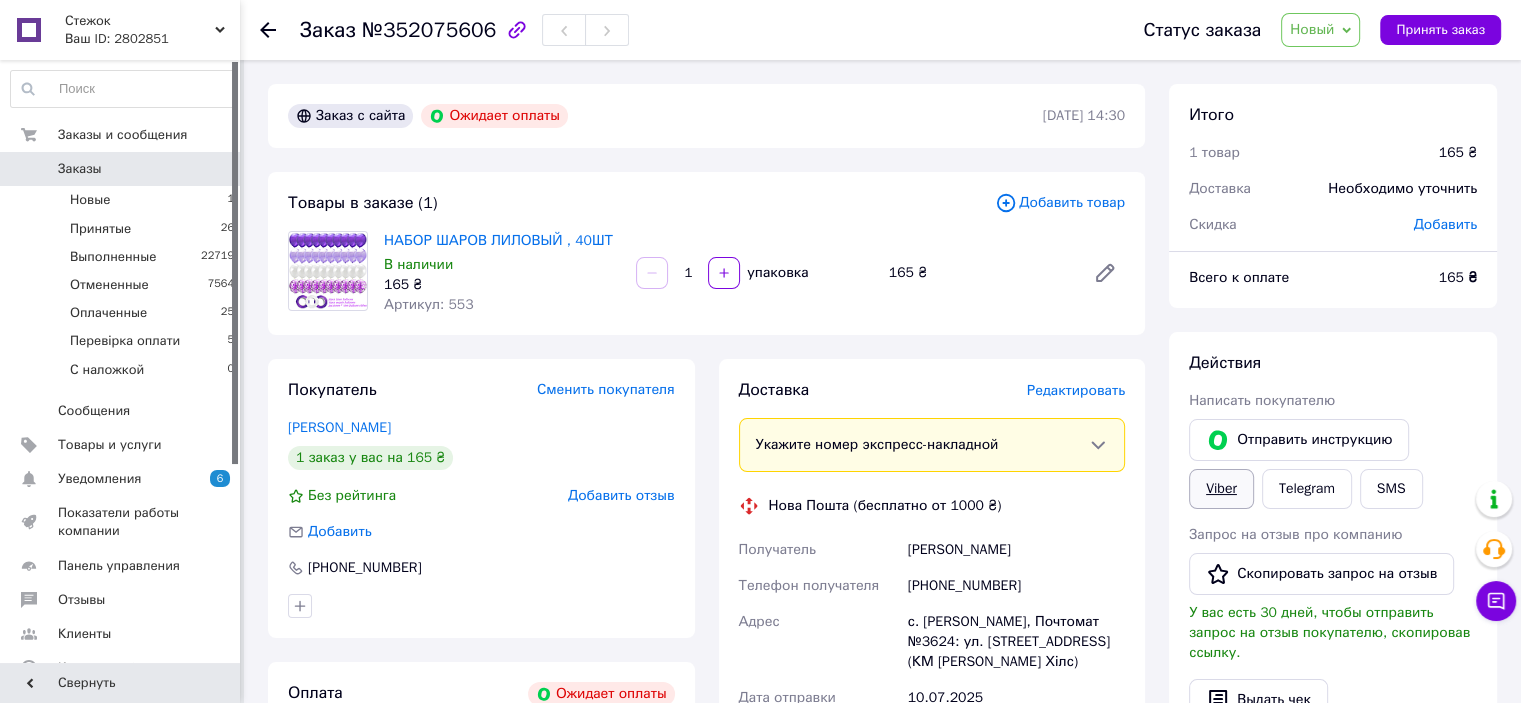 click on "Viber" at bounding box center (1221, 489) 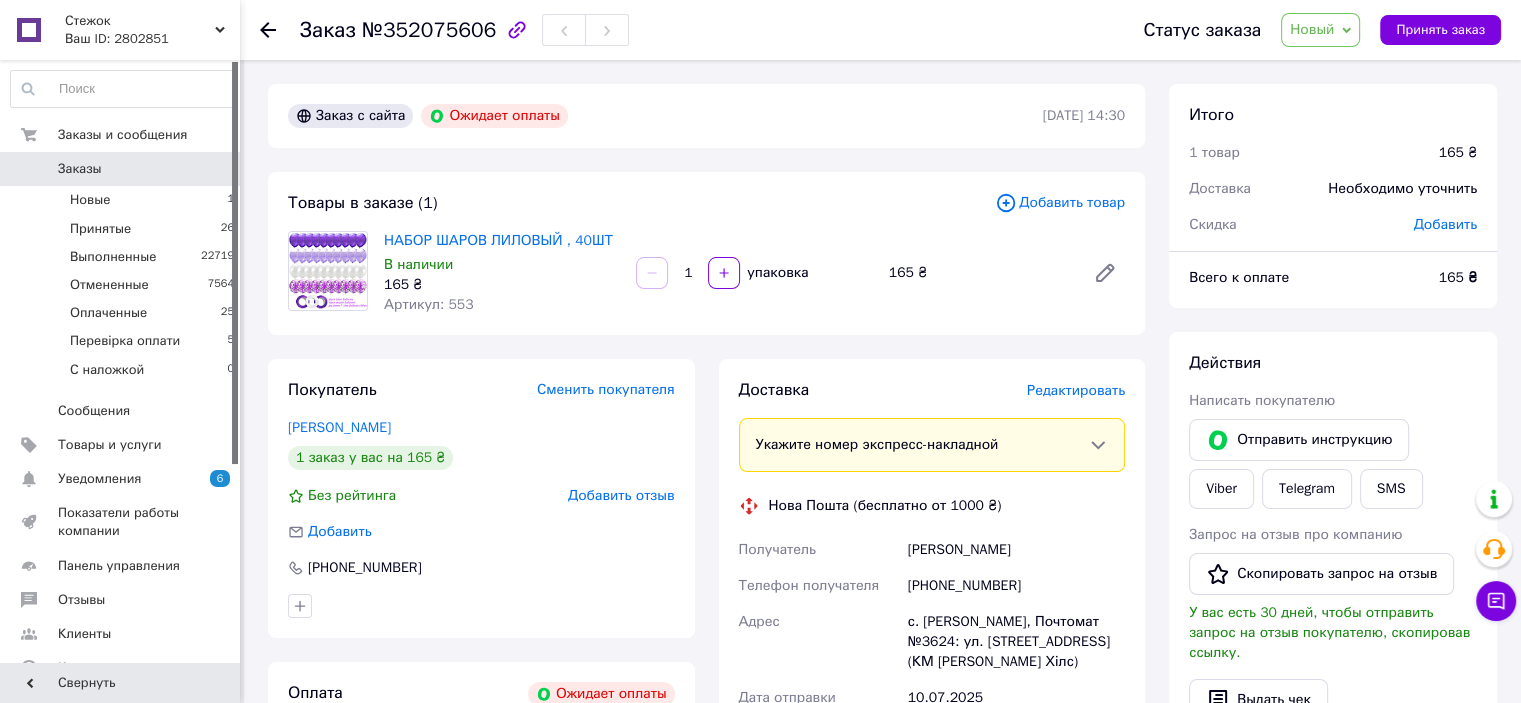 click on "Новый" at bounding box center (1320, 30) 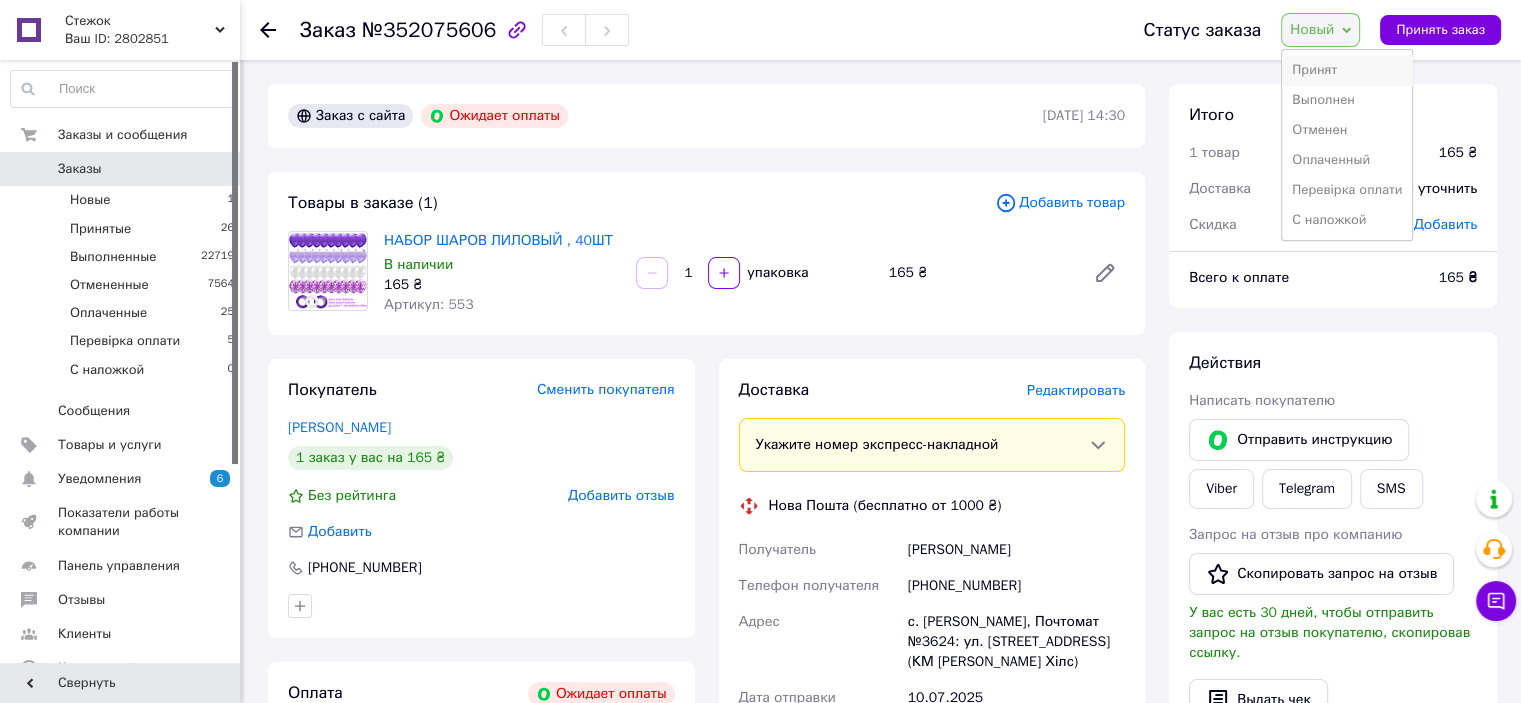 click on "Принят" at bounding box center (1347, 70) 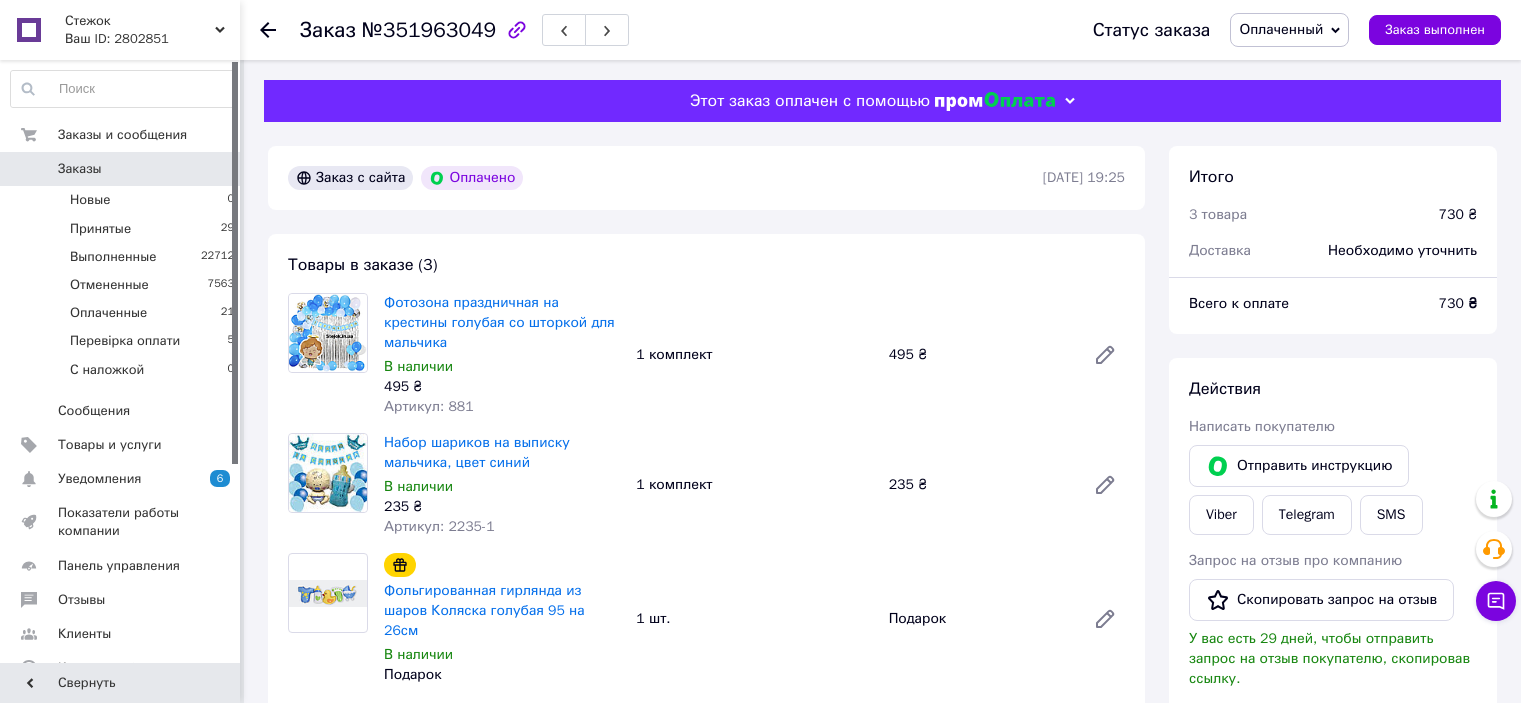 scroll, scrollTop: 0, scrollLeft: 0, axis: both 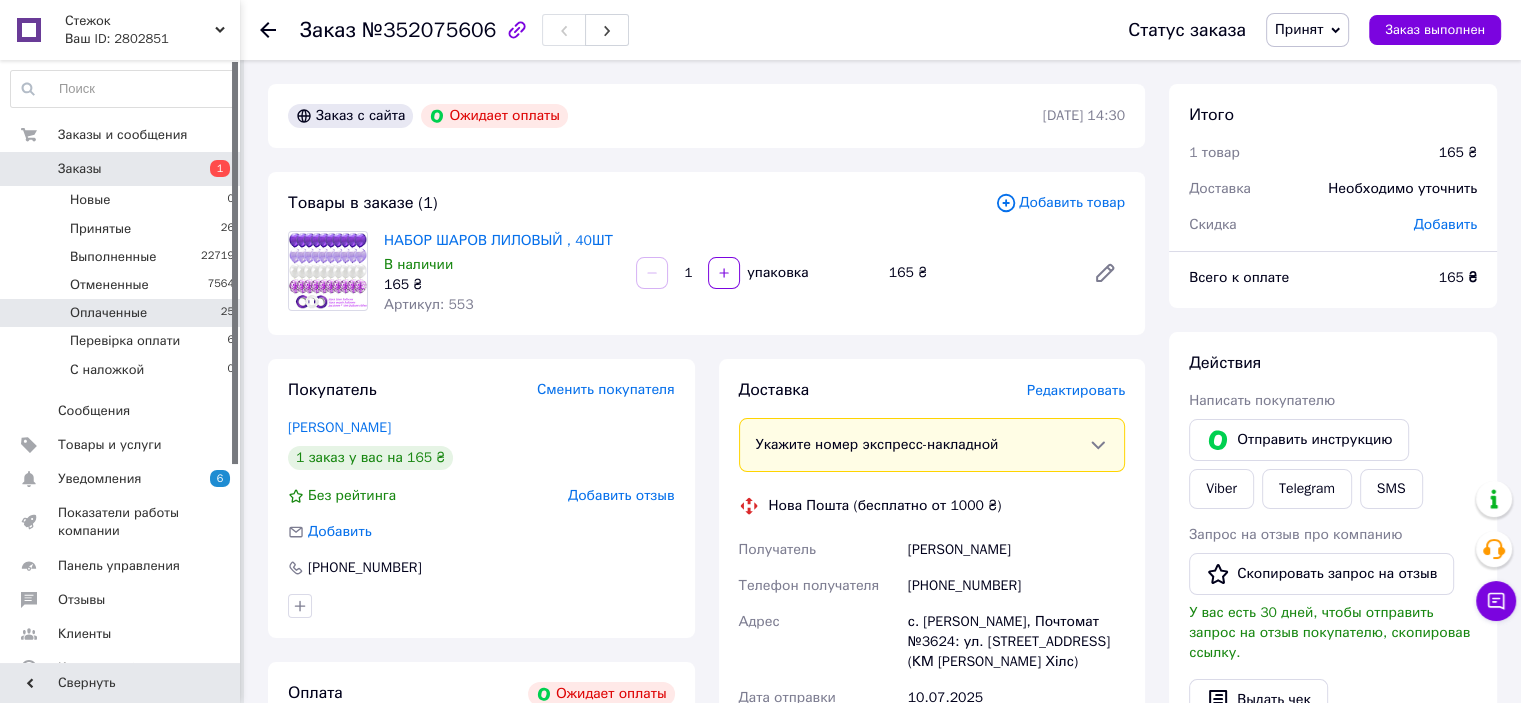 click on "Оплаченные 25" at bounding box center (123, 313) 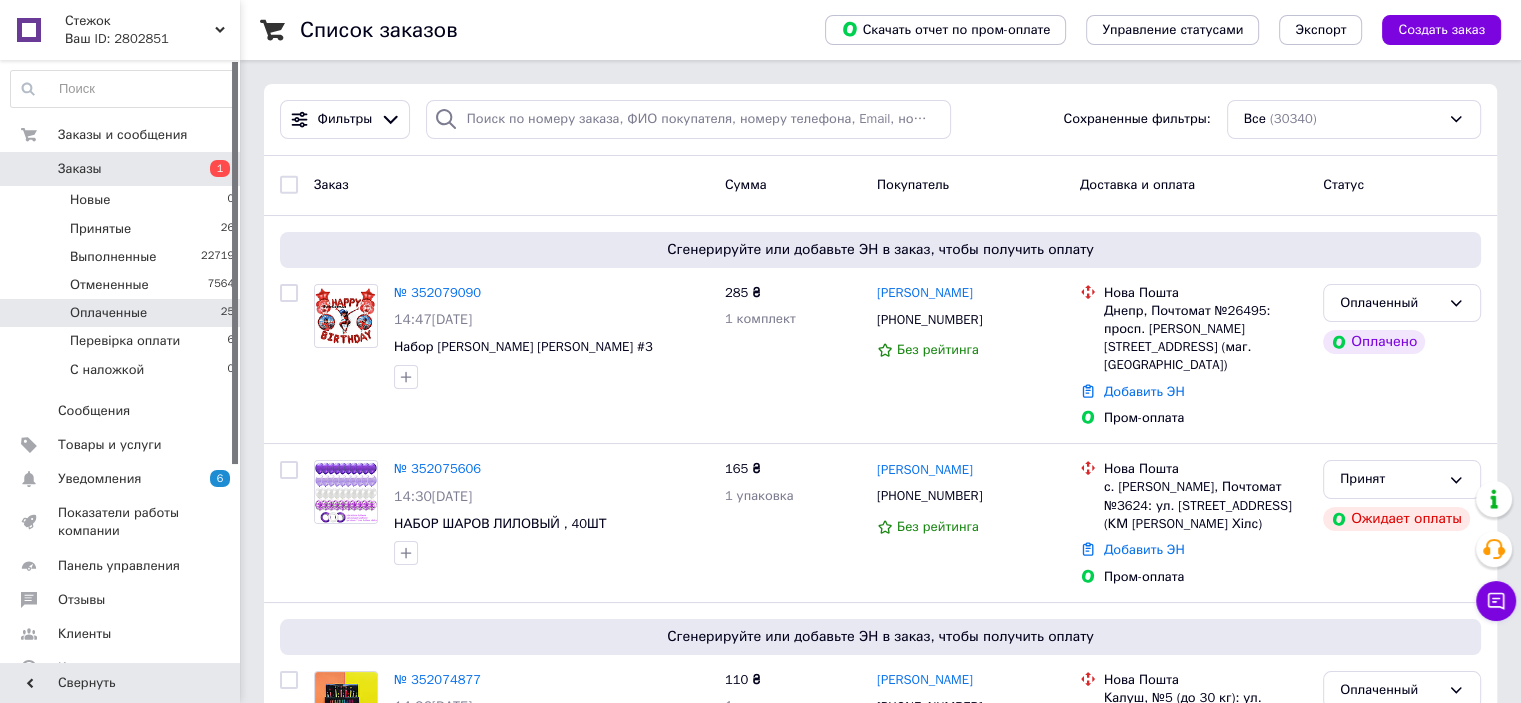 click on "Оплаченные 25" at bounding box center (123, 313) 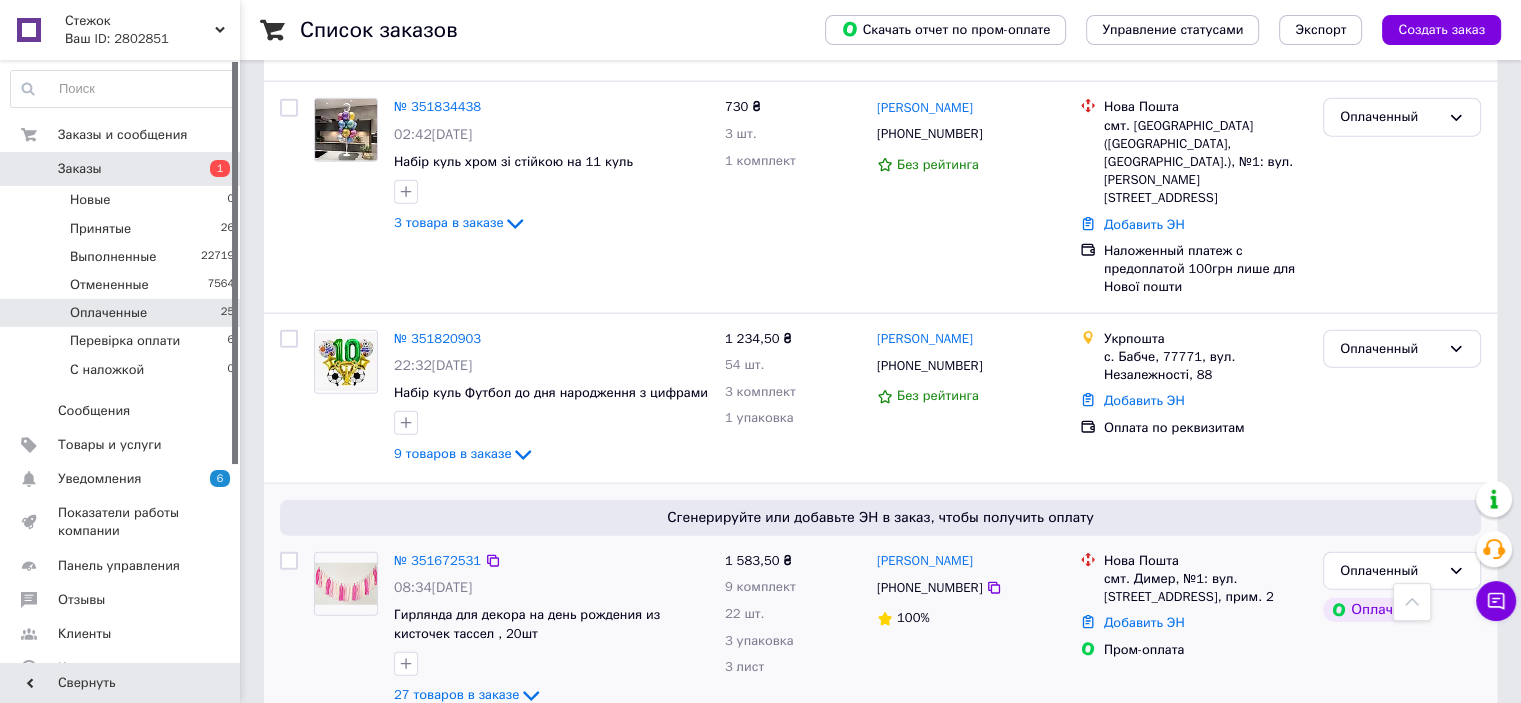 scroll, scrollTop: 4748, scrollLeft: 0, axis: vertical 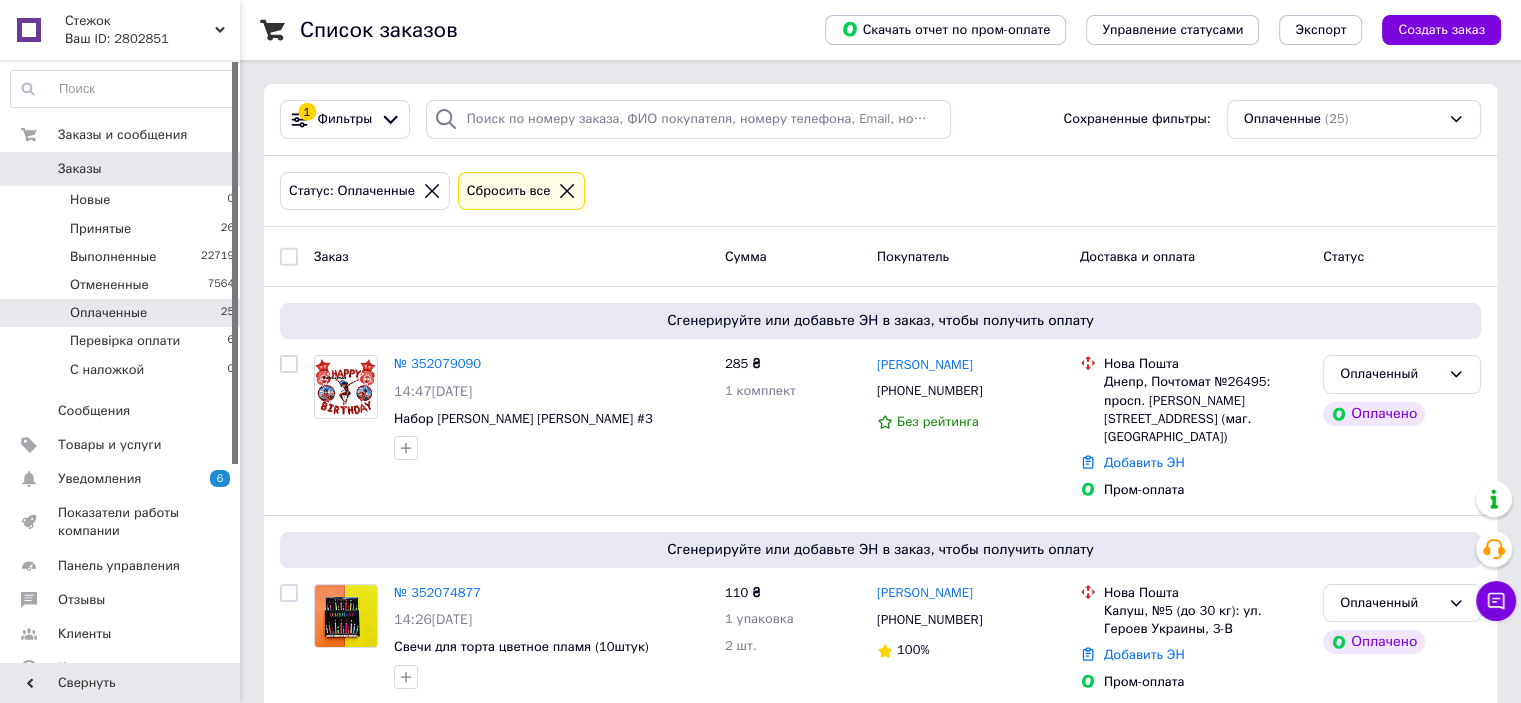 click on "25" at bounding box center [227, 313] 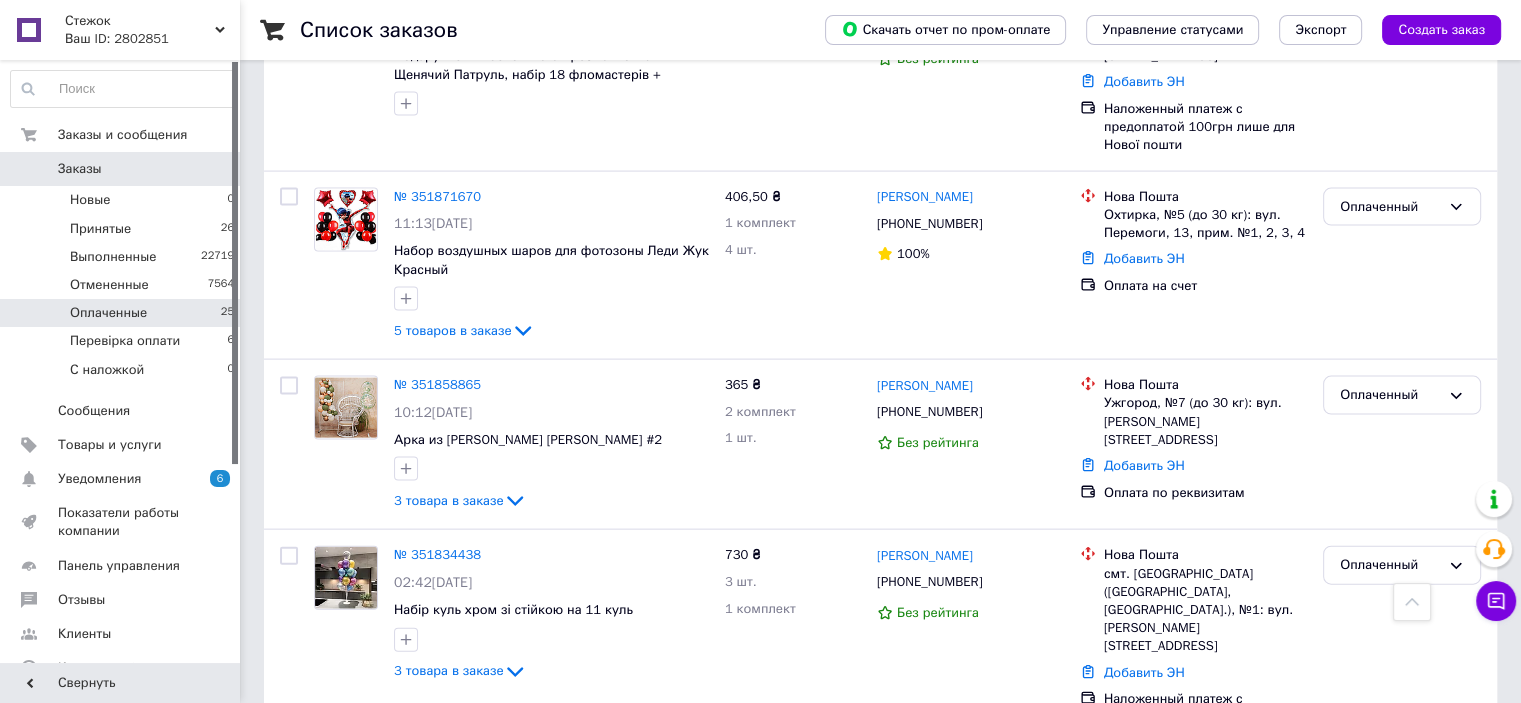 scroll, scrollTop: 4487, scrollLeft: 0, axis: vertical 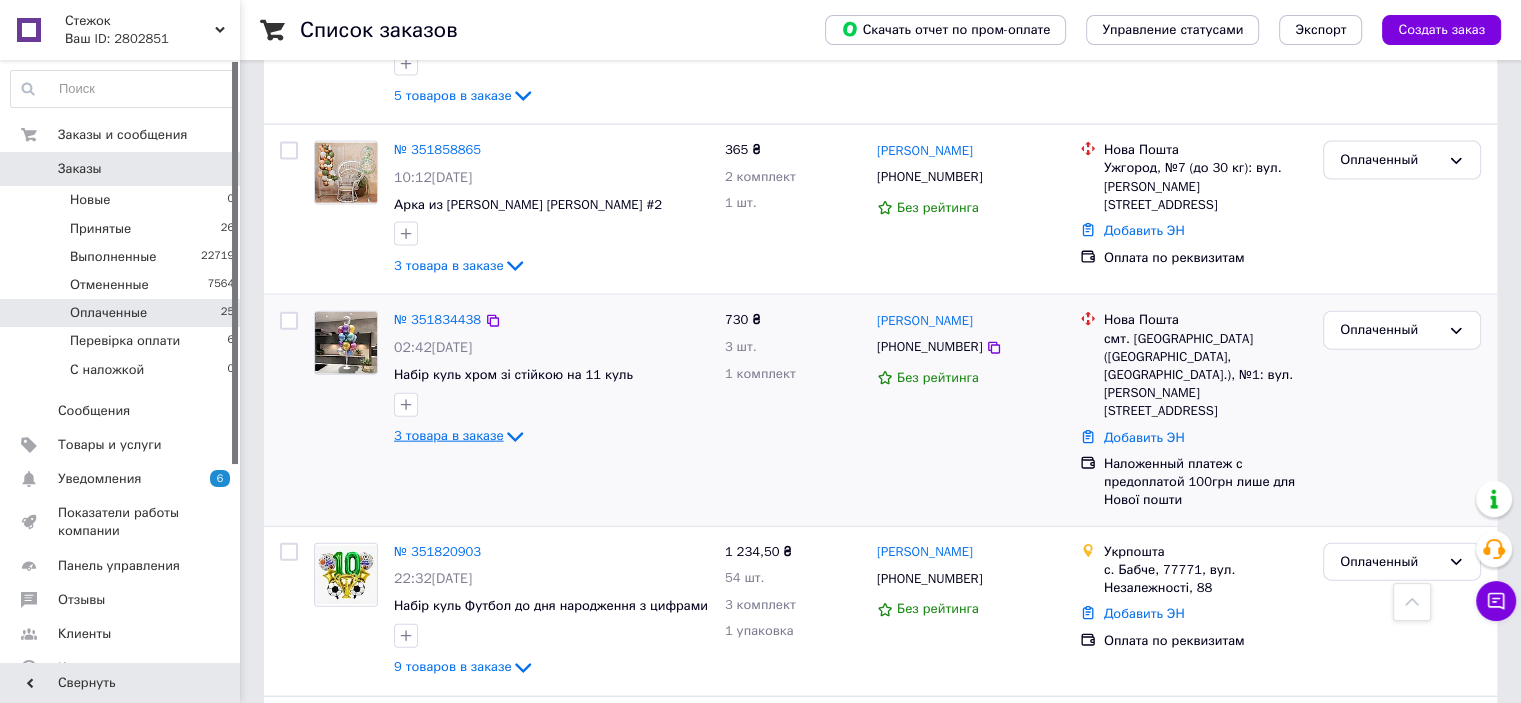 click on "3 товара в заказе" at bounding box center [448, 435] 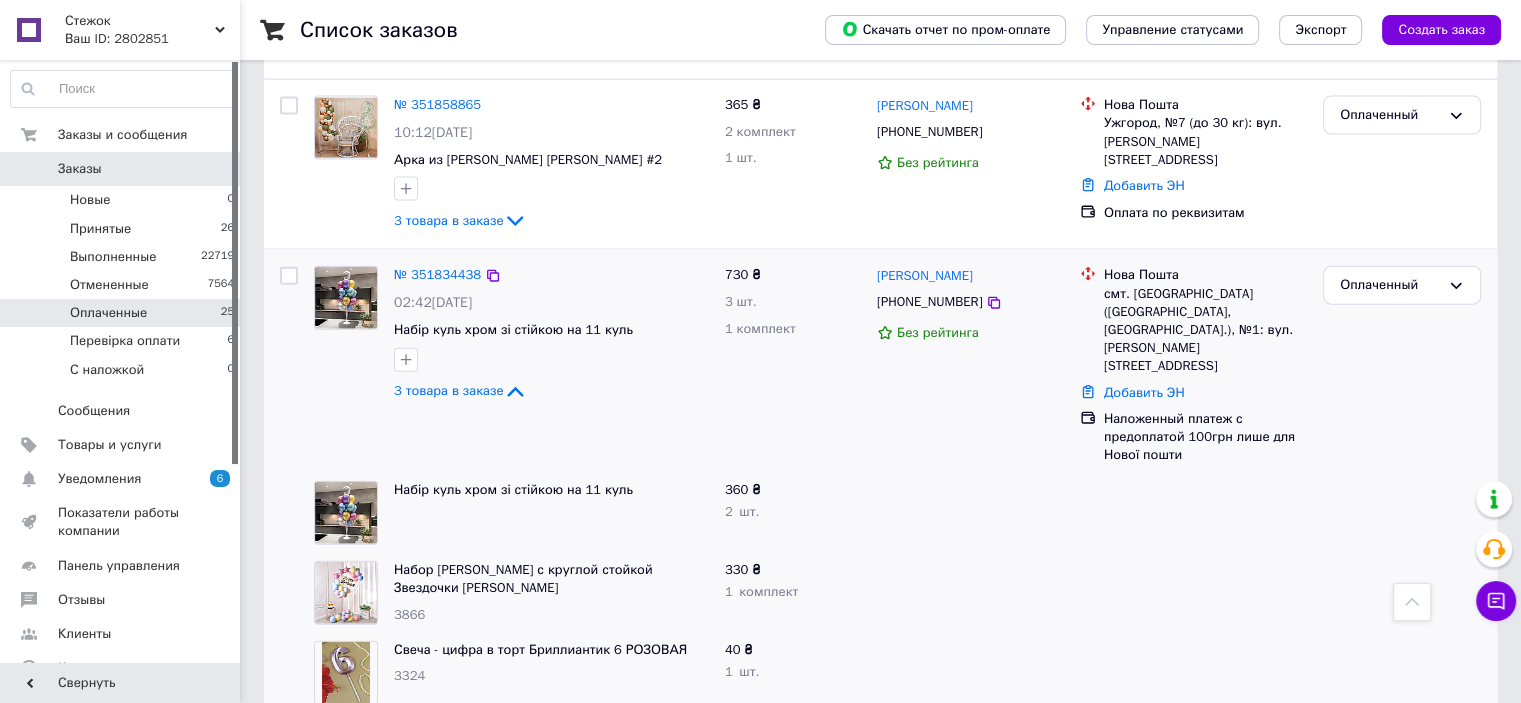 scroll, scrollTop: 4487, scrollLeft: 0, axis: vertical 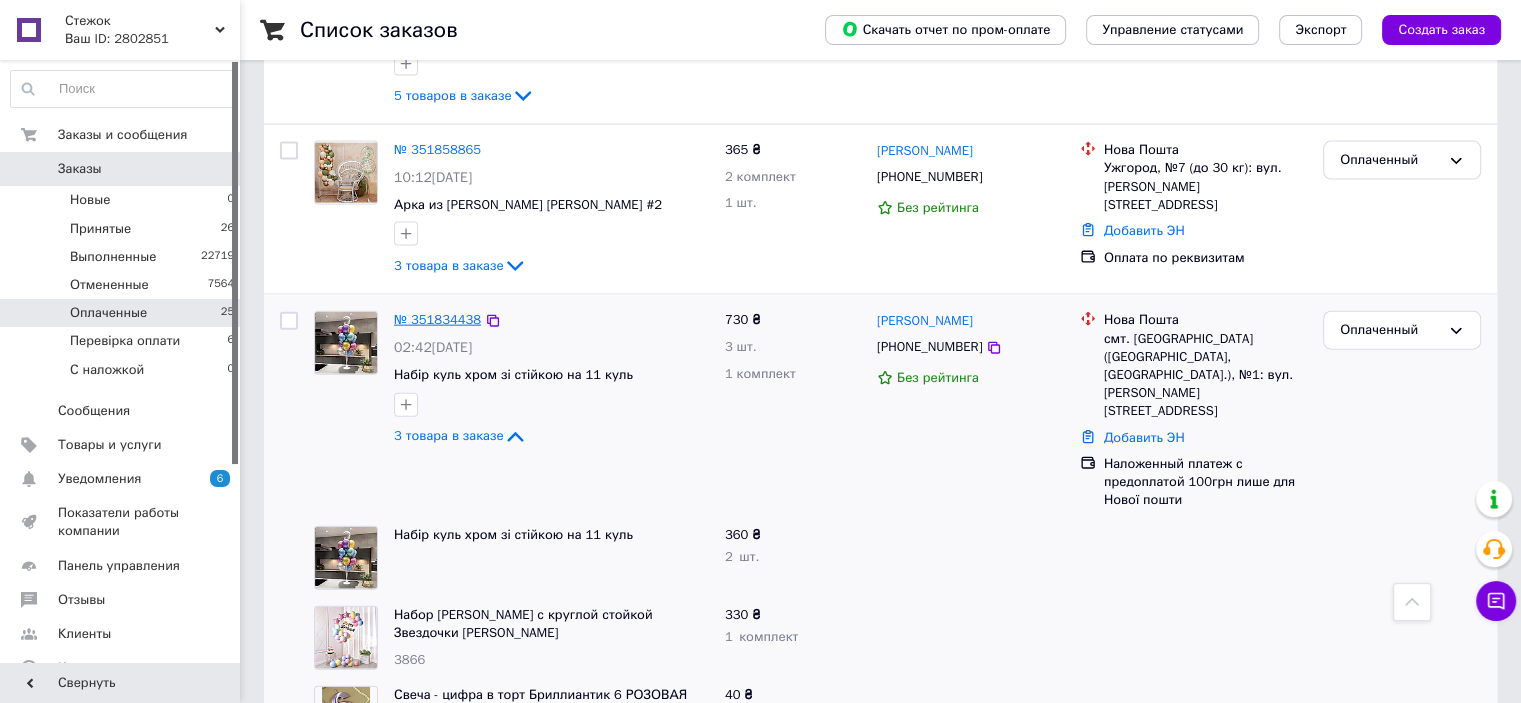click on "№ 351834438" at bounding box center (437, 319) 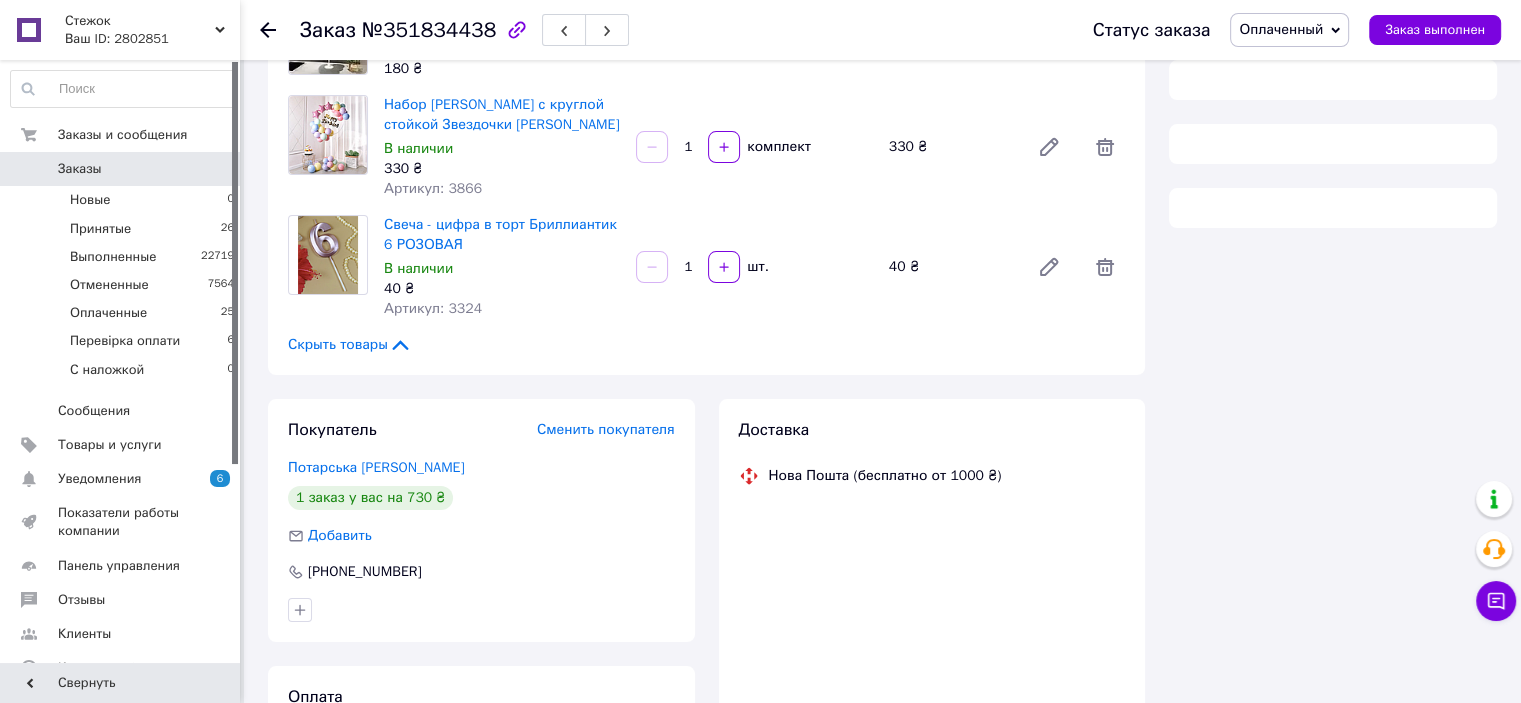 scroll, scrollTop: 400, scrollLeft: 0, axis: vertical 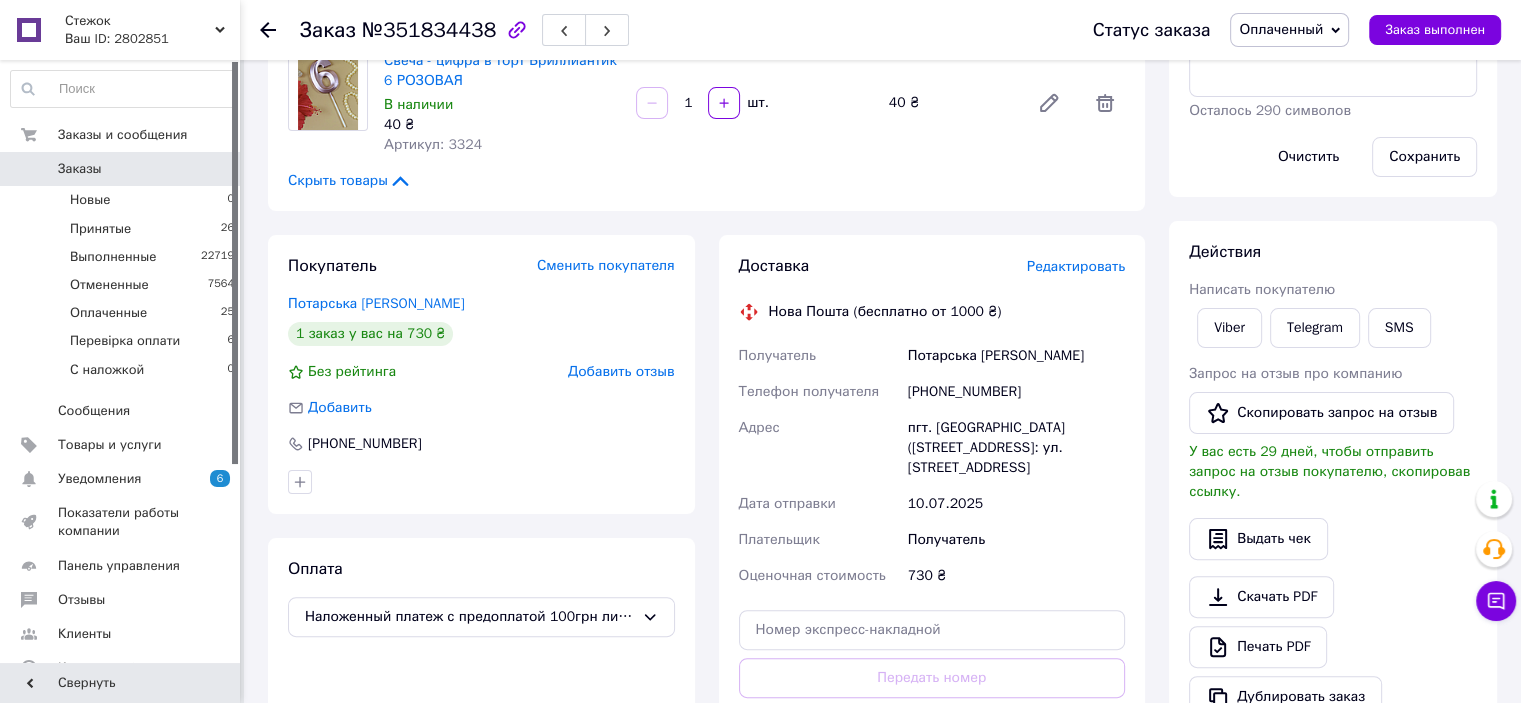 click on "Редактировать" at bounding box center (1076, 266) 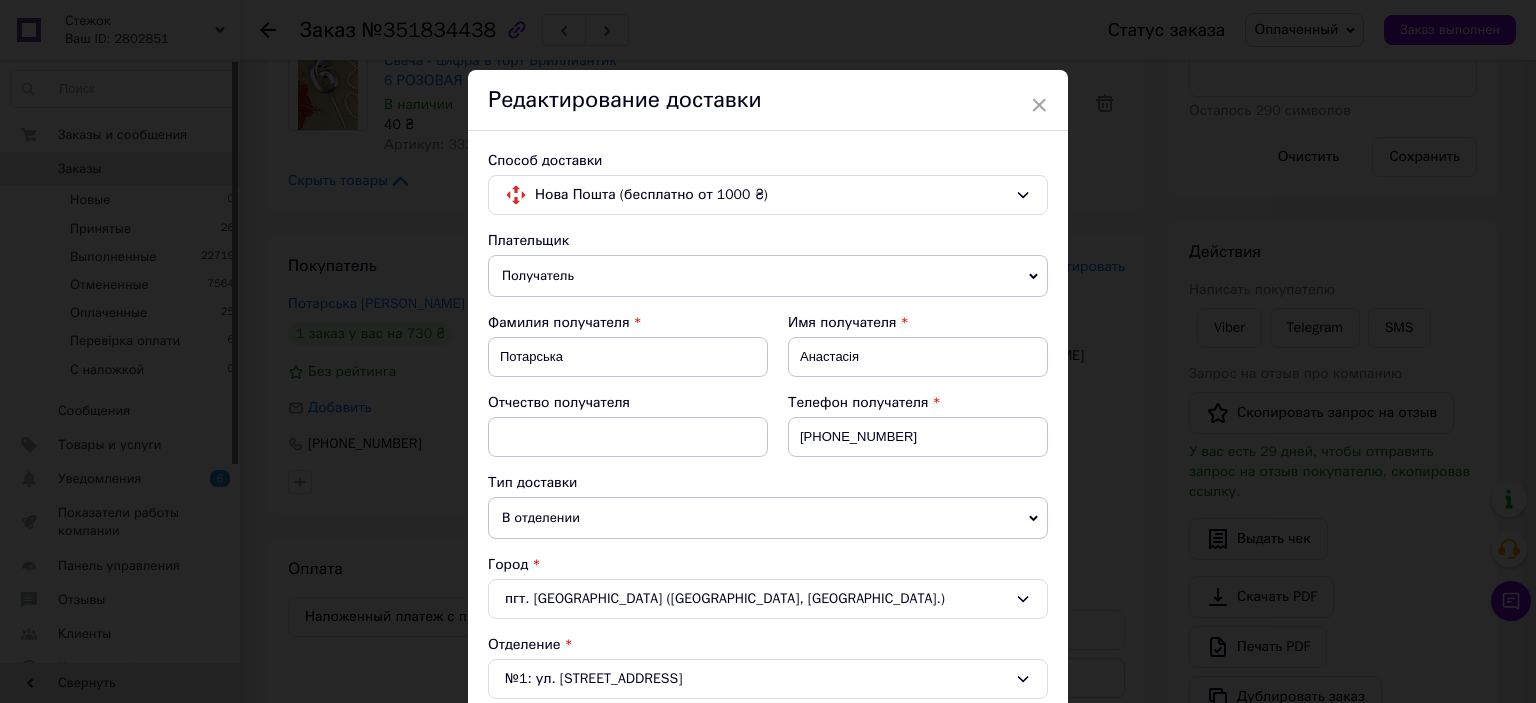 click on "× Редактирование доставки Способ доставки Нова Пошта (бесплатно от 1000 ₴) Плательщик Получатель Отправитель Фамилия получателя Потарська Имя получателя Анастасія Отчество получателя Телефон получателя +380973841953 Тип доставки В отделении Курьером В почтомате Город пгт. Томаковка (Днепропетровская обл., Никопольский р-н.) Отделение №1: ул. Сичовая, 2а Место отправки м. Хмельницький (Хмельницька обл.): №3 (до 30 кг на одне місце): вул. Сіцінського (ран. Ватутіна), 11 Нет совпадений. Попробуйте изменить условия поиска Добавить еще место отправки Тип посылки Груз 730 < >" at bounding box center [768, 351] 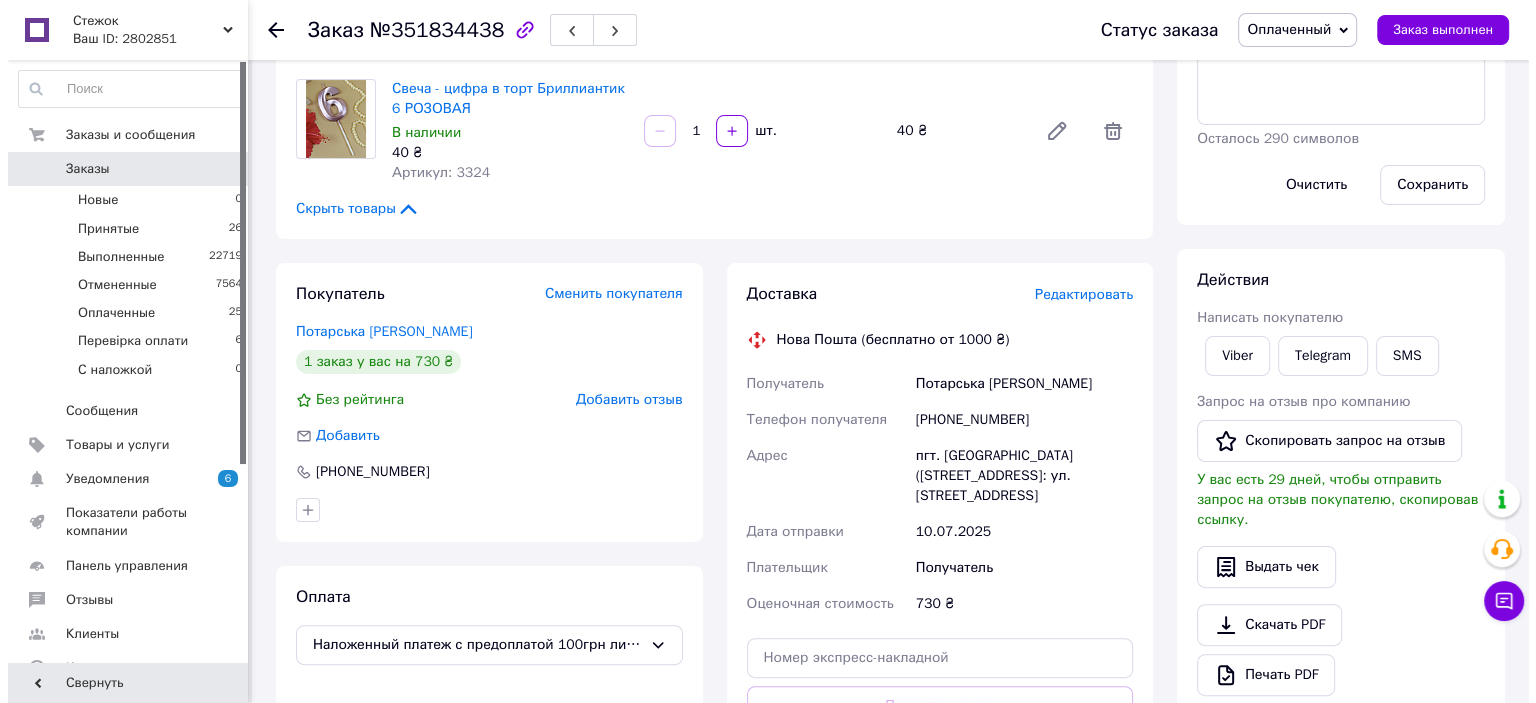 scroll, scrollTop: 500, scrollLeft: 0, axis: vertical 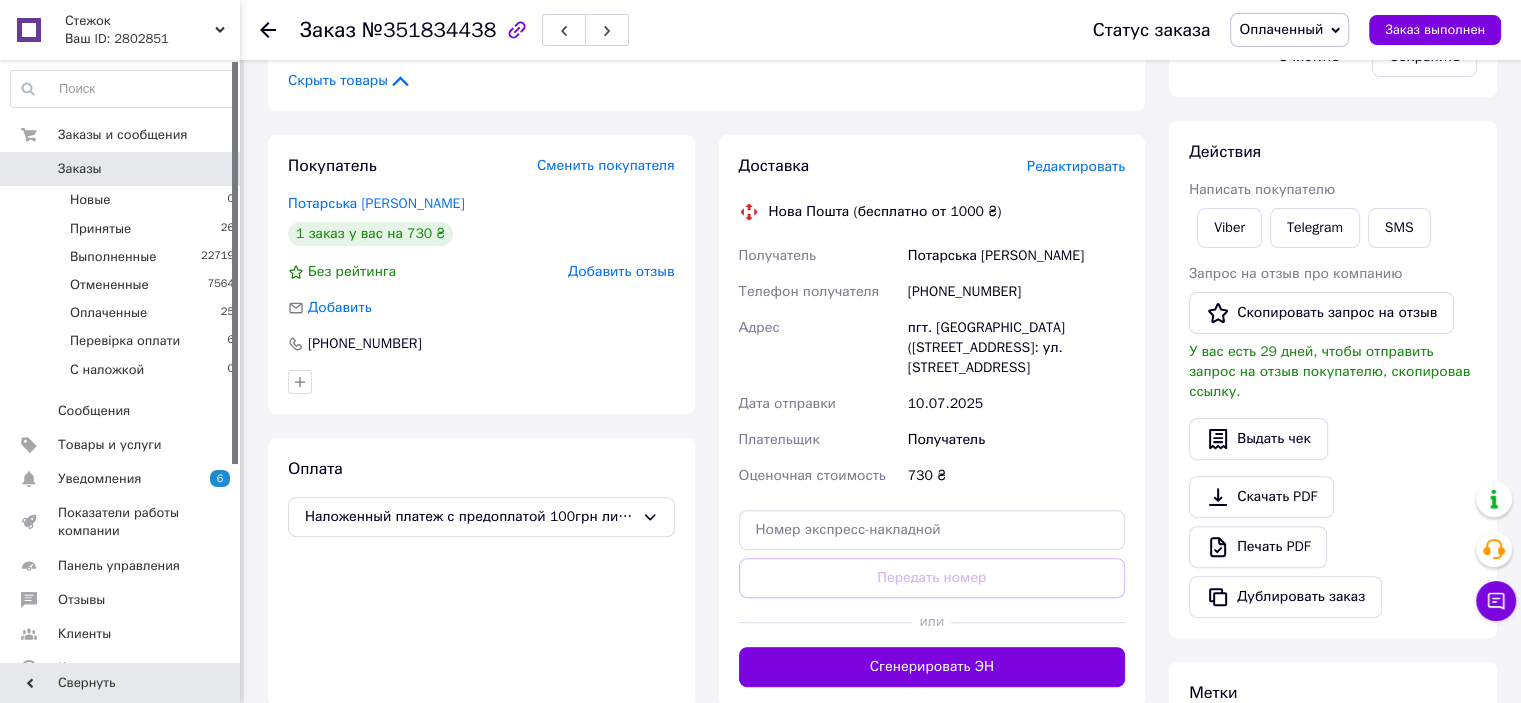 click on "Редактировать" at bounding box center (1076, 166) 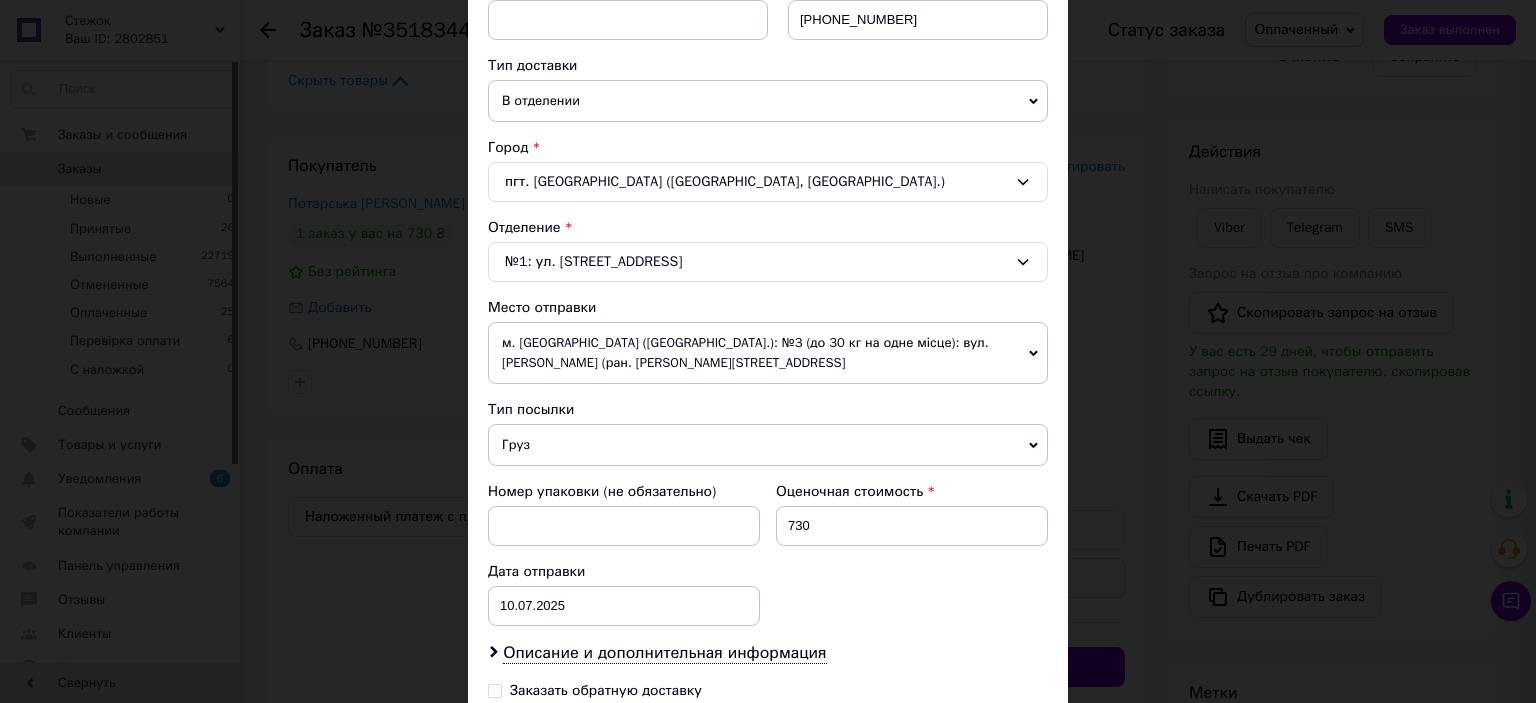 scroll, scrollTop: 600, scrollLeft: 0, axis: vertical 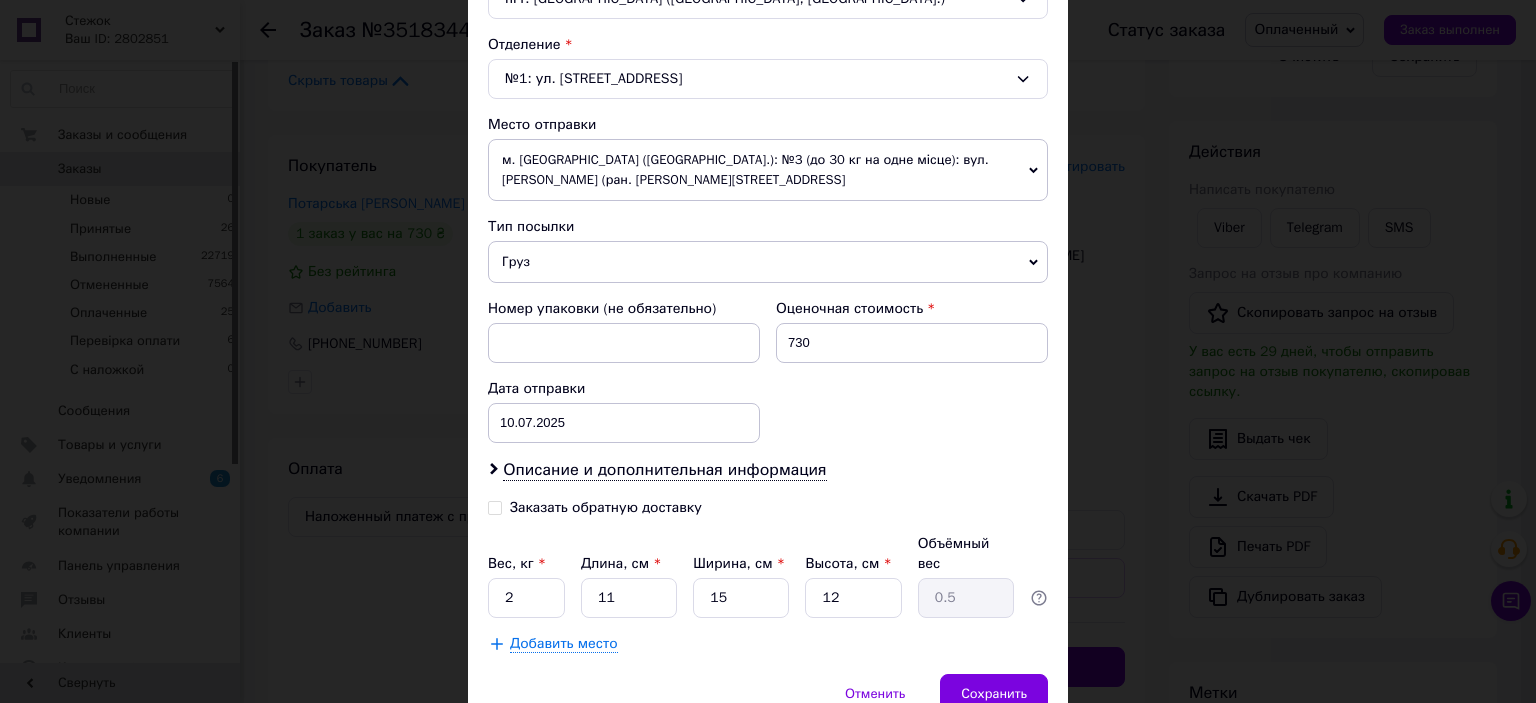 click on "Заказать обратную доставку" at bounding box center [495, 506] 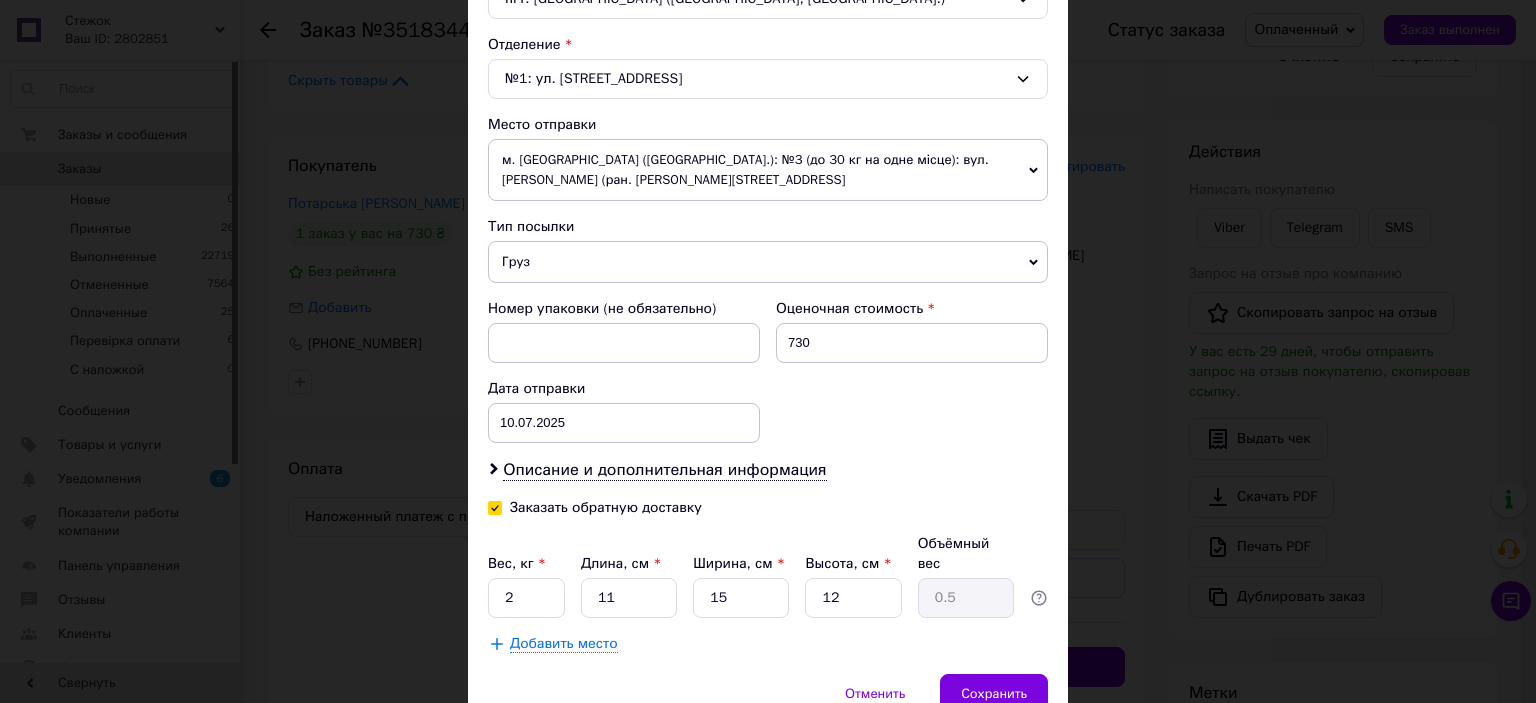 checkbox on "true" 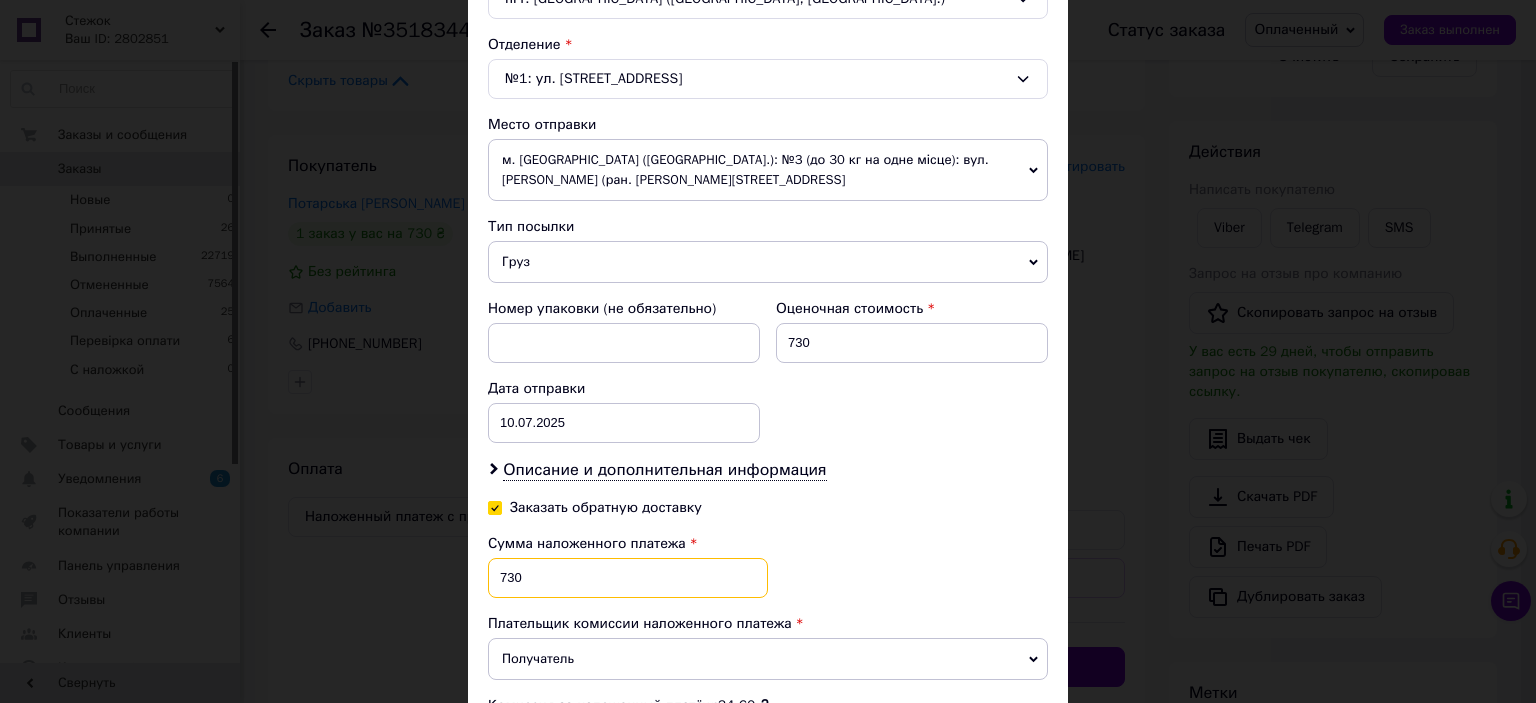 drag, startPoint x: 526, startPoint y: 566, endPoint x: 481, endPoint y: 565, distance: 45.01111 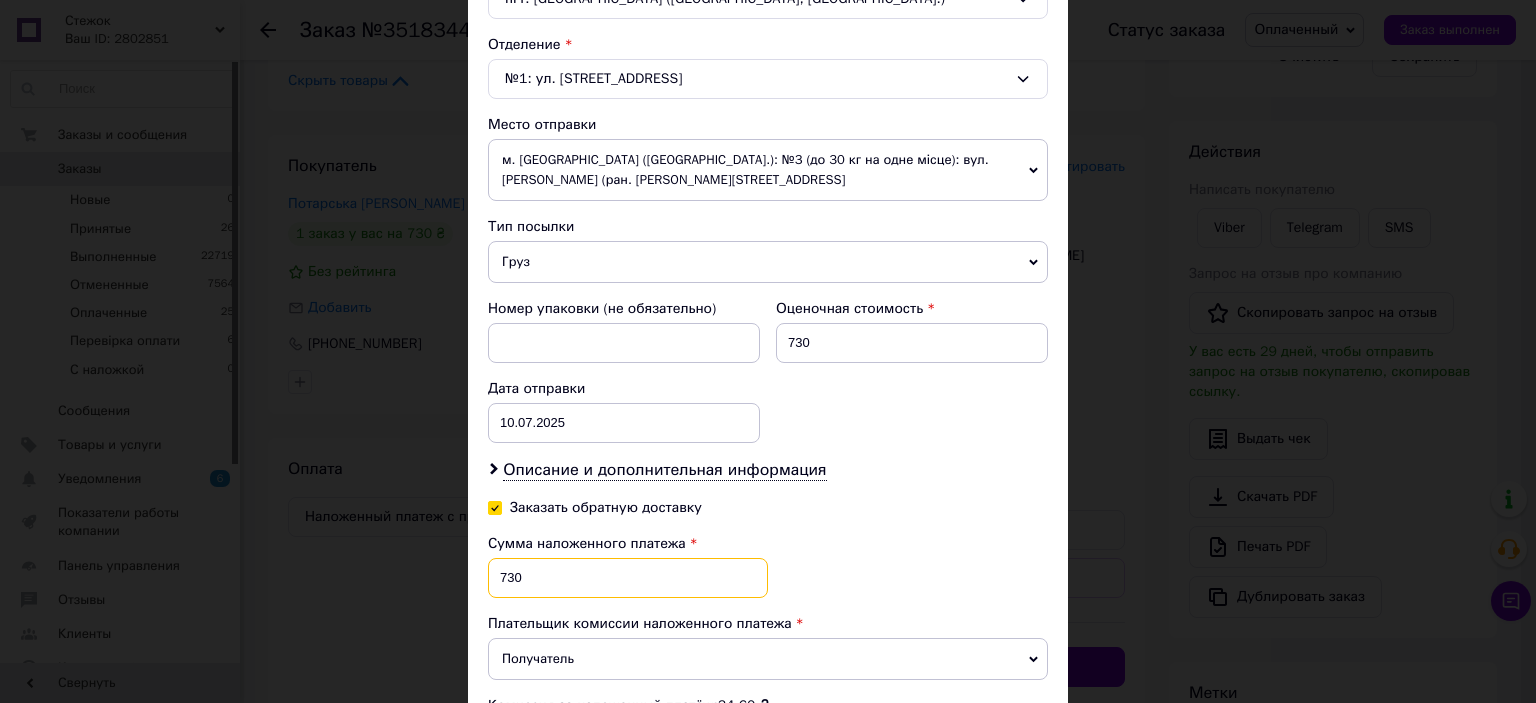 click on "Способ доставки Нова Пошта (бесплатно от 1000 ₴) Плательщик Получатель Отправитель Фамилия получателя Потарська Имя получателя Анастасія Отчество получателя Телефон получателя +380973841953 Тип доставки В отделении Курьером В почтомате Город пгт. Томаковка (Днепропетровская обл., Никопольский р-н.) Отделение №1: ул. Сичовая, 2а Место отправки м. Хмельницький (Хмельницька обл.): №3 (до 30 кг на одне місце): вул. Сіцінського (ран. Ватутіна), 11 Нет совпадений. Попробуйте изменить условия поиска Добавить еще место отправки Тип посылки Груз Документы Оценочная стоимость" at bounding box center [768, 203] 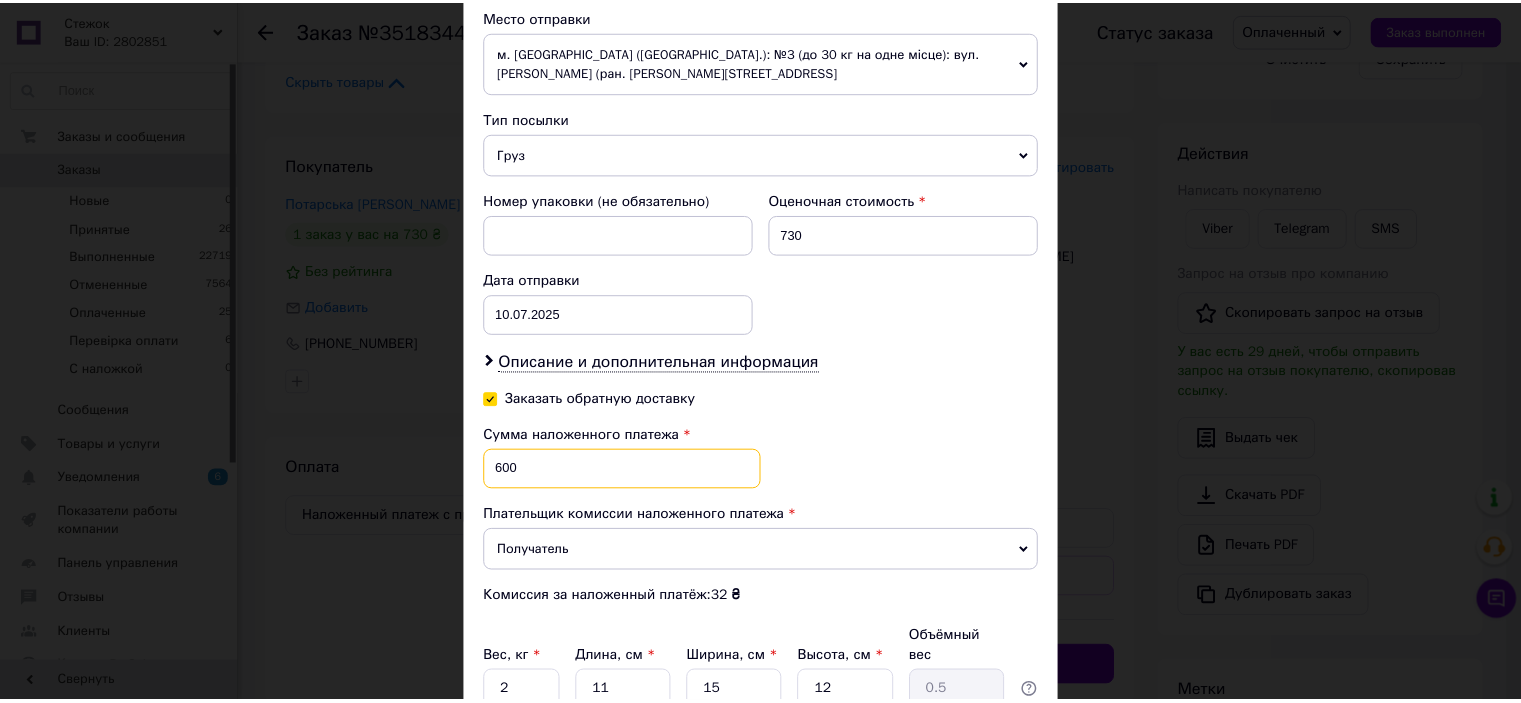 scroll, scrollTop: 876, scrollLeft: 0, axis: vertical 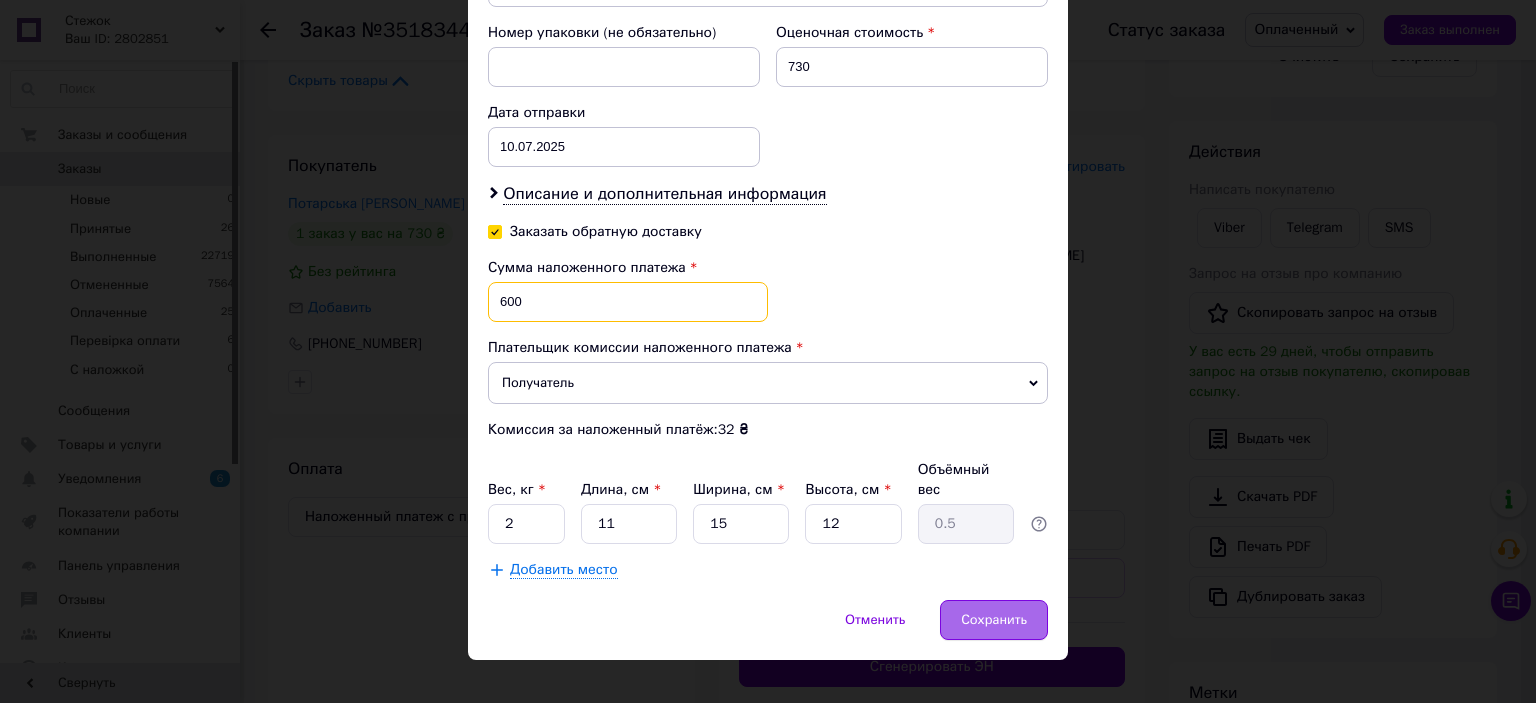 type on "600" 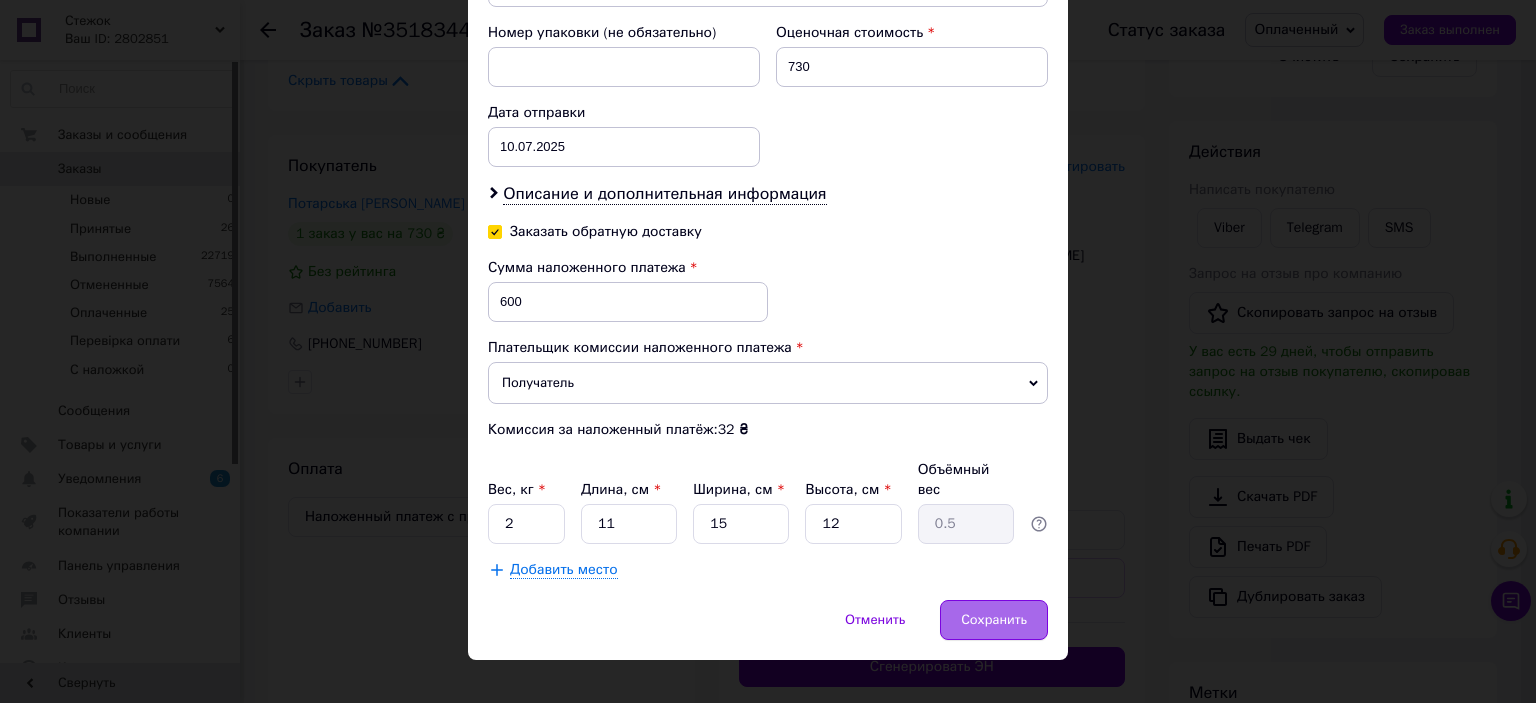 click on "Сохранить" at bounding box center (994, 620) 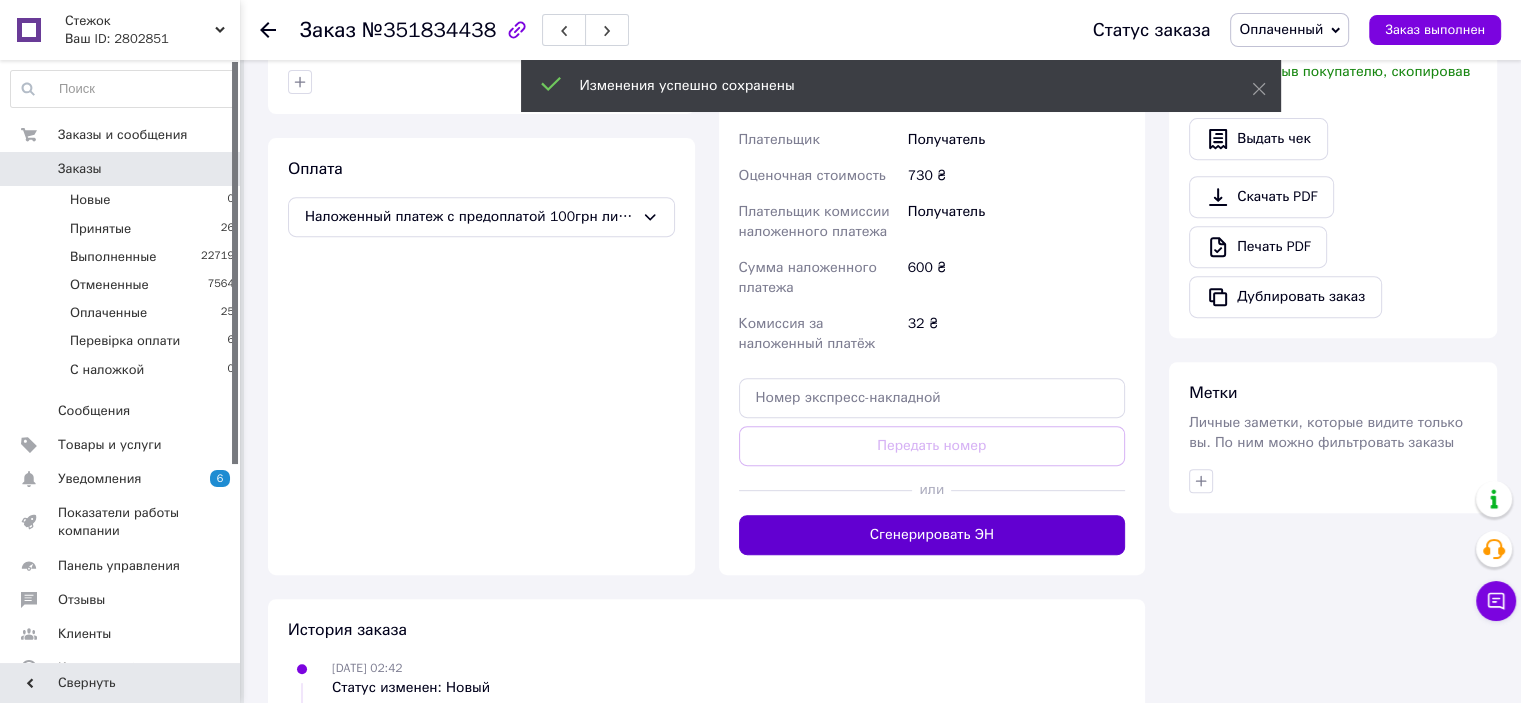 click on "Сгенерировать ЭН" at bounding box center (932, 535) 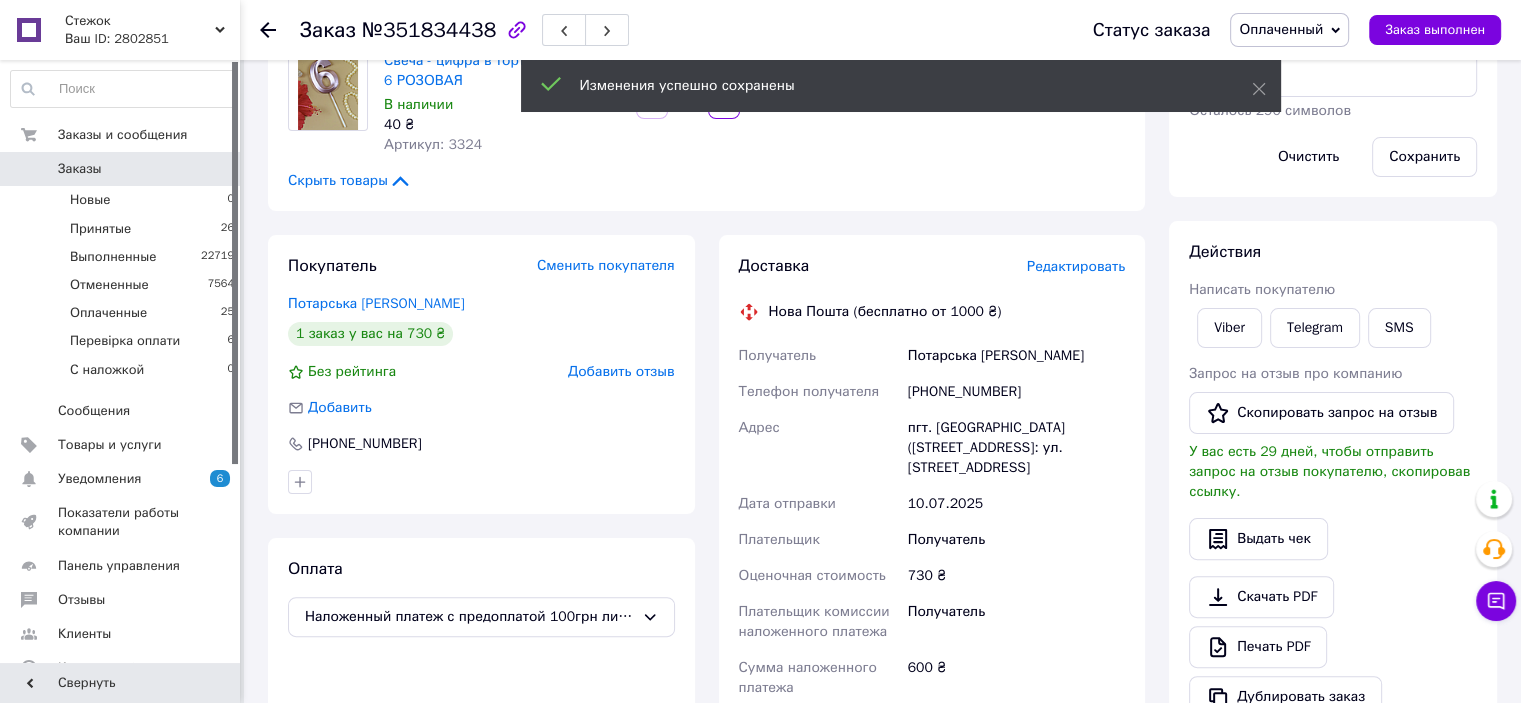 scroll, scrollTop: 400, scrollLeft: 0, axis: vertical 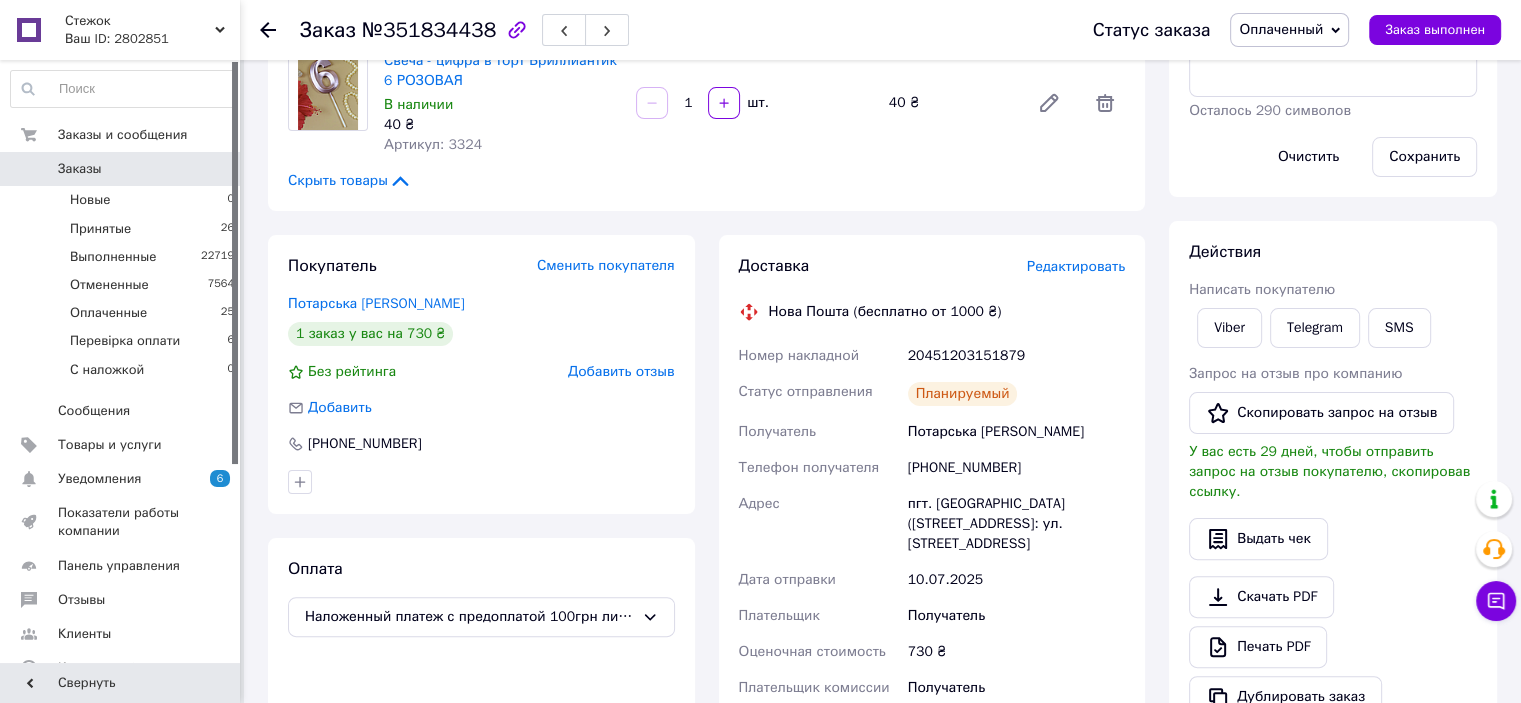 click on "Оплаченный" at bounding box center [1281, 29] 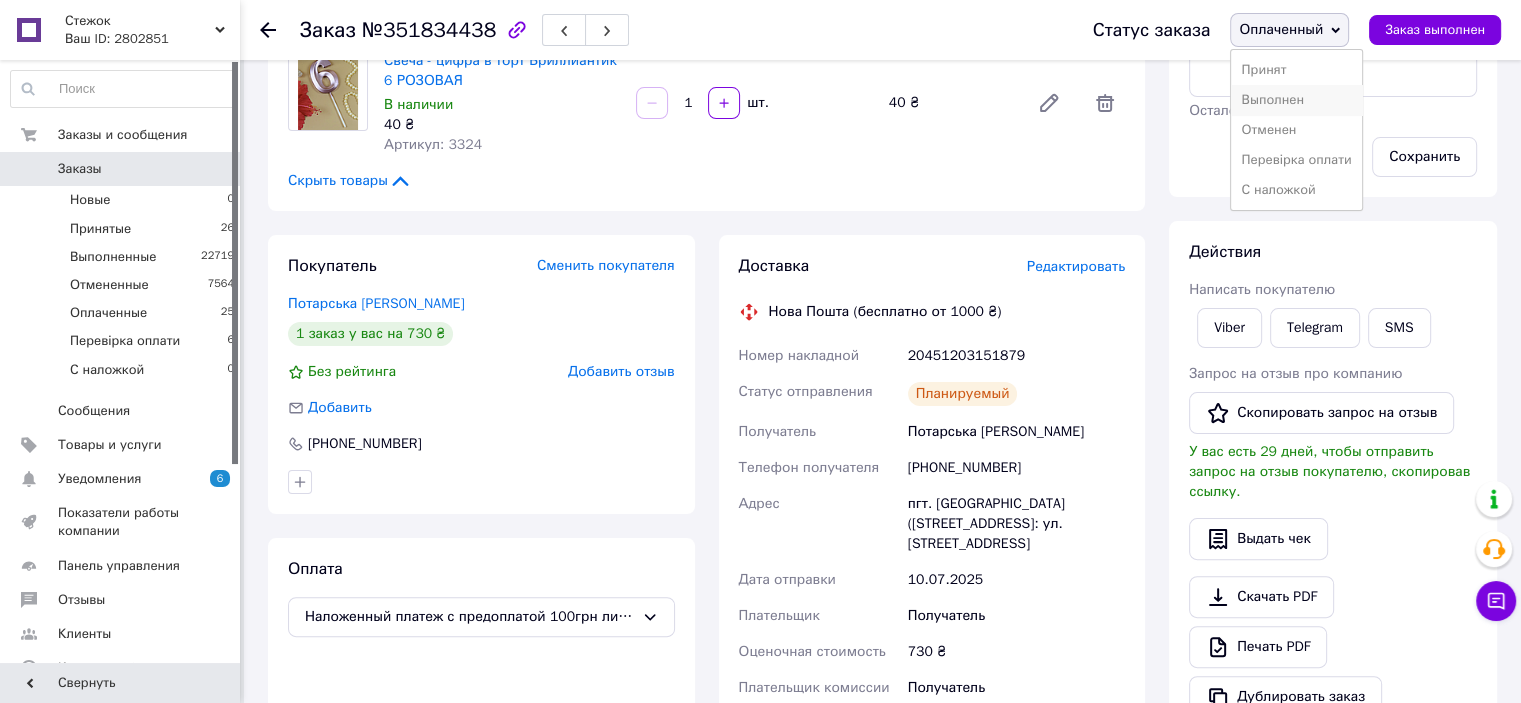 click on "Выполнен" at bounding box center (1296, 100) 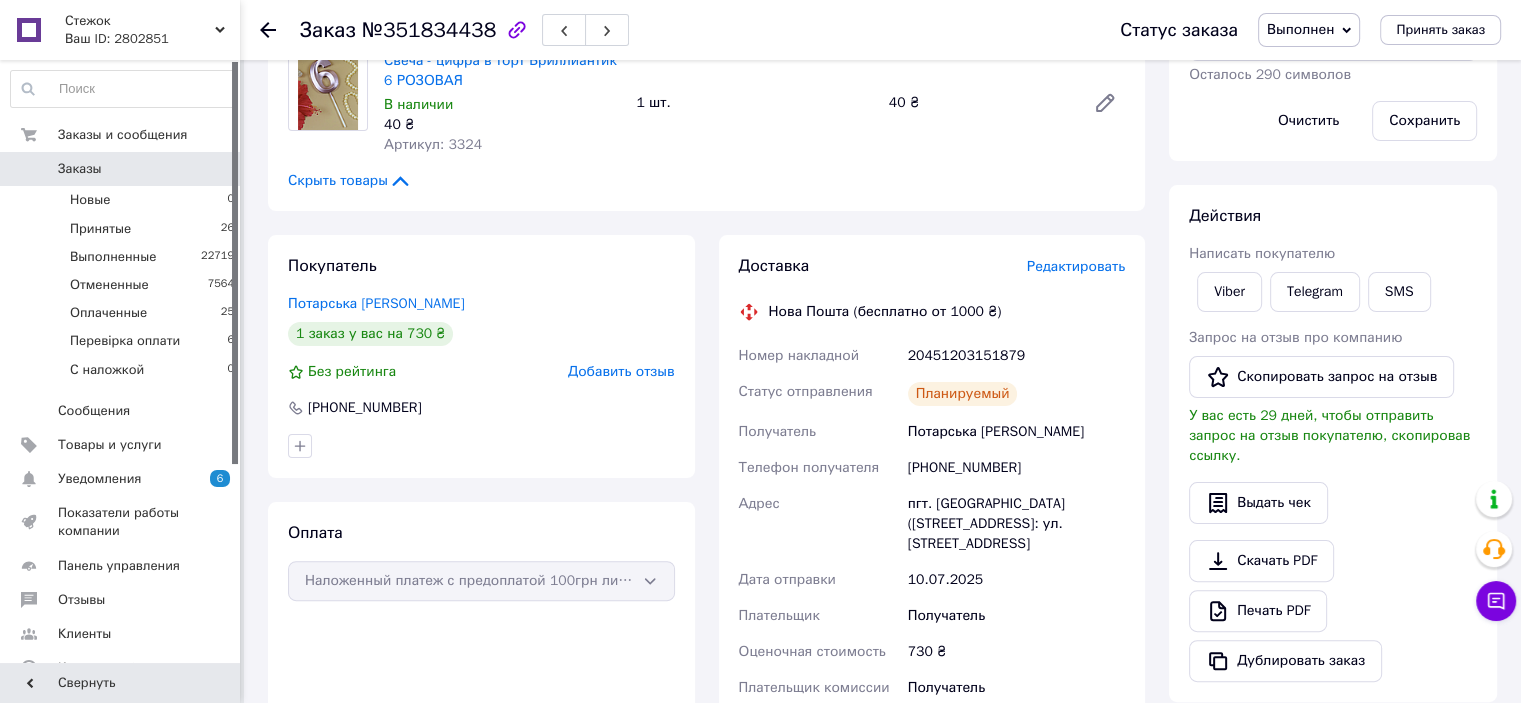 click at bounding box center (235, 263) 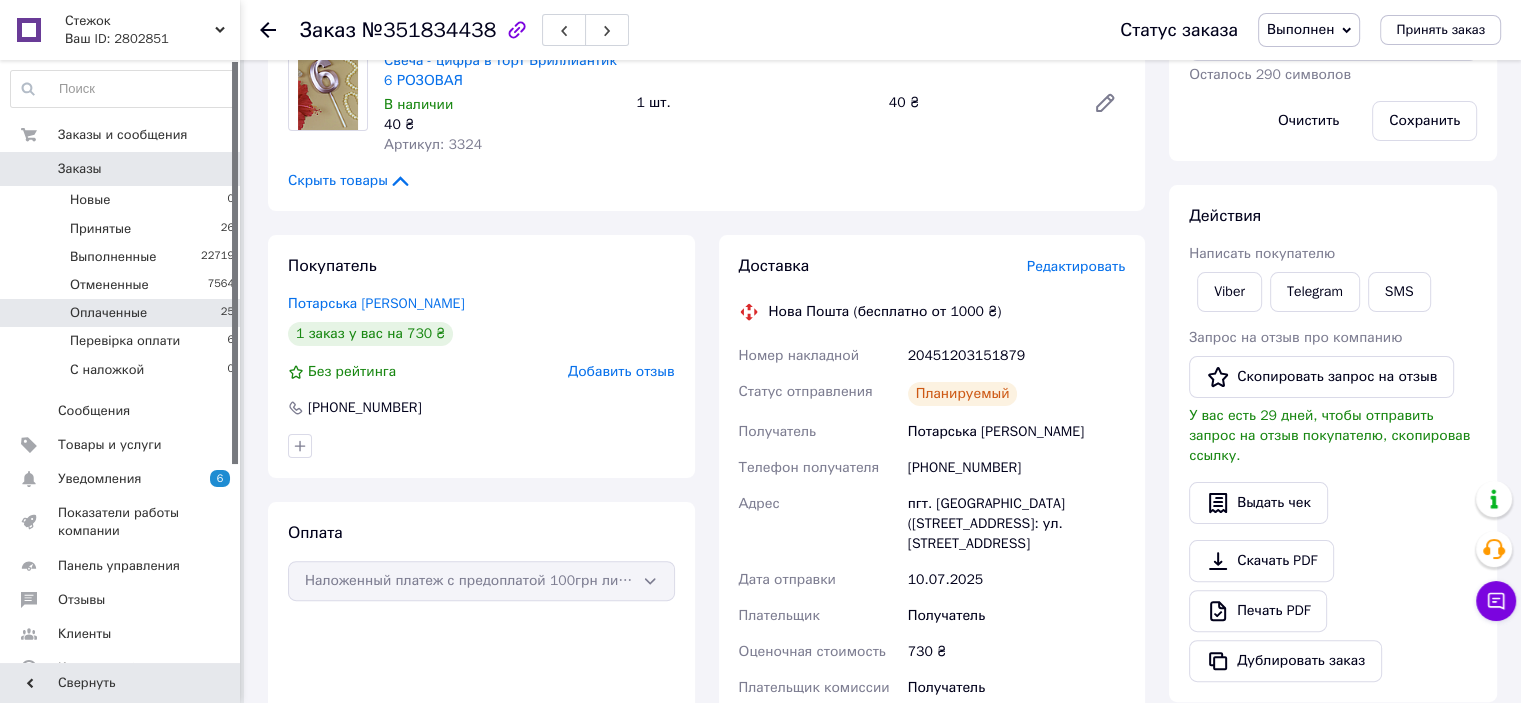 drag, startPoint x: 214, startPoint y: 314, endPoint x: 228, endPoint y: 302, distance: 18.439089 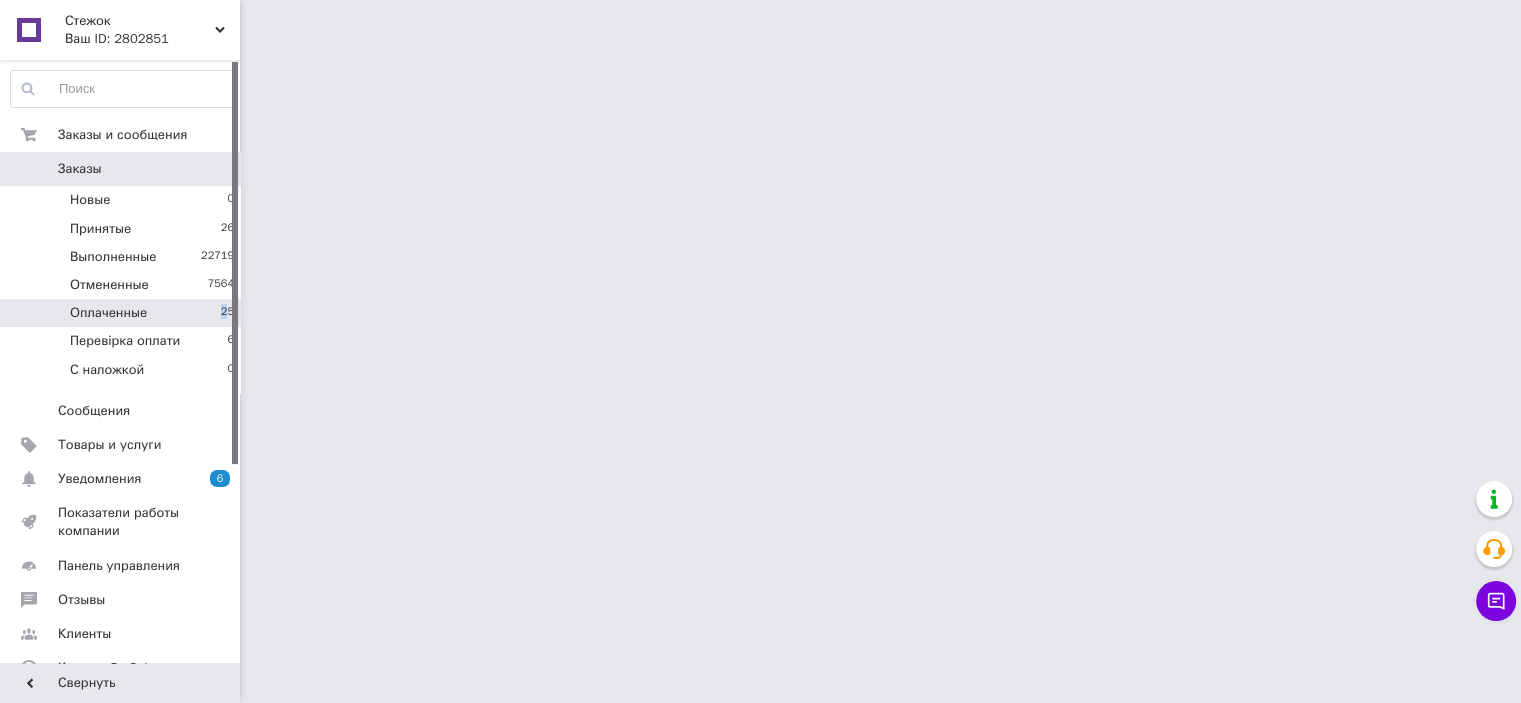 scroll, scrollTop: 0, scrollLeft: 0, axis: both 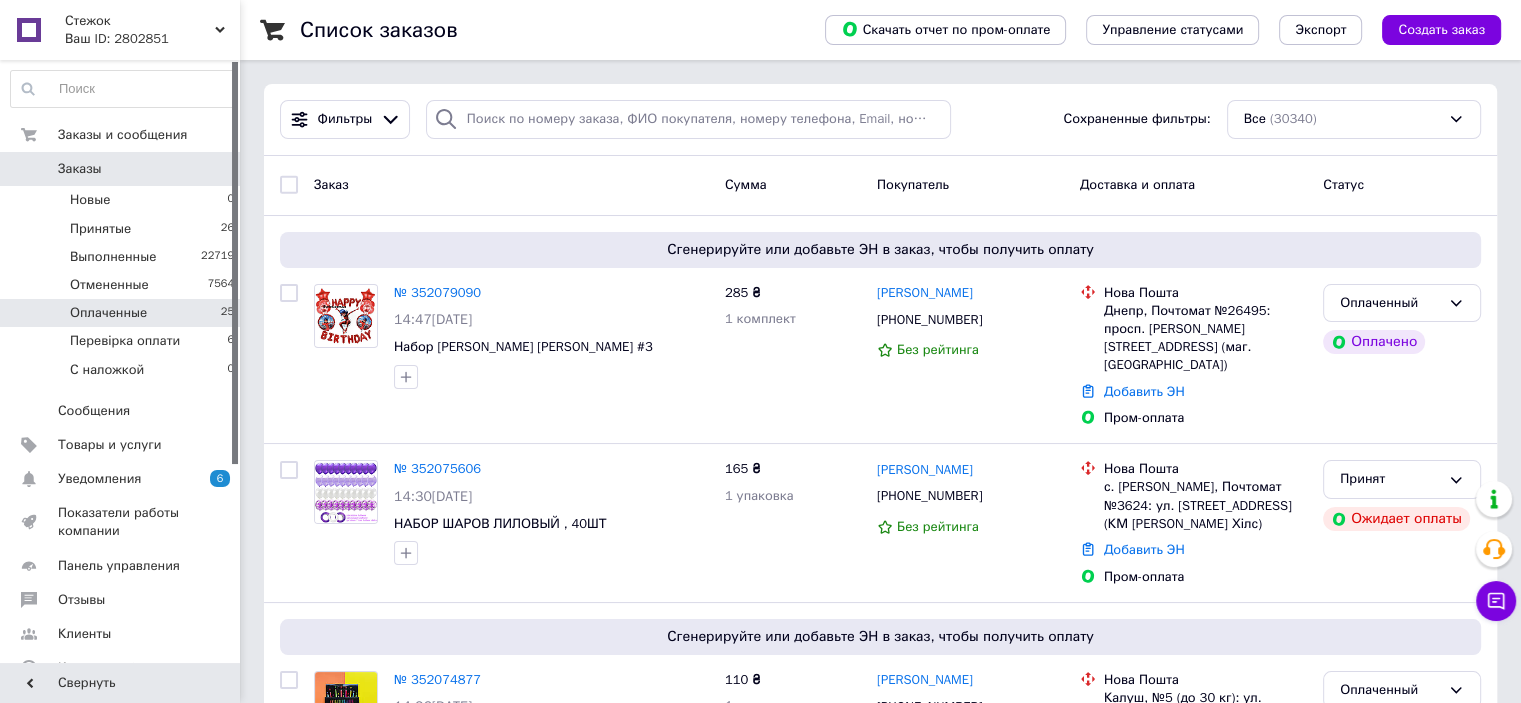 drag, startPoint x: 284, startPoint y: 235, endPoint x: 94, endPoint y: 310, distance: 204.26698 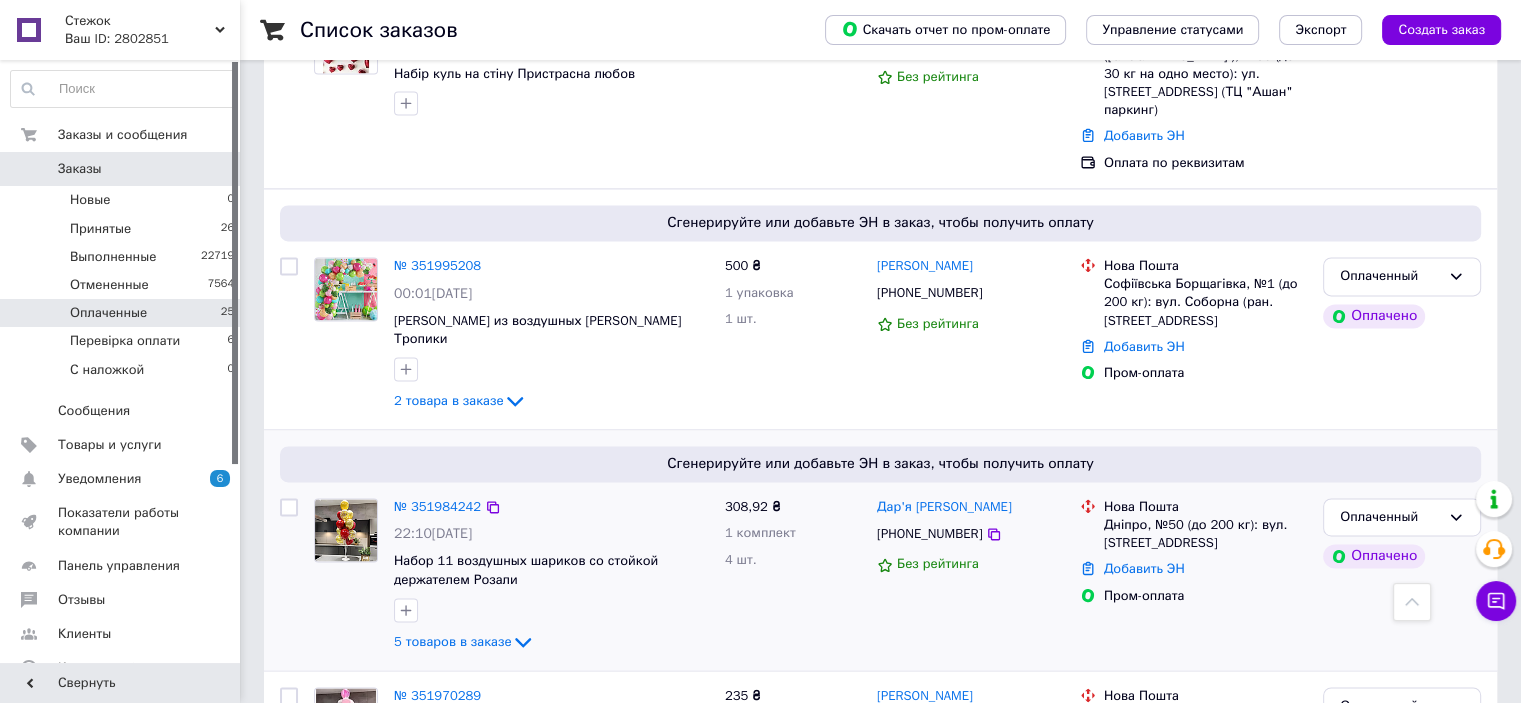 scroll, scrollTop: 3000, scrollLeft: 0, axis: vertical 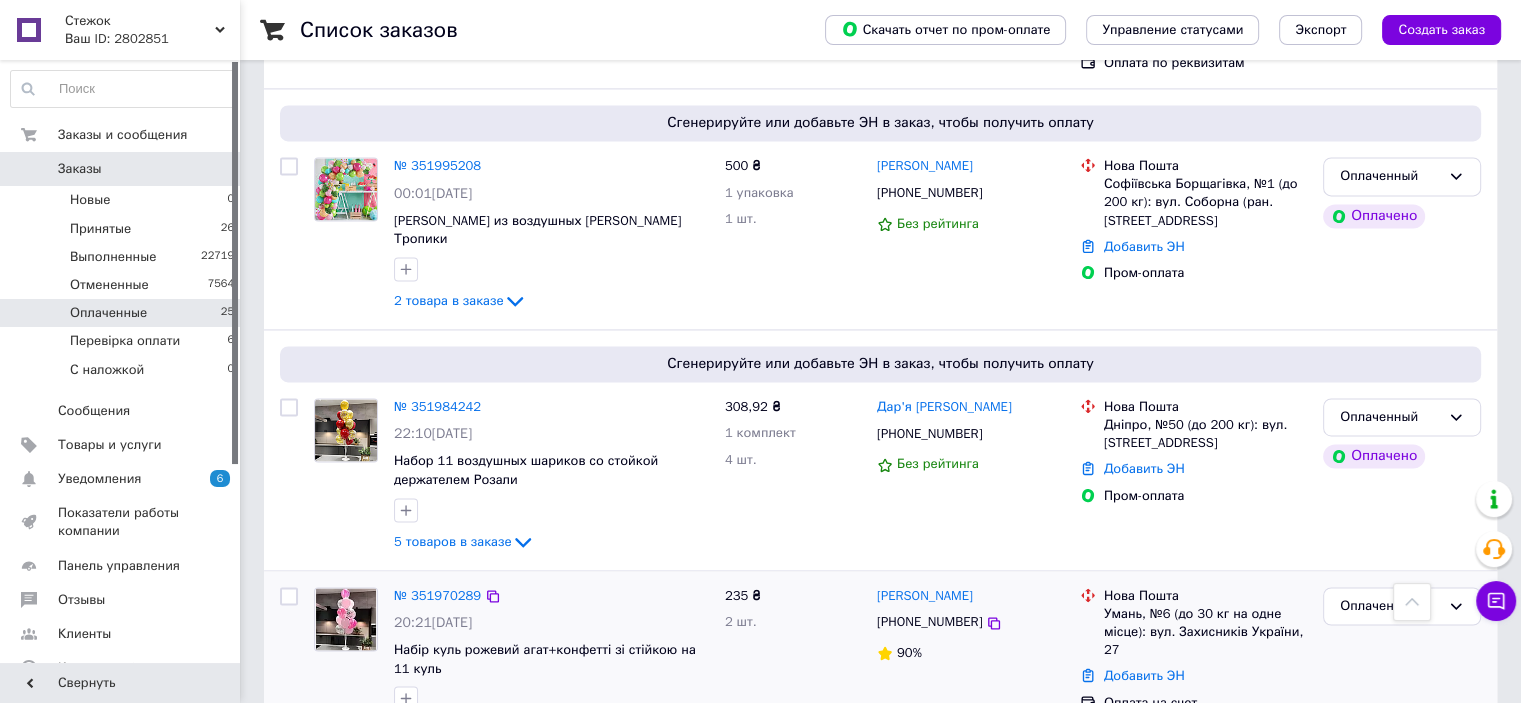 click on "2 товара в заказе" at bounding box center [448, 729] 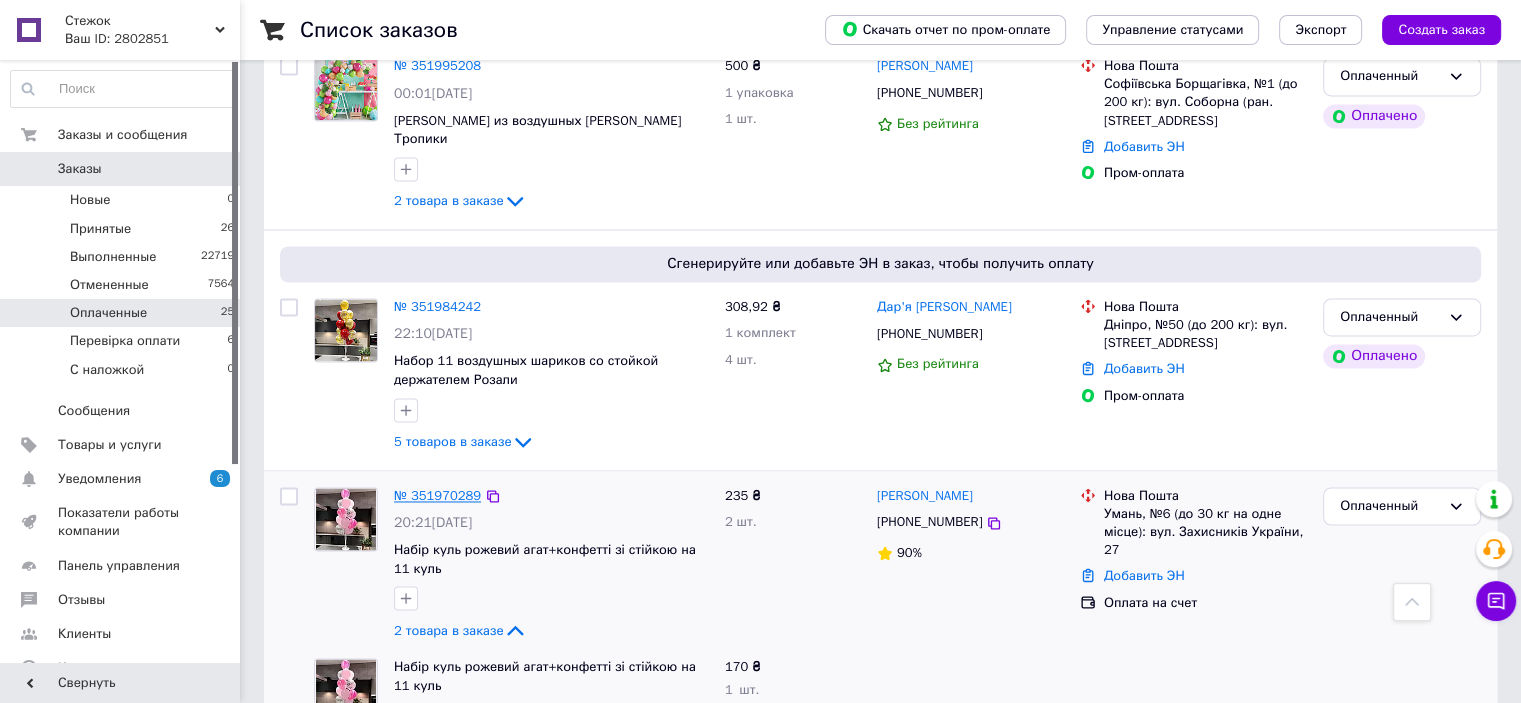 click on "№ 351970289" at bounding box center [437, 495] 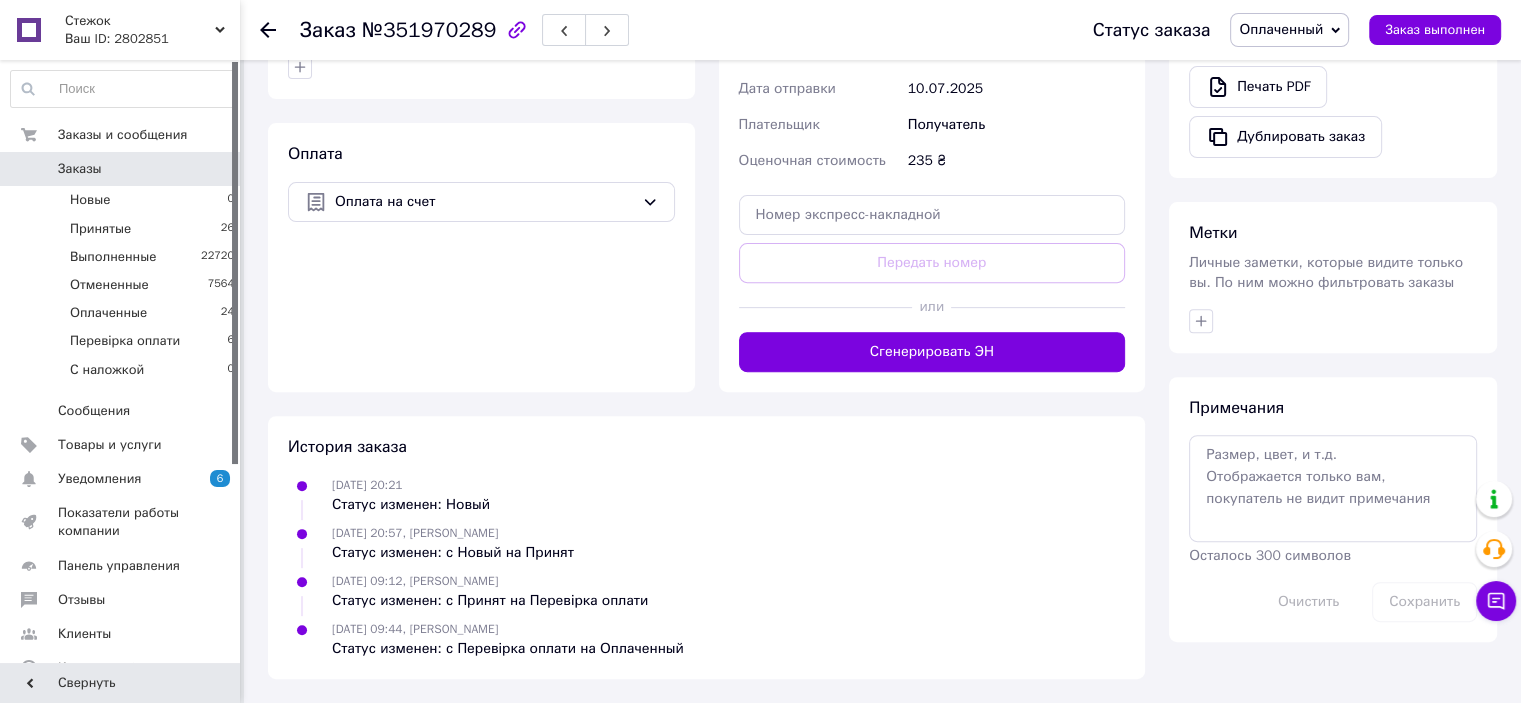 scroll, scrollTop: 651, scrollLeft: 0, axis: vertical 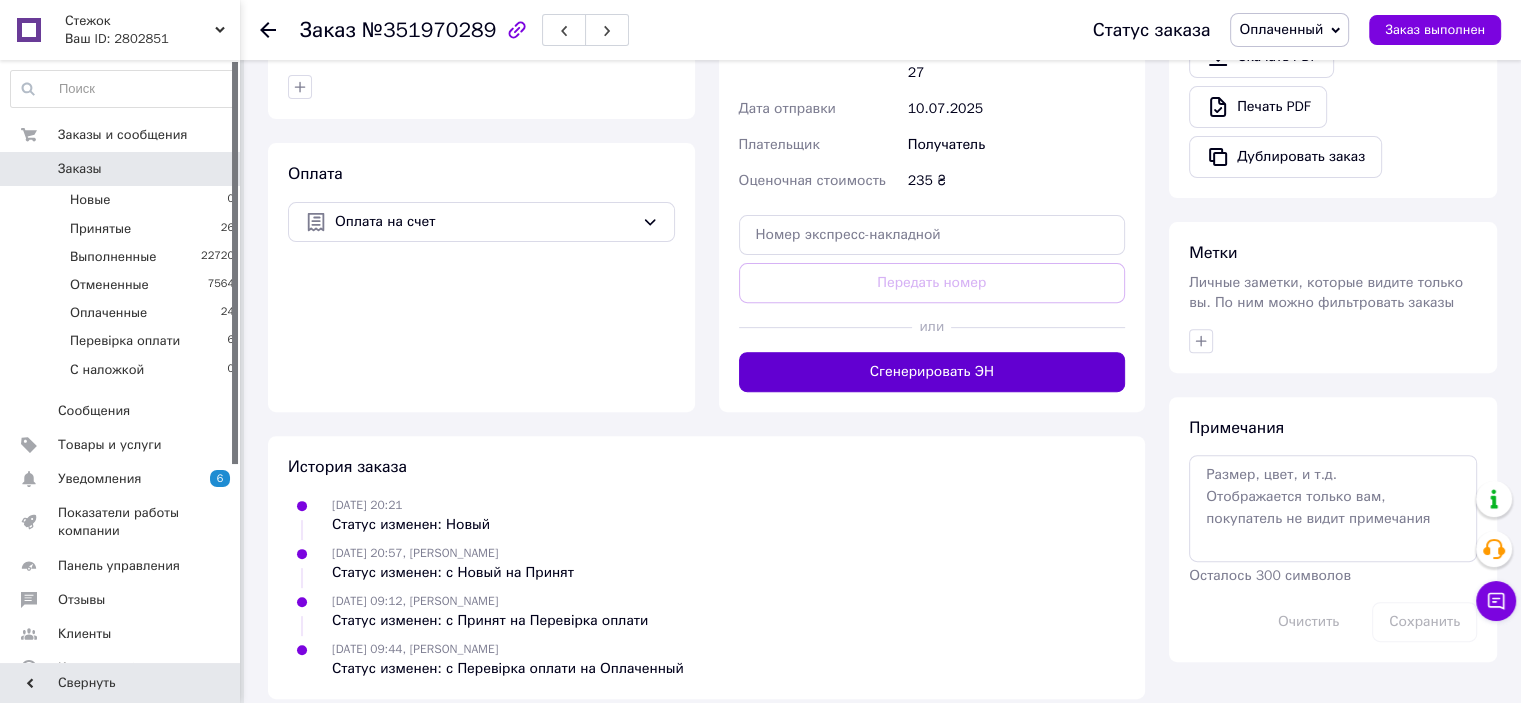 click on "Сгенерировать ЭН" at bounding box center [932, 372] 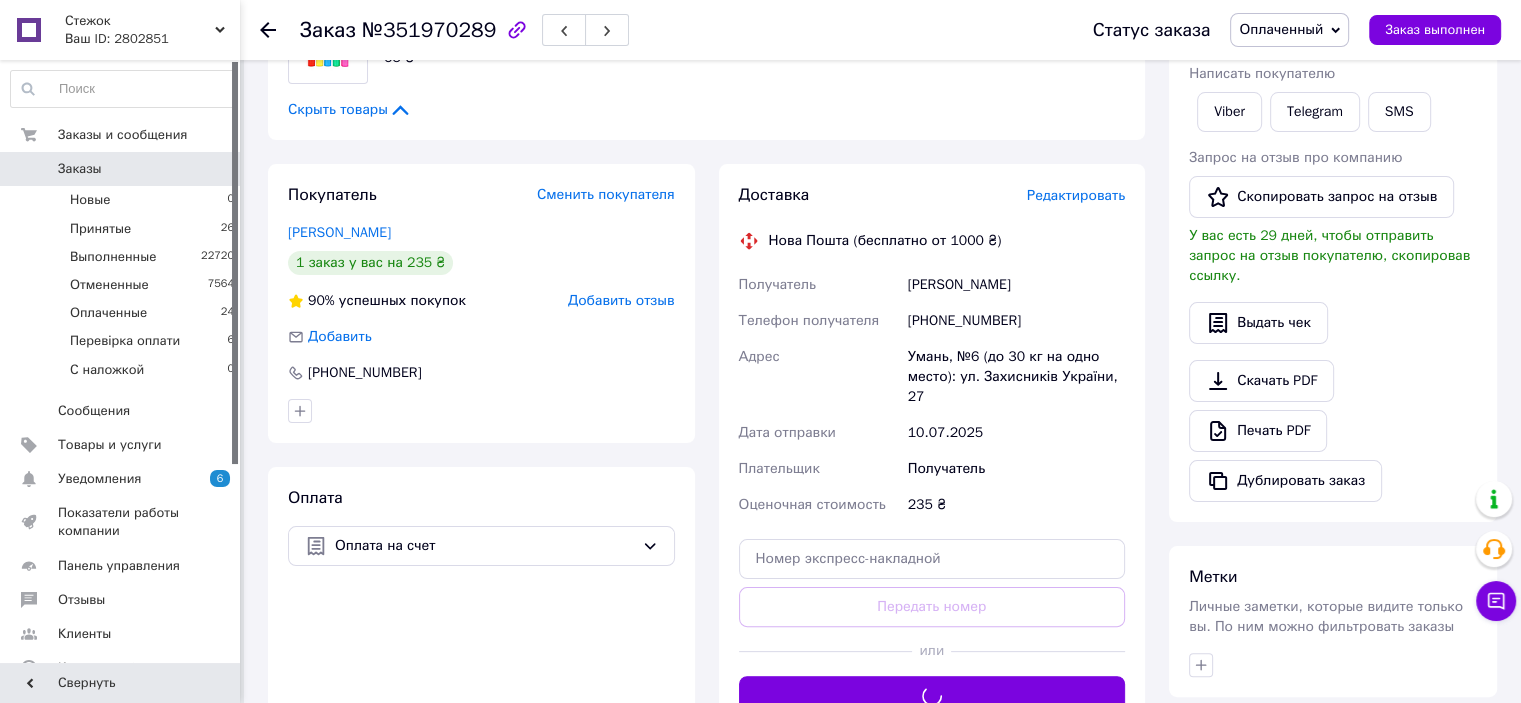 scroll, scrollTop: 251, scrollLeft: 0, axis: vertical 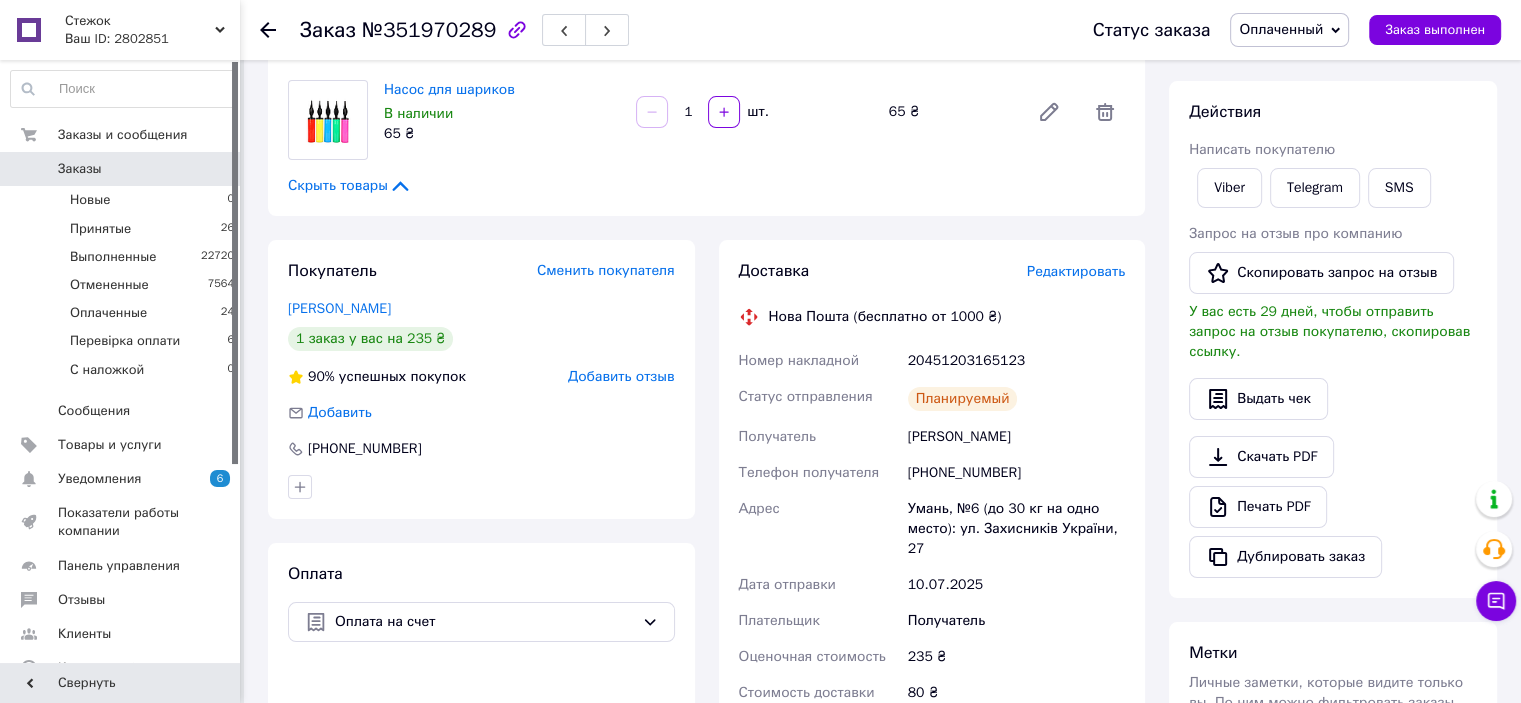 click on "Оплаченный" at bounding box center [1289, 30] 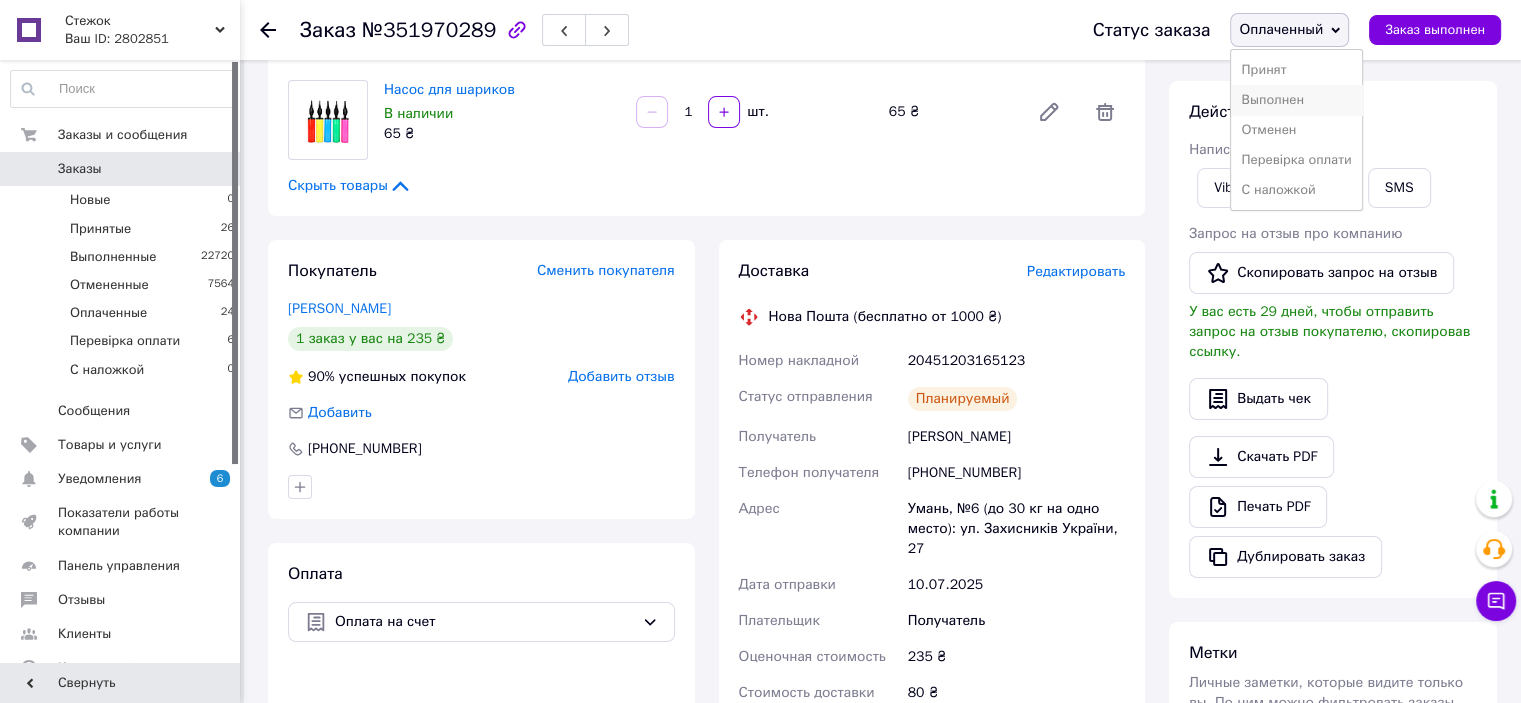 click on "Выполнен" at bounding box center (1296, 100) 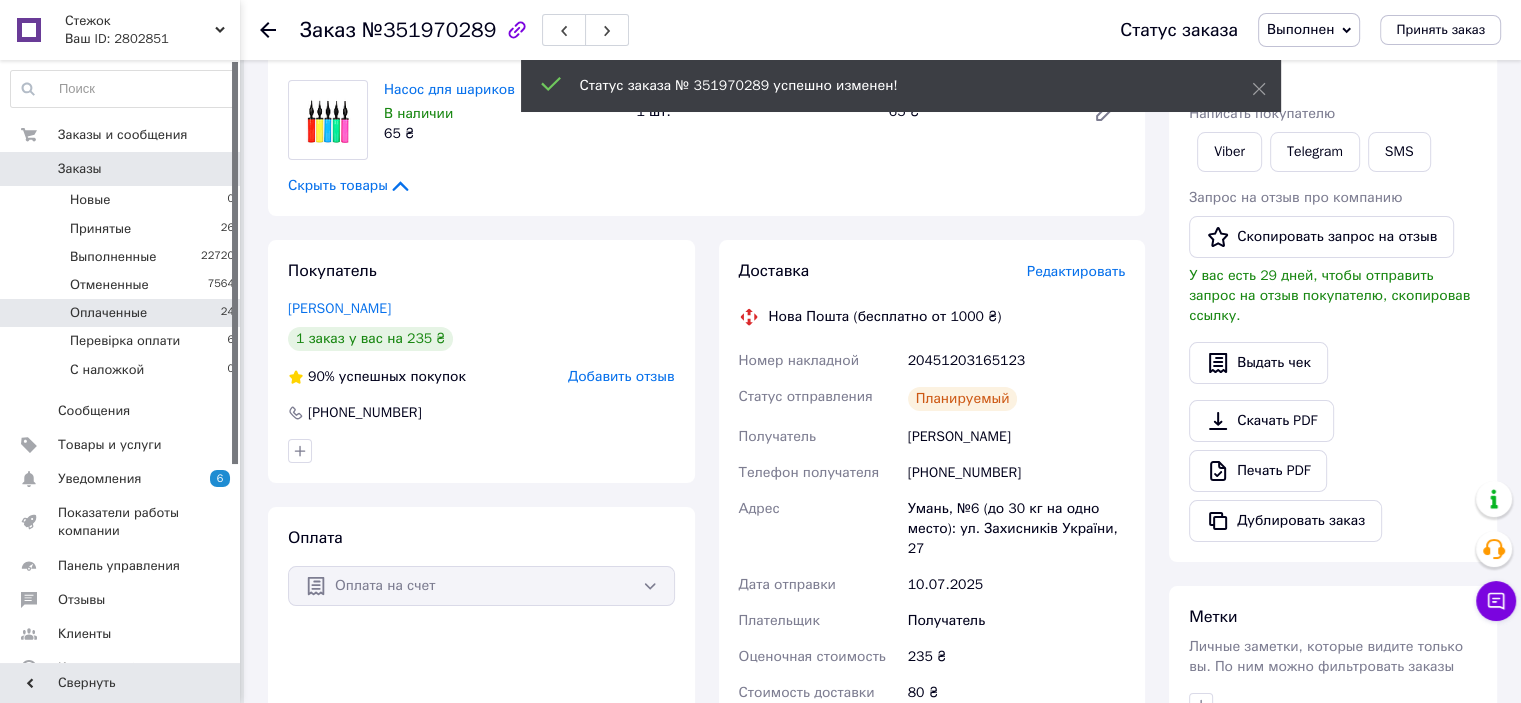 click on "Оплаченные 24" at bounding box center (123, 313) 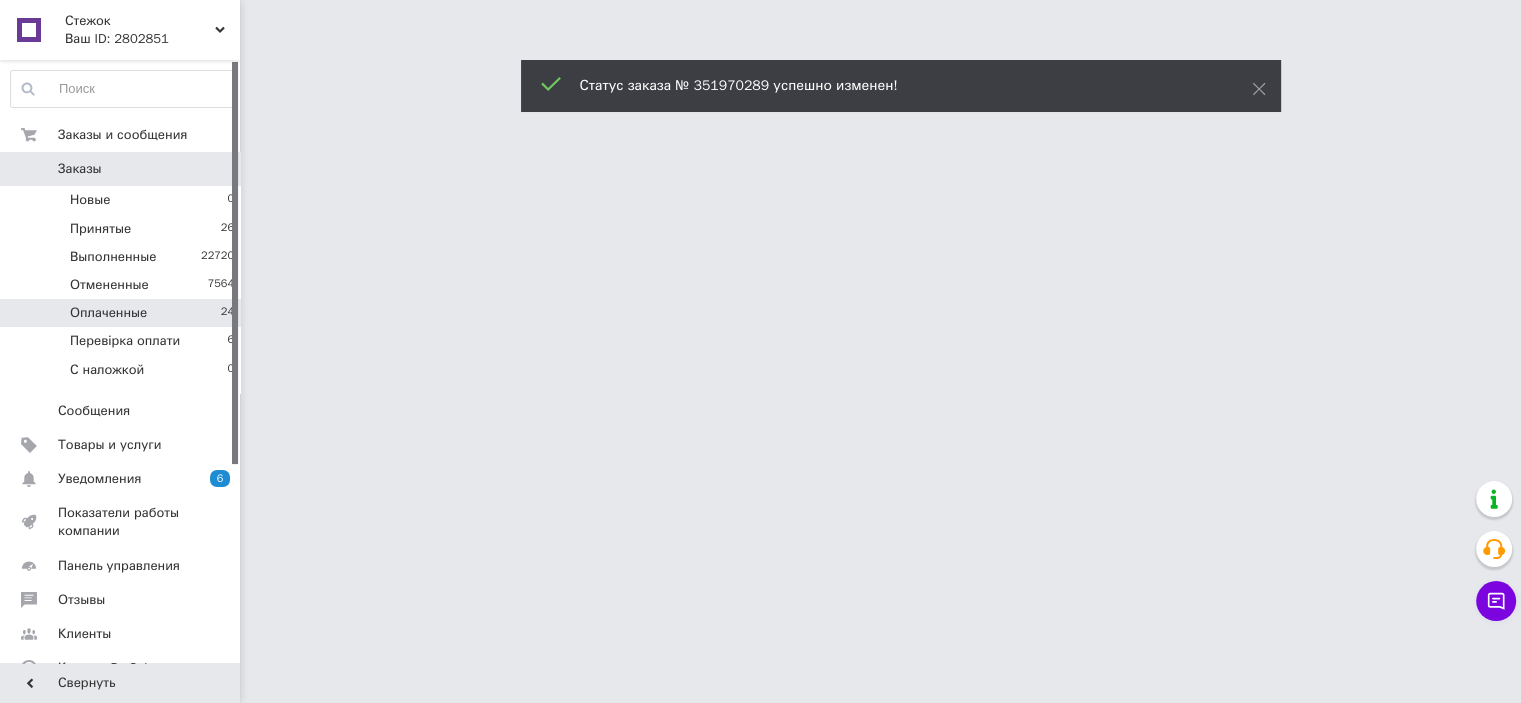 scroll, scrollTop: 0, scrollLeft: 0, axis: both 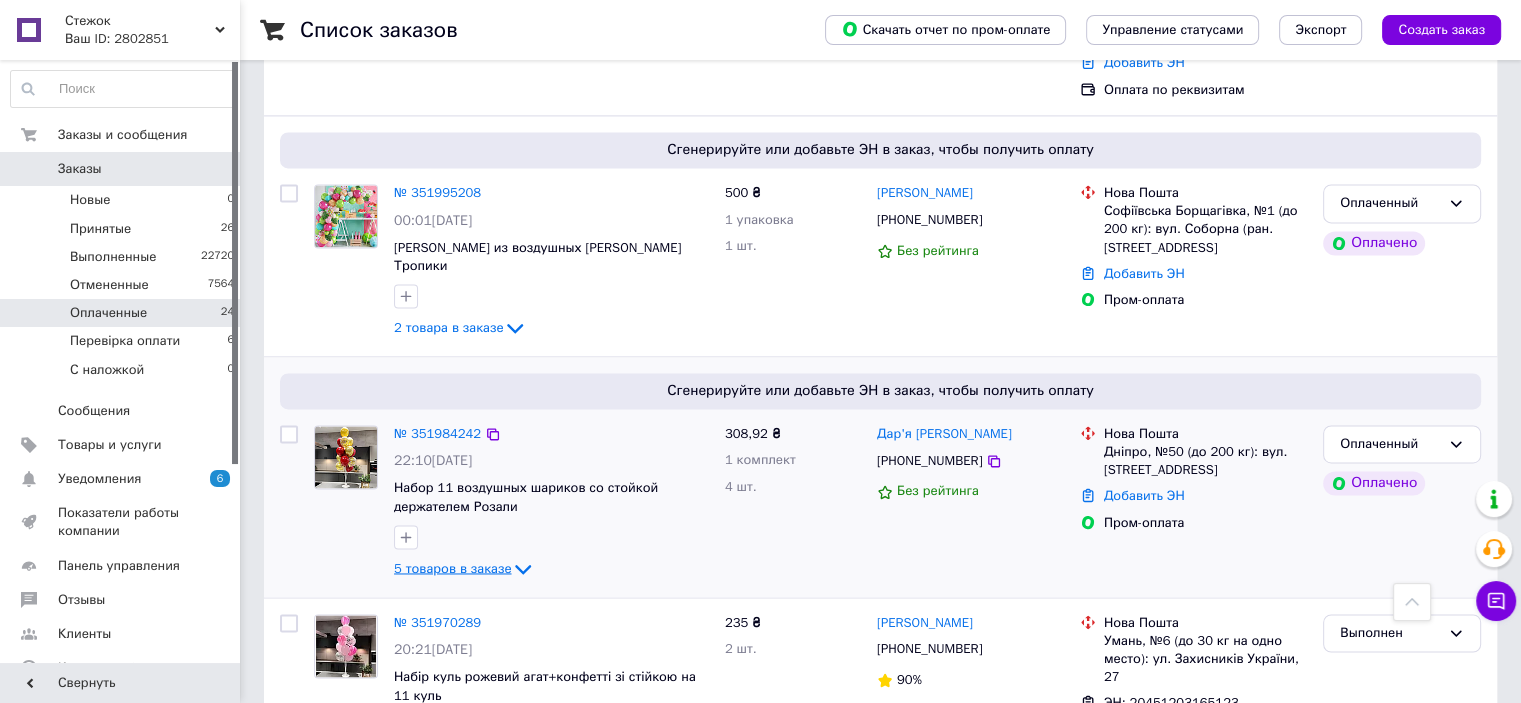 click on "5 товаров в заказе" at bounding box center (452, 567) 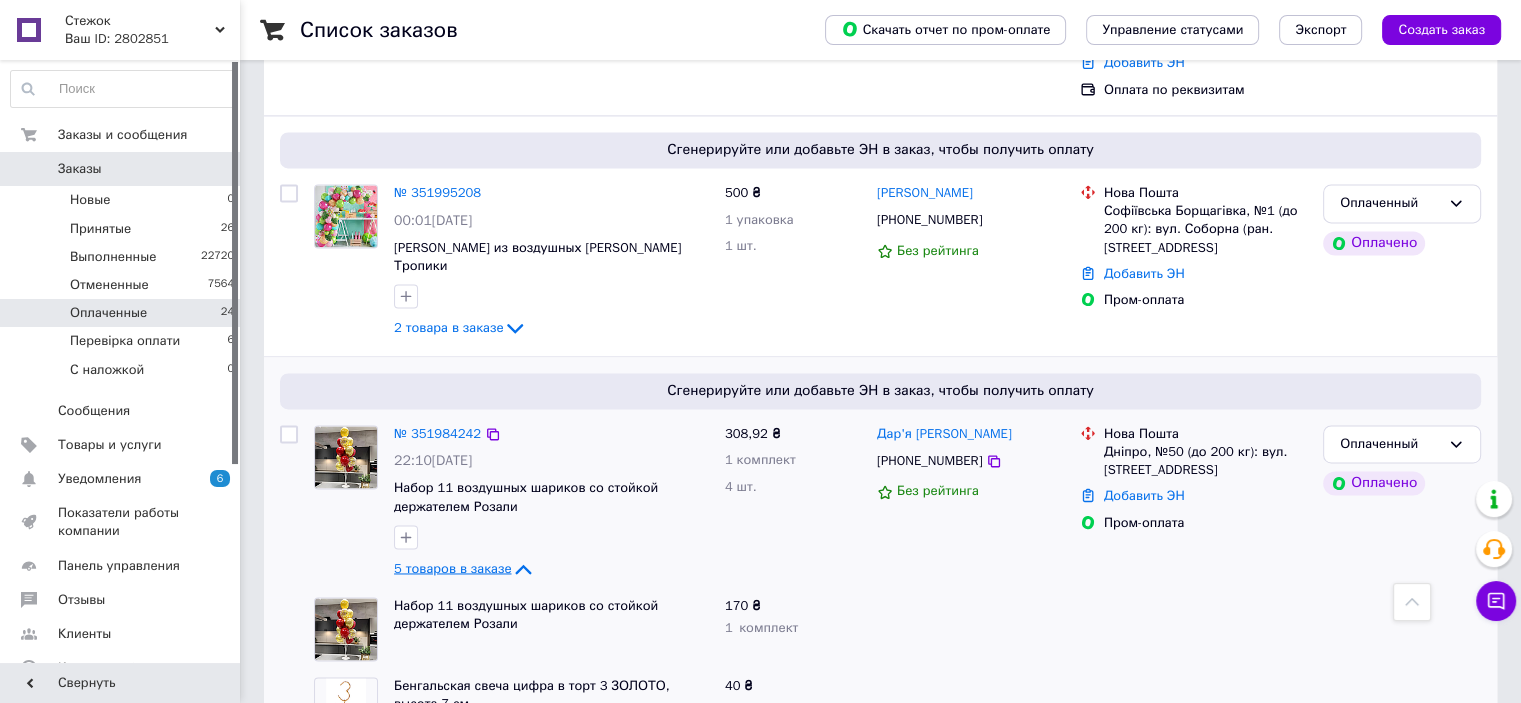 click on "5 товаров в заказе" at bounding box center (452, 567) 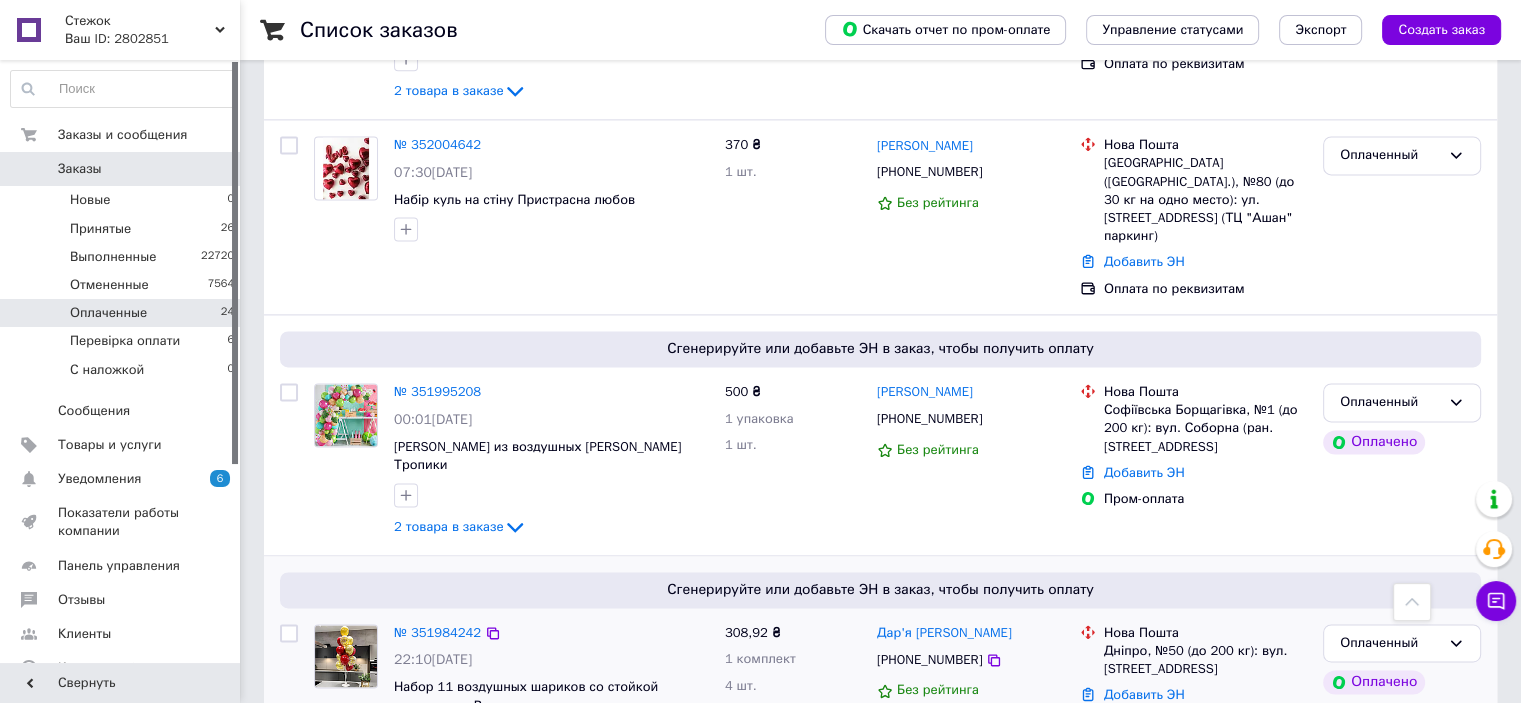 scroll, scrollTop: 2773, scrollLeft: 0, axis: vertical 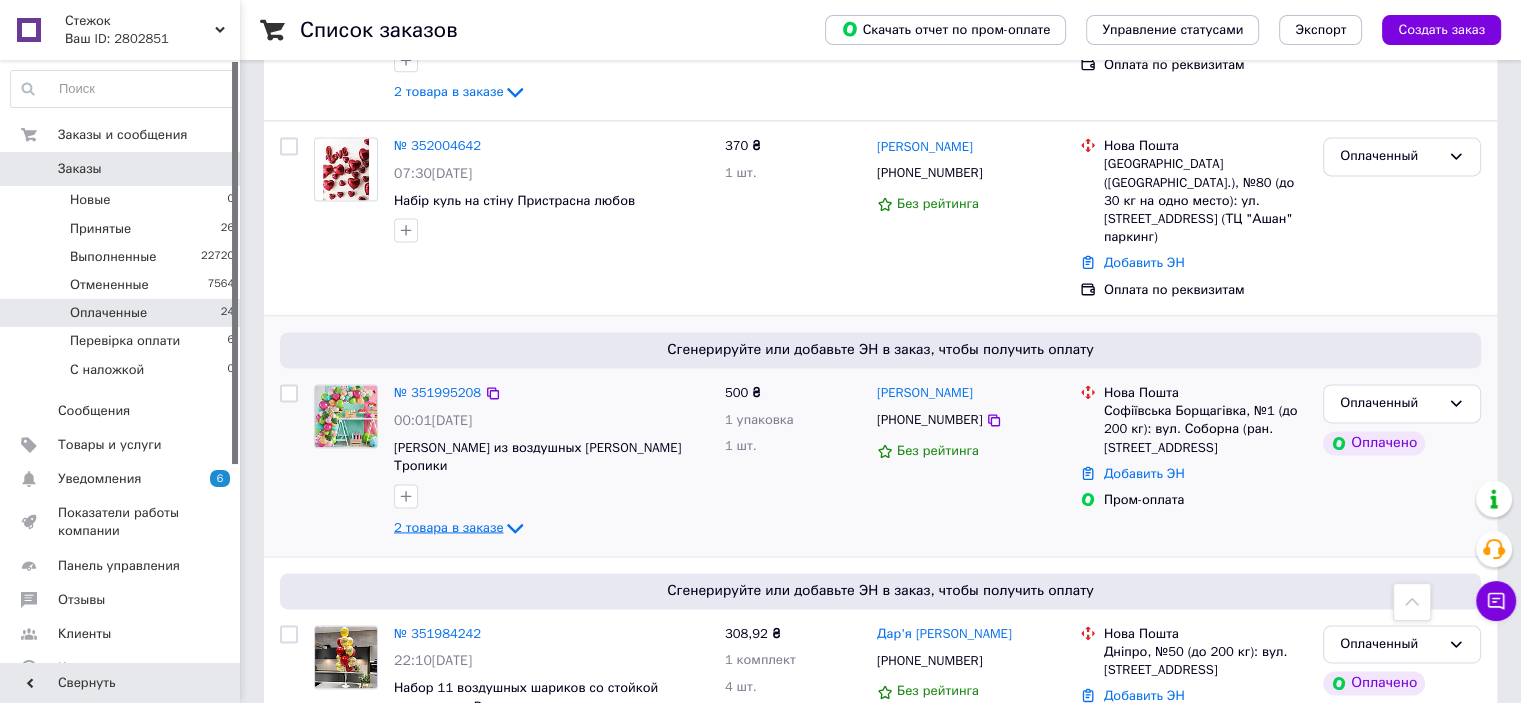 click 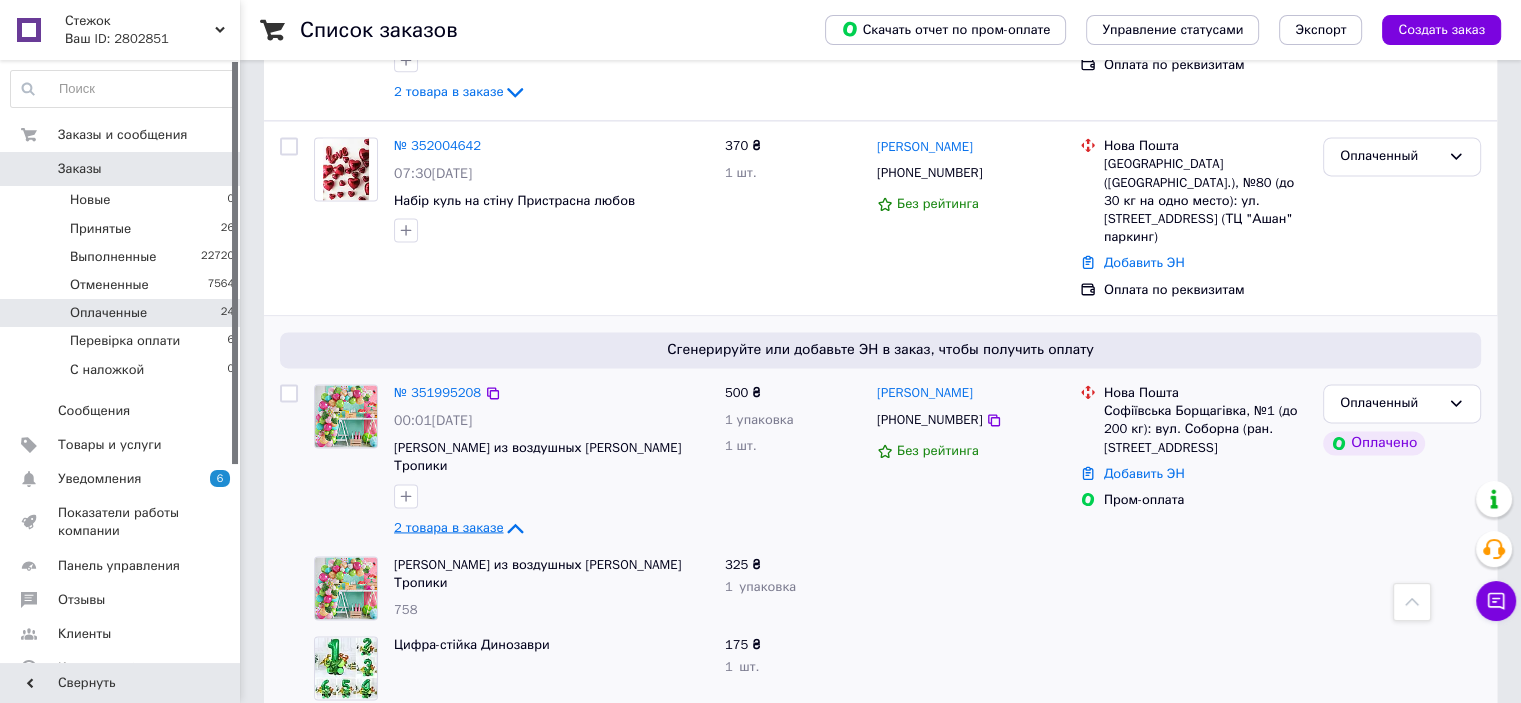 click 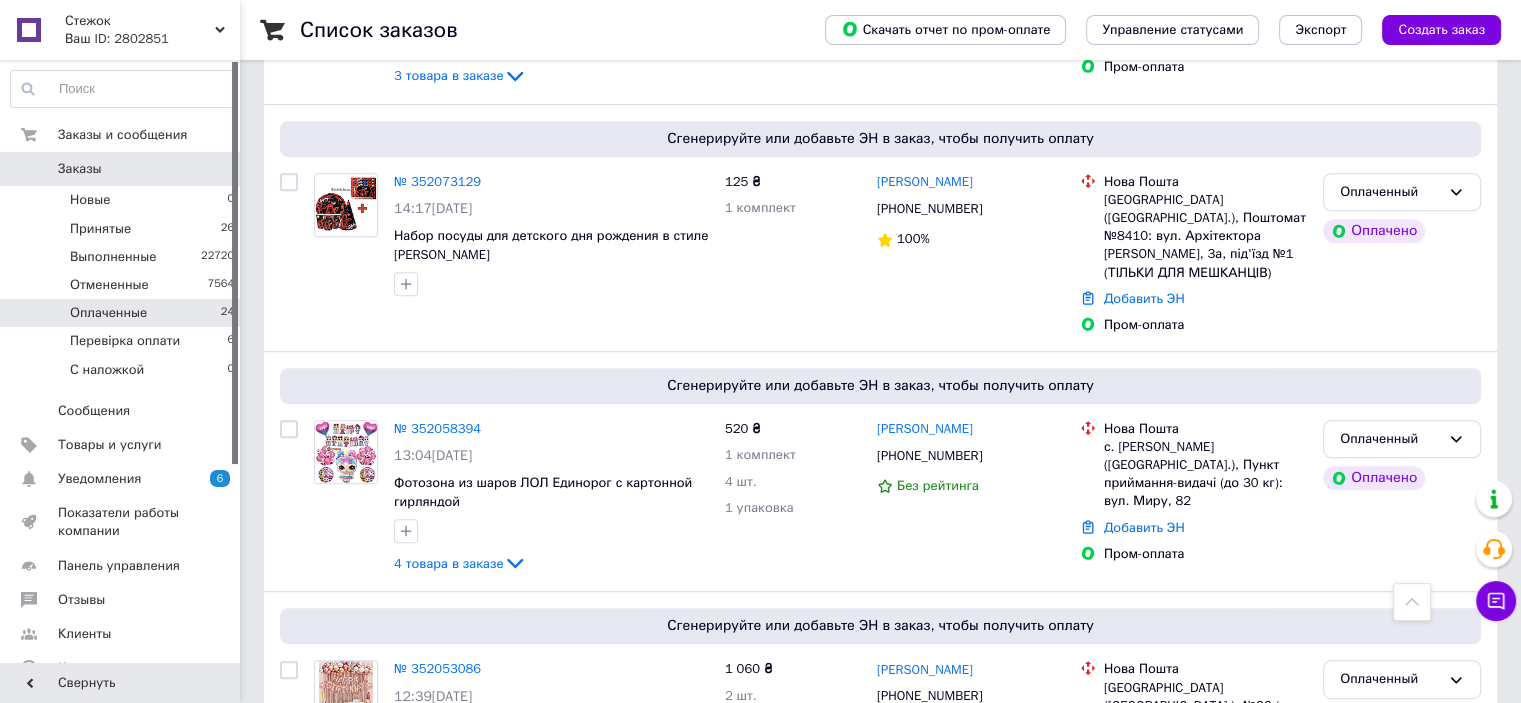 scroll, scrollTop: 773, scrollLeft: 0, axis: vertical 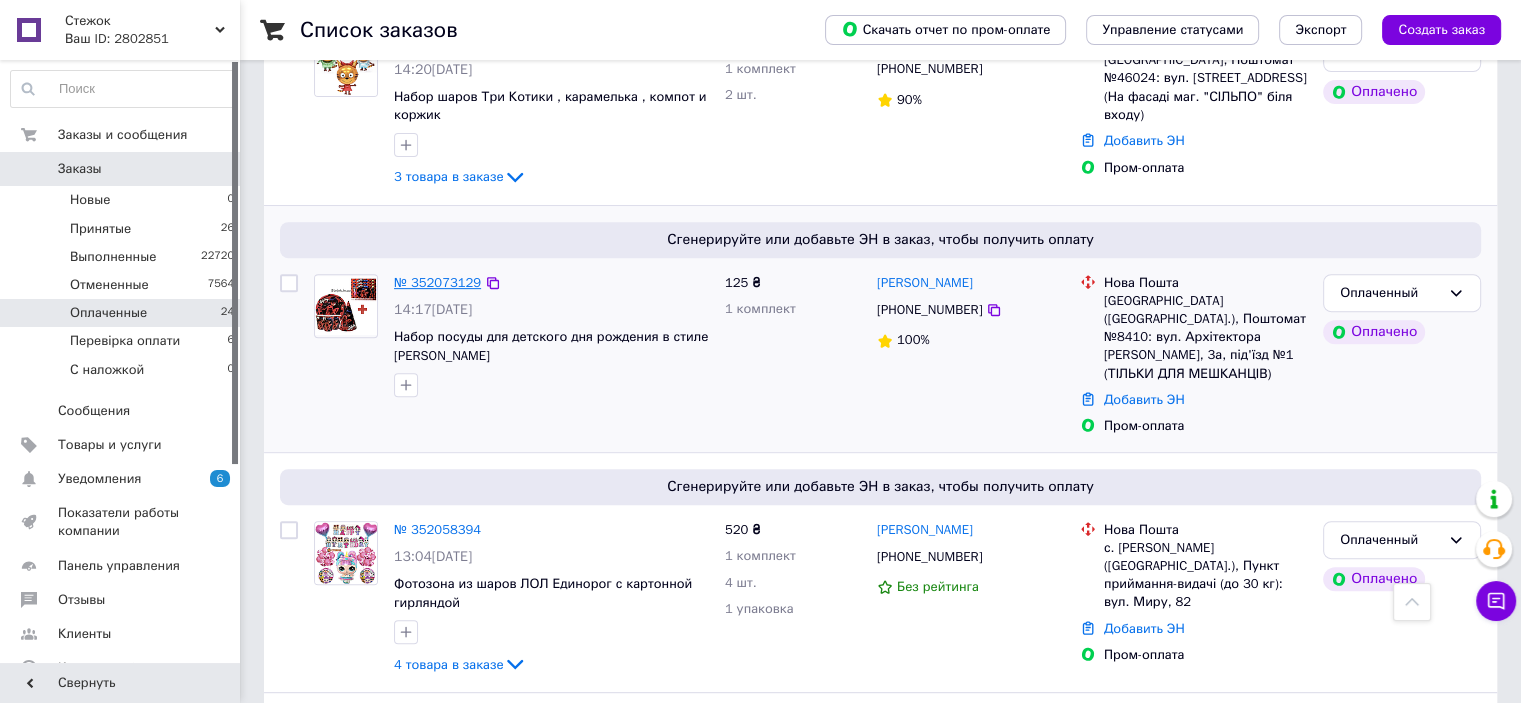 click on "№ 352073129" at bounding box center [437, 282] 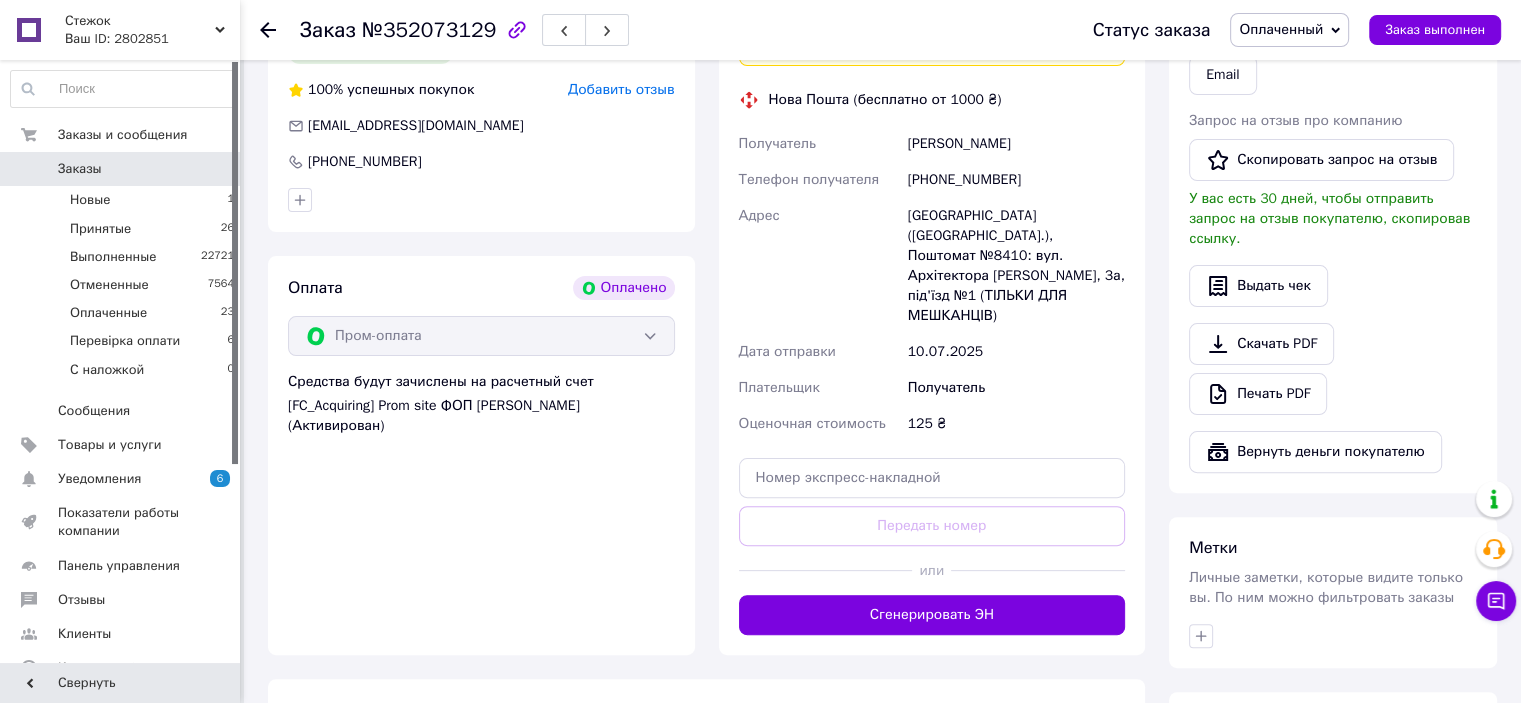 scroll, scrollTop: 744, scrollLeft: 0, axis: vertical 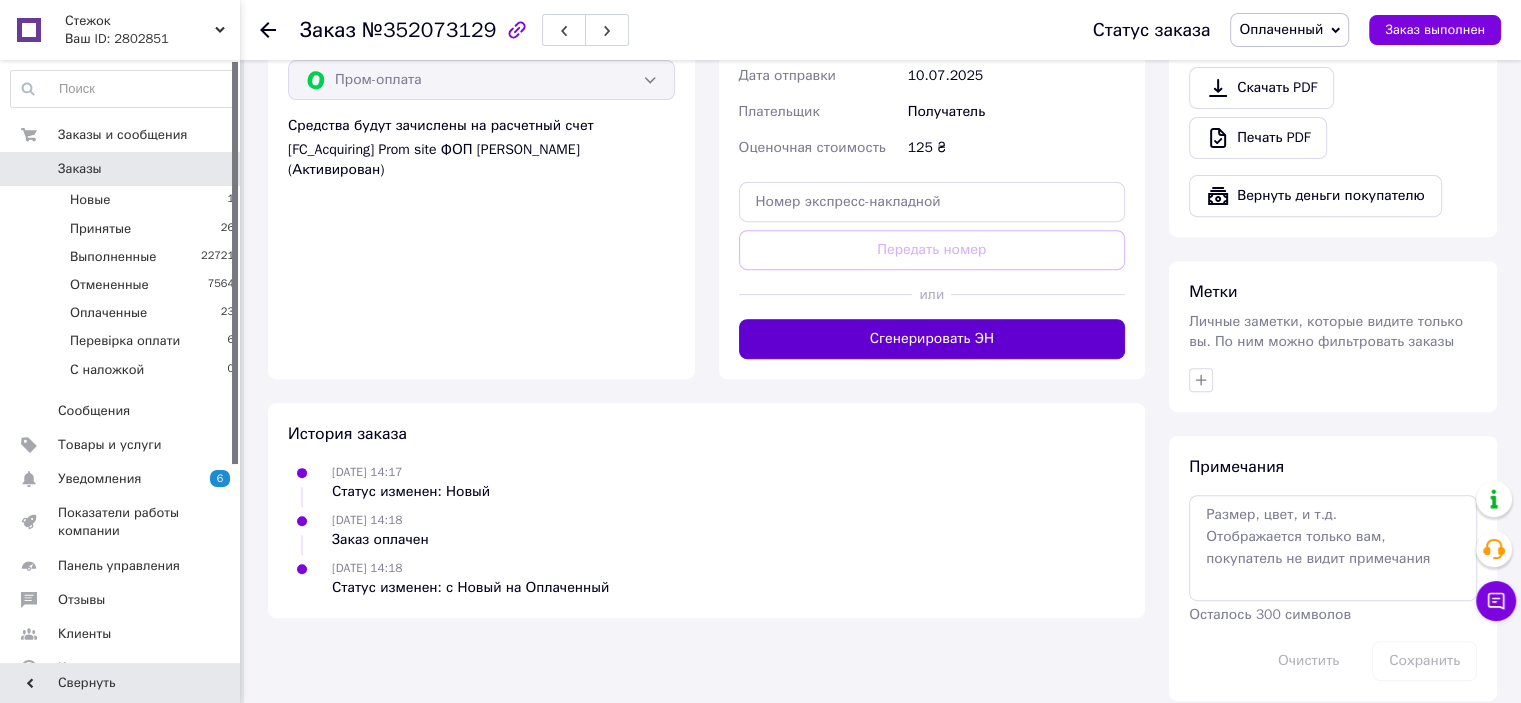 click on "Сгенерировать ЭН" at bounding box center (932, 339) 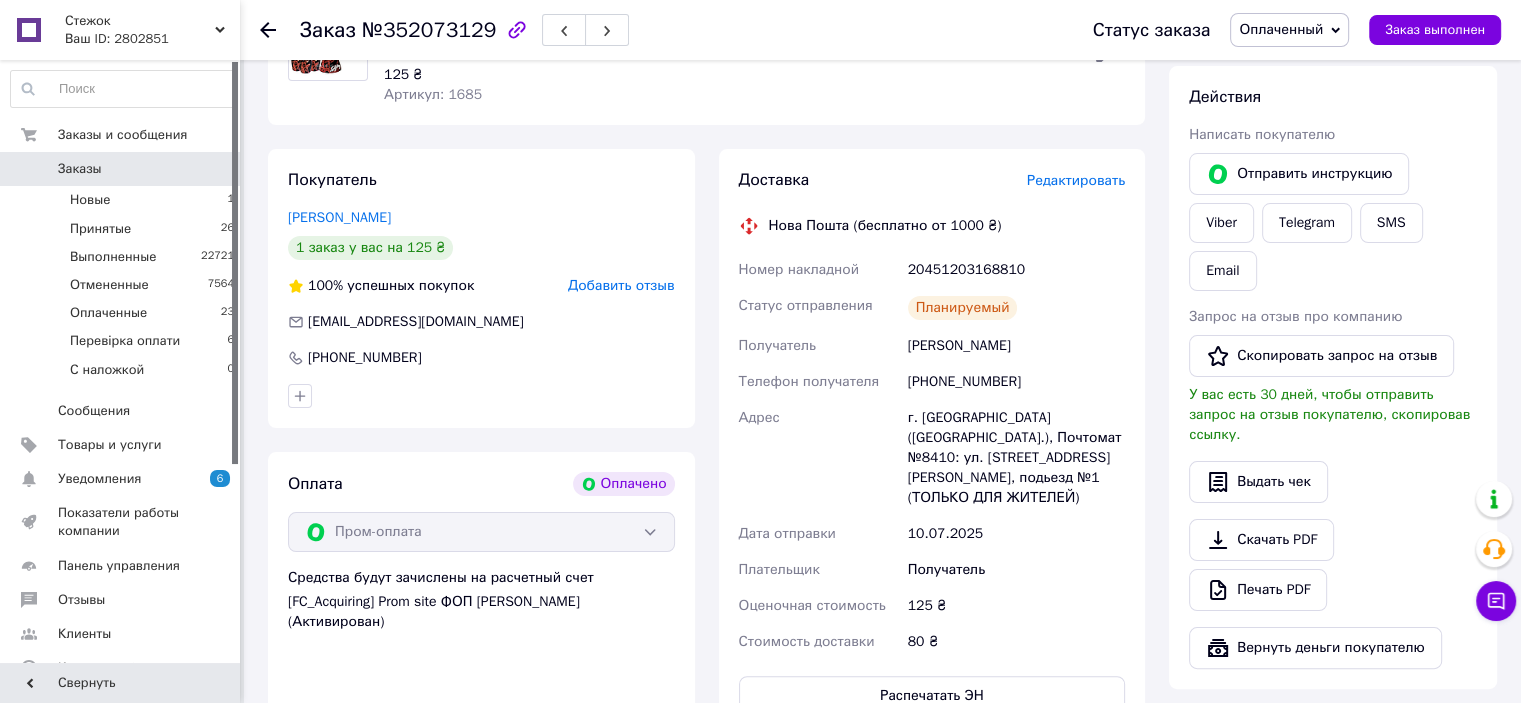 scroll, scrollTop: 244, scrollLeft: 0, axis: vertical 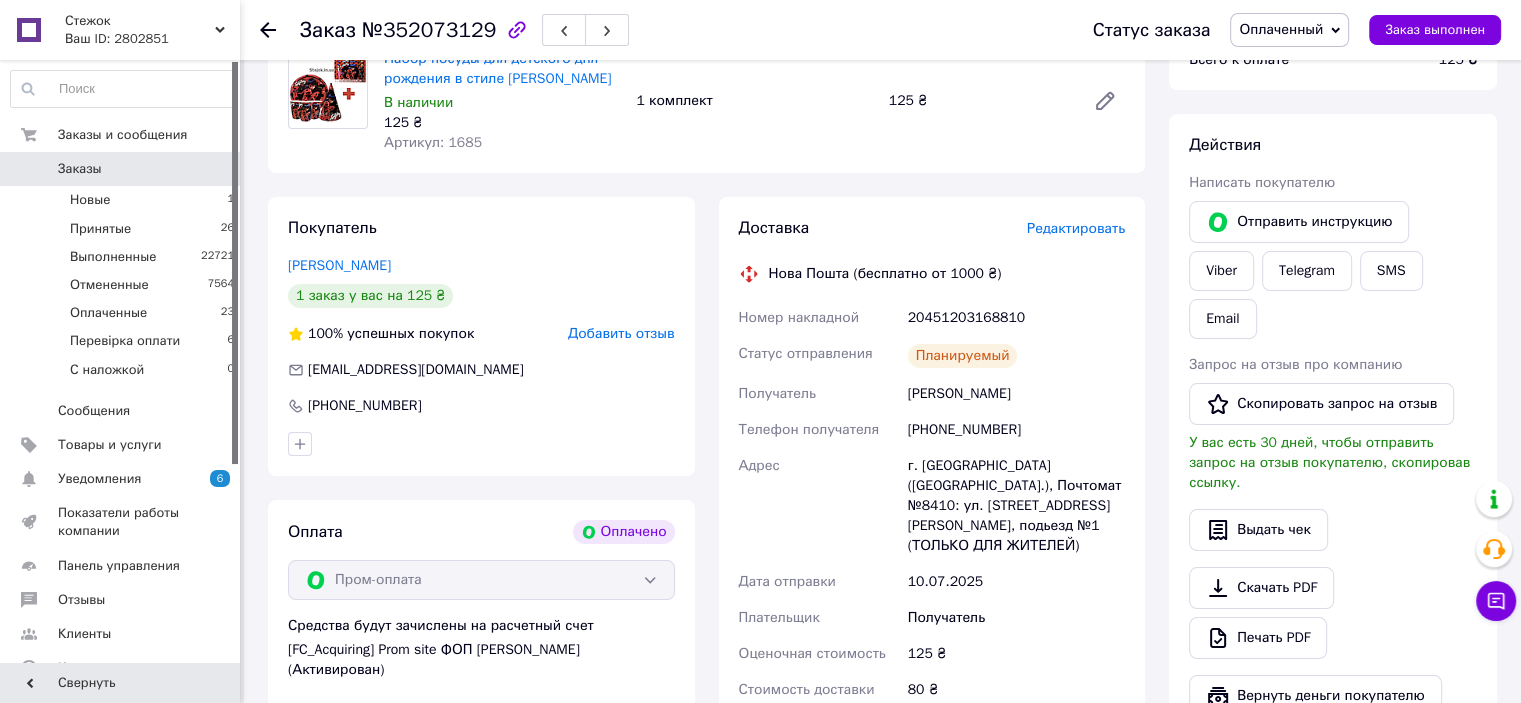 click on "Оплаченный" at bounding box center (1281, 29) 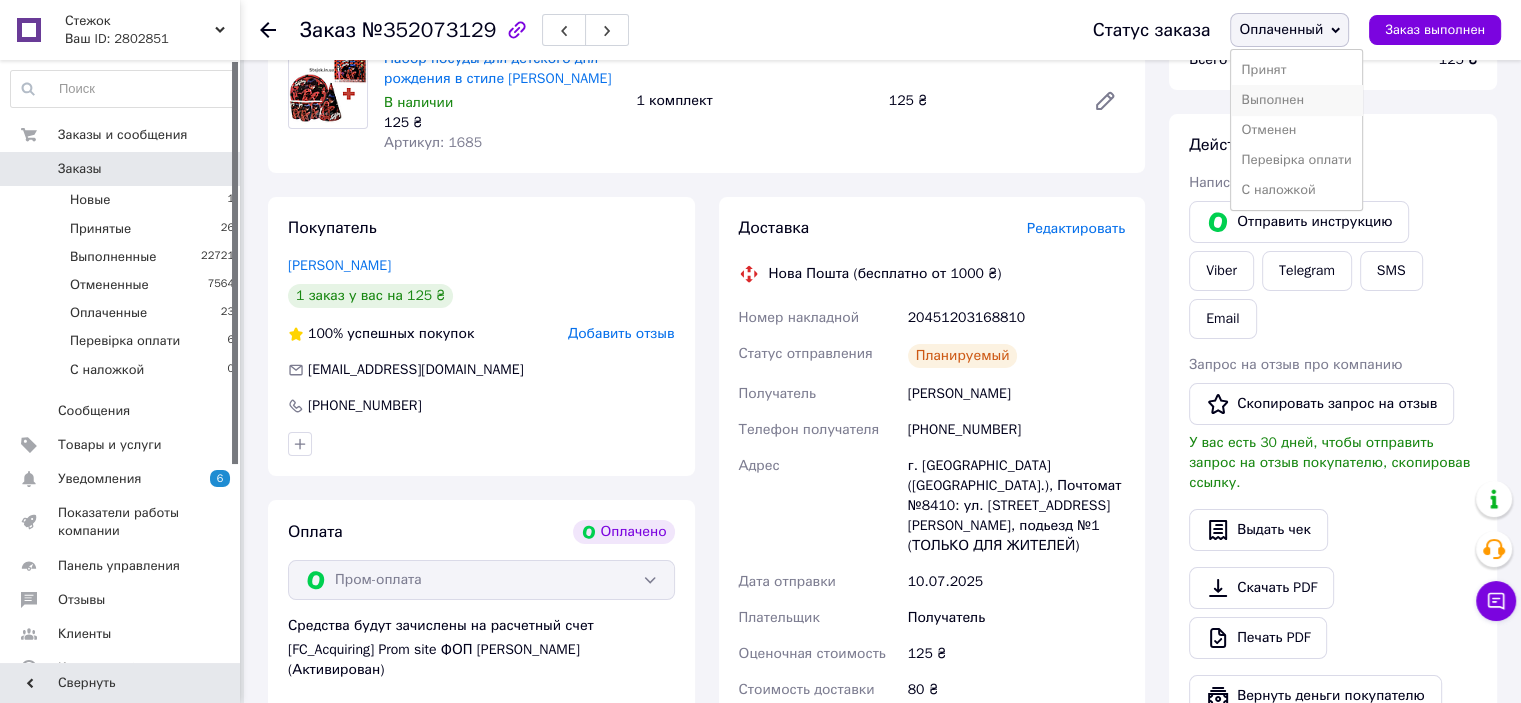 drag, startPoint x: 1307, startPoint y: 95, endPoint x: 1306, endPoint y: 84, distance: 11.045361 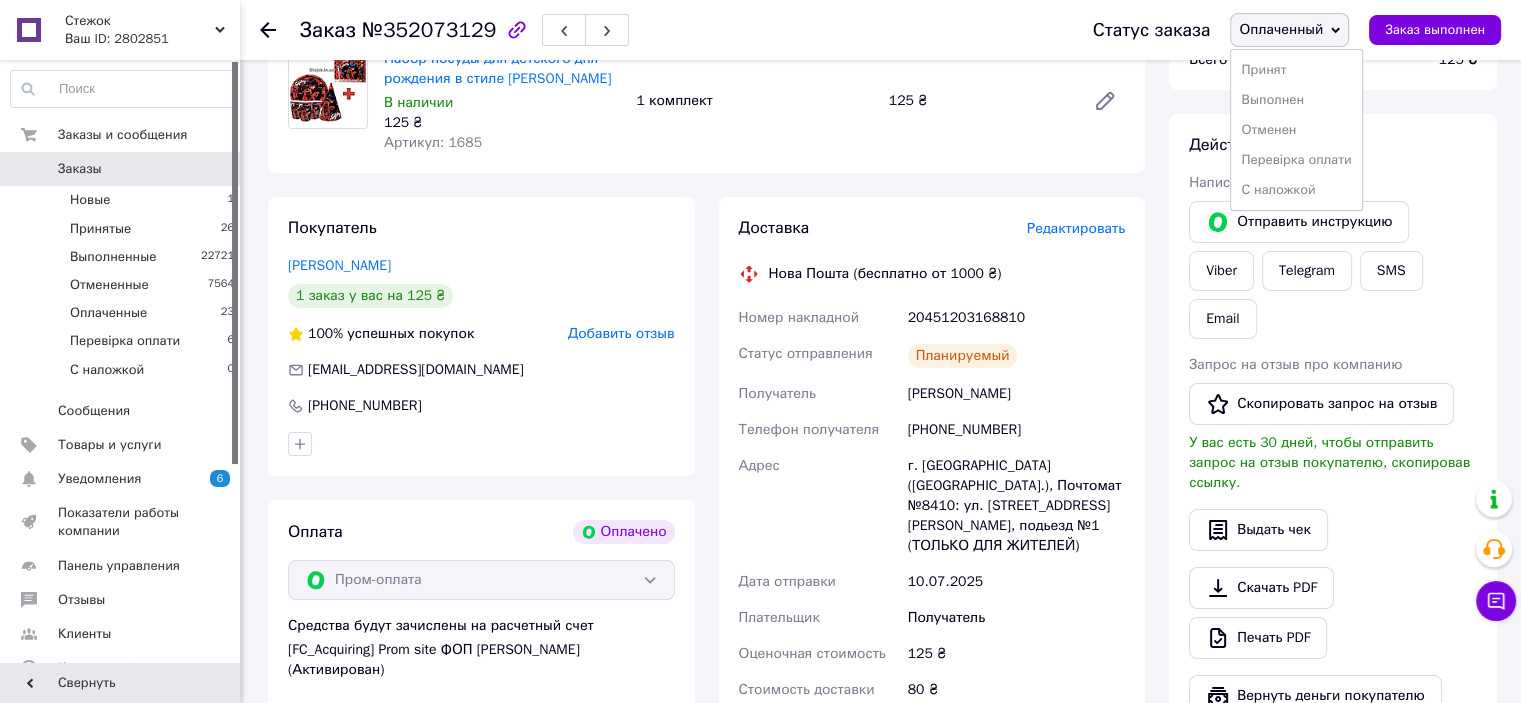 click on "Выполнен" at bounding box center [1296, 100] 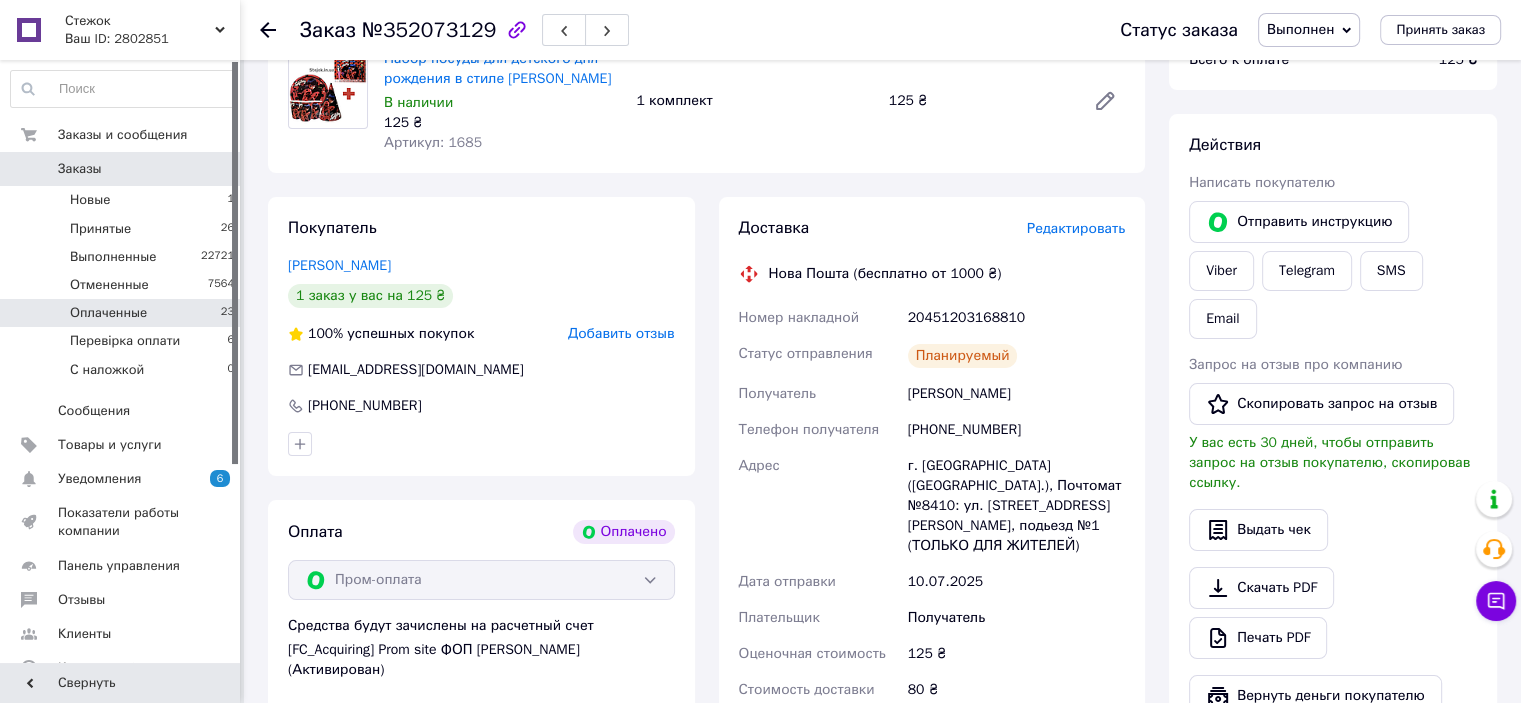 click on "Оплаченные 23" at bounding box center (123, 313) 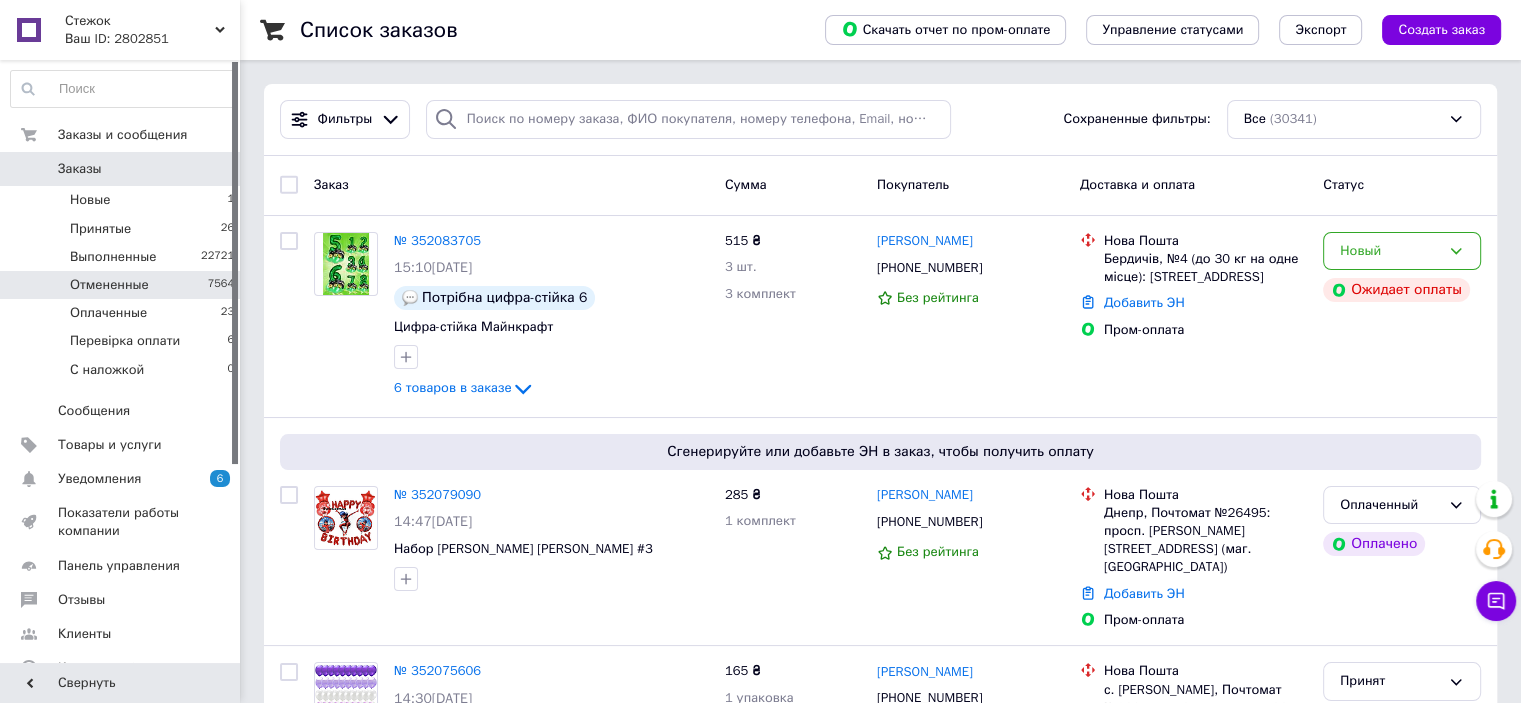 click on "Отмененные 7564" at bounding box center (123, 285) 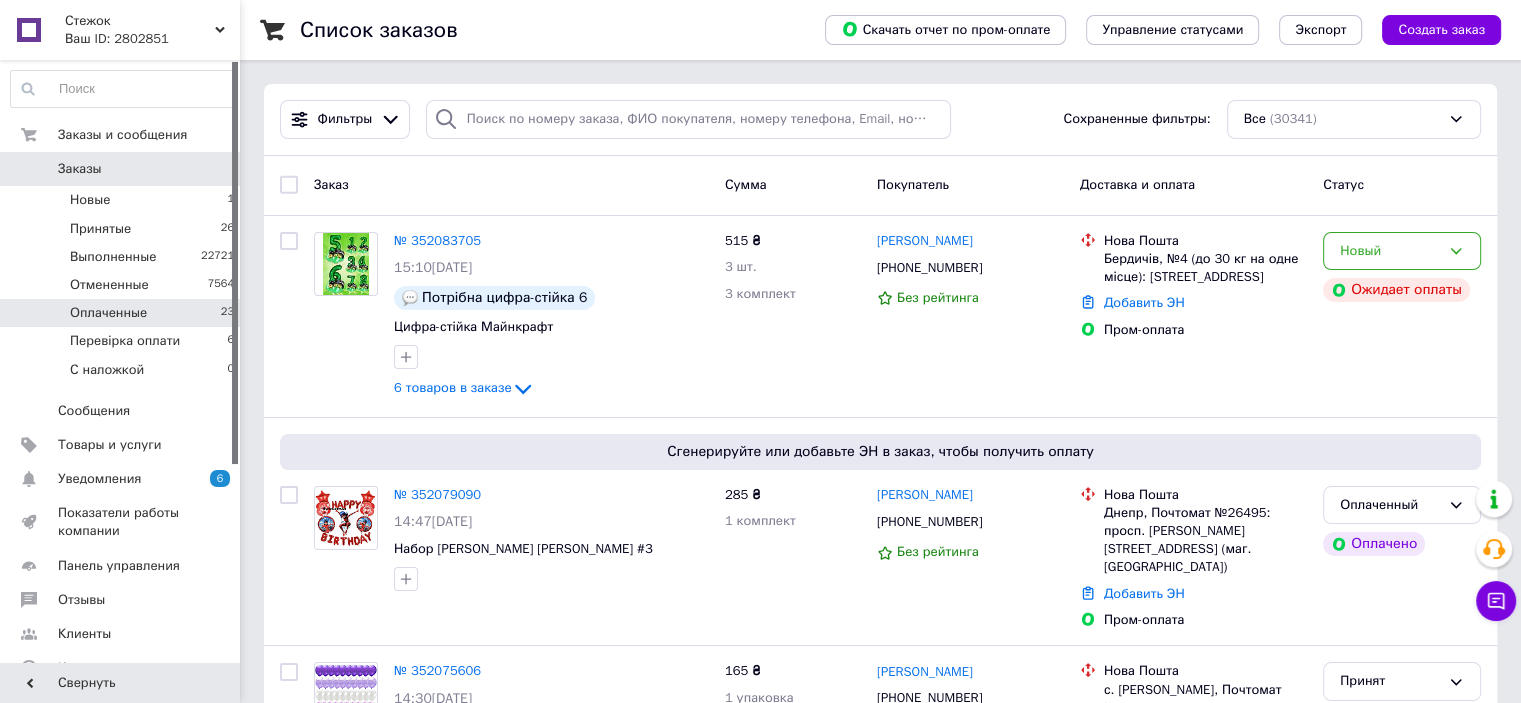 click on "Оплаченные 23" at bounding box center [123, 313] 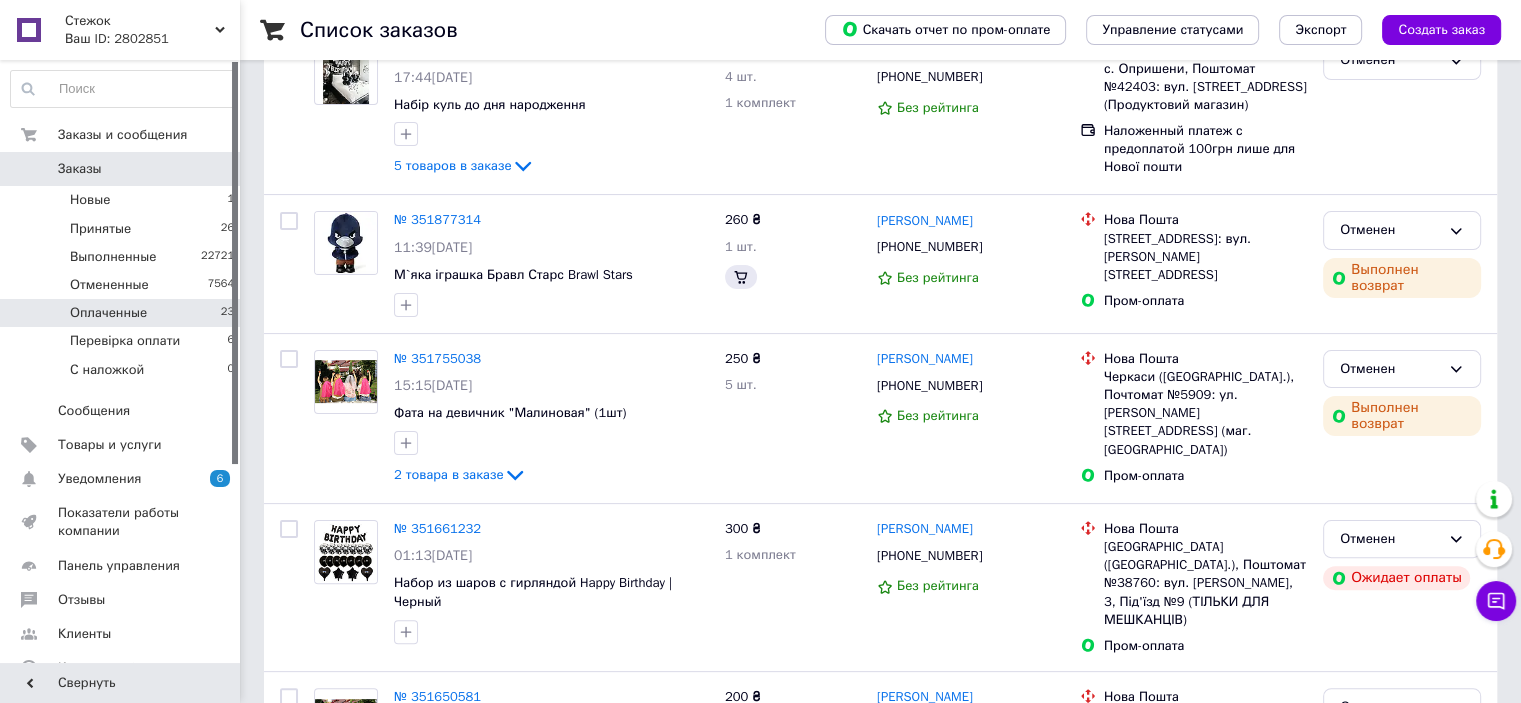 scroll, scrollTop: 700, scrollLeft: 0, axis: vertical 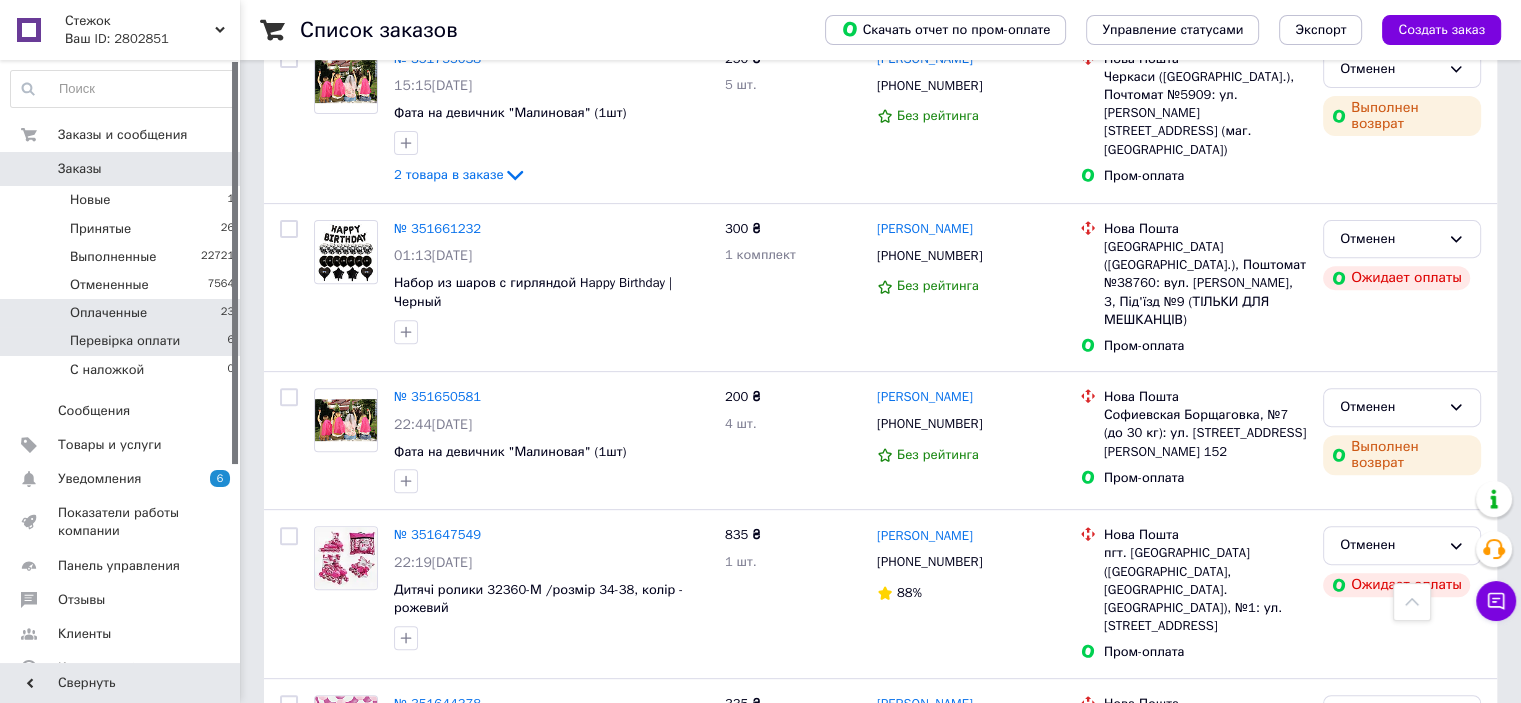 click on "Перевірка оплати 6" at bounding box center [123, 341] 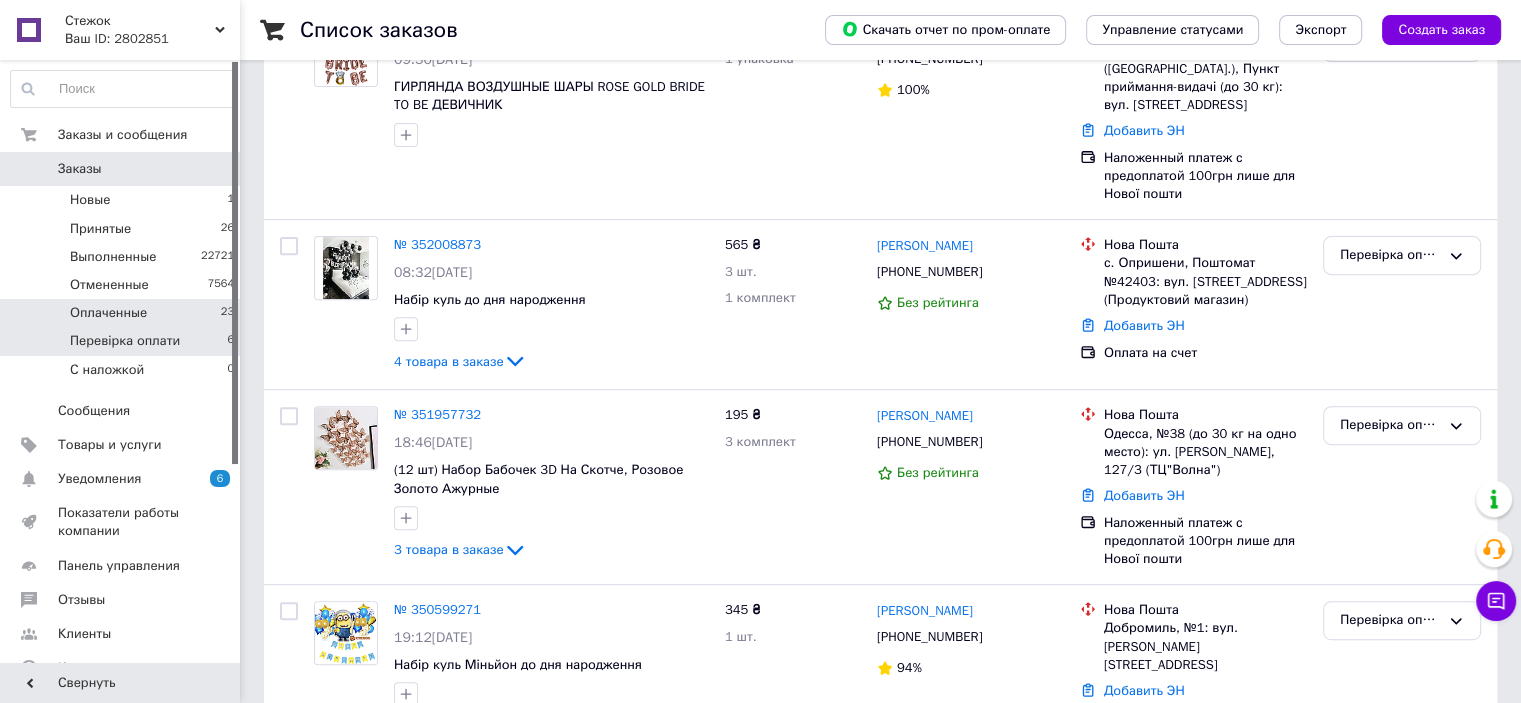 scroll, scrollTop: 0, scrollLeft: 0, axis: both 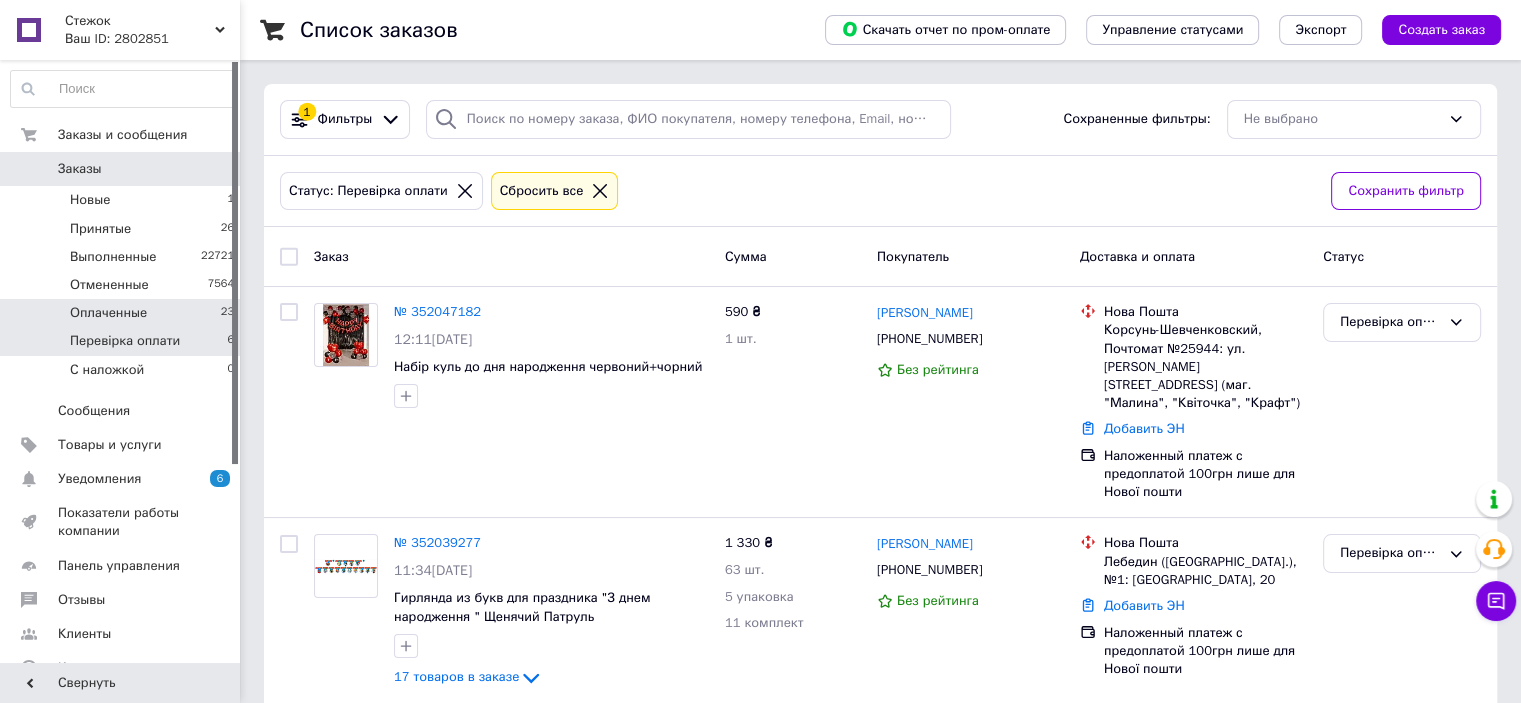 click on "Оплаченные 23" at bounding box center (123, 313) 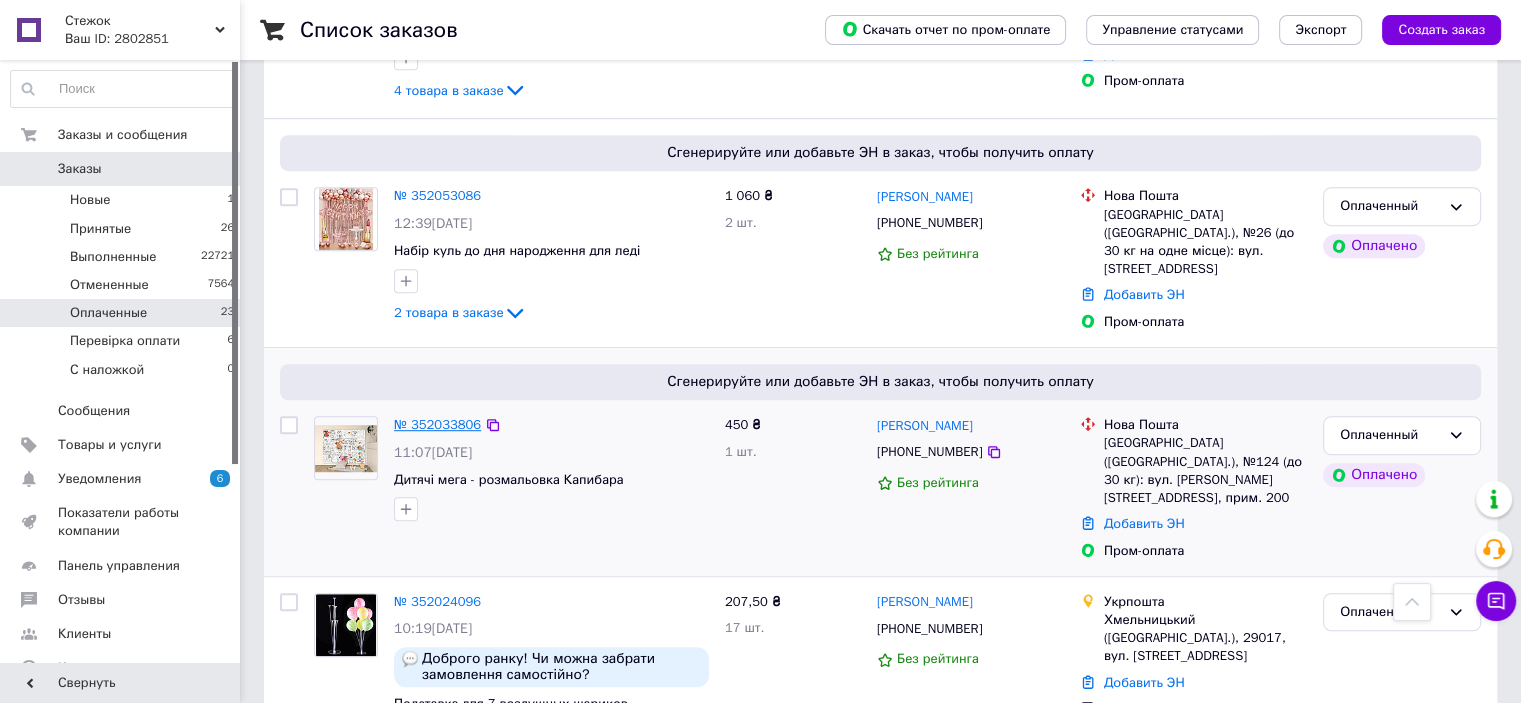 click on "№ 352033806" at bounding box center [437, 424] 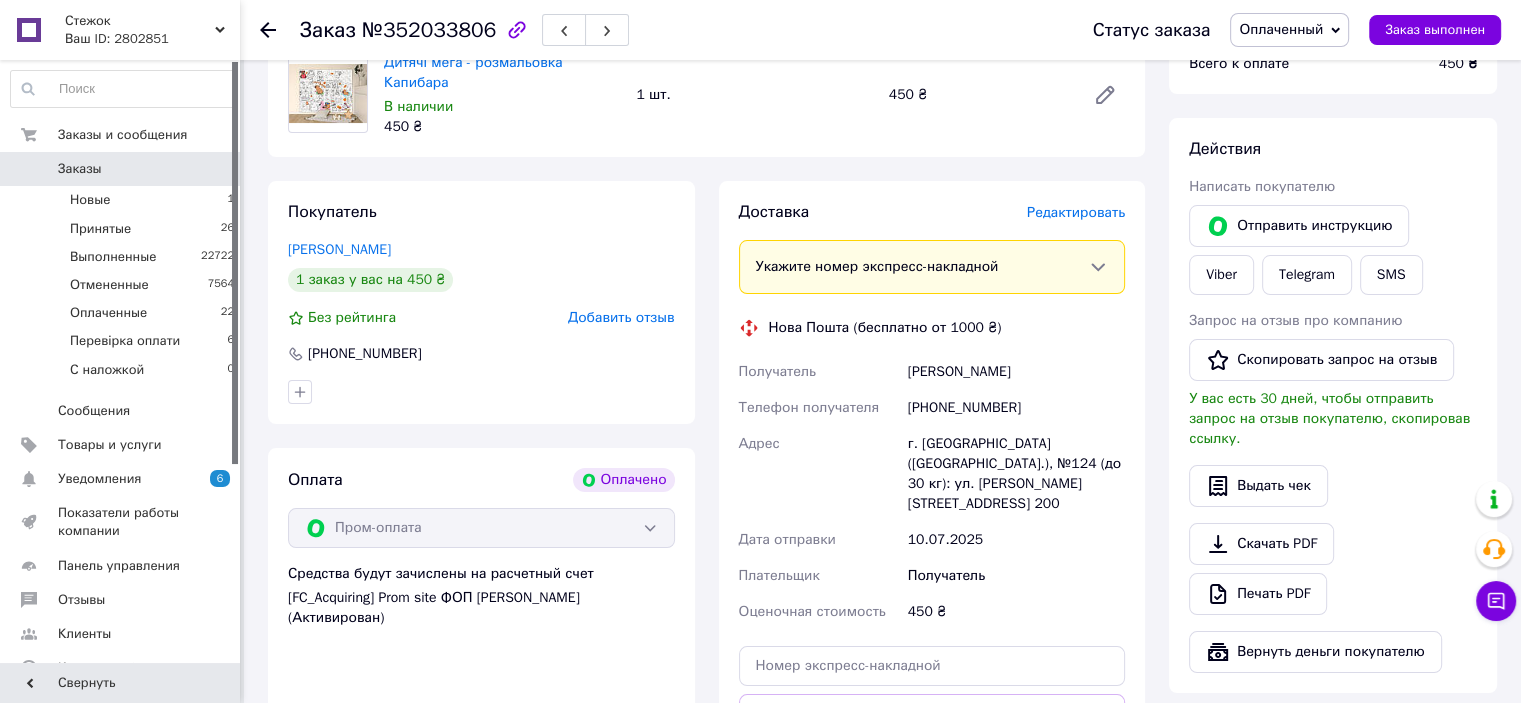 scroll, scrollTop: 0, scrollLeft: 0, axis: both 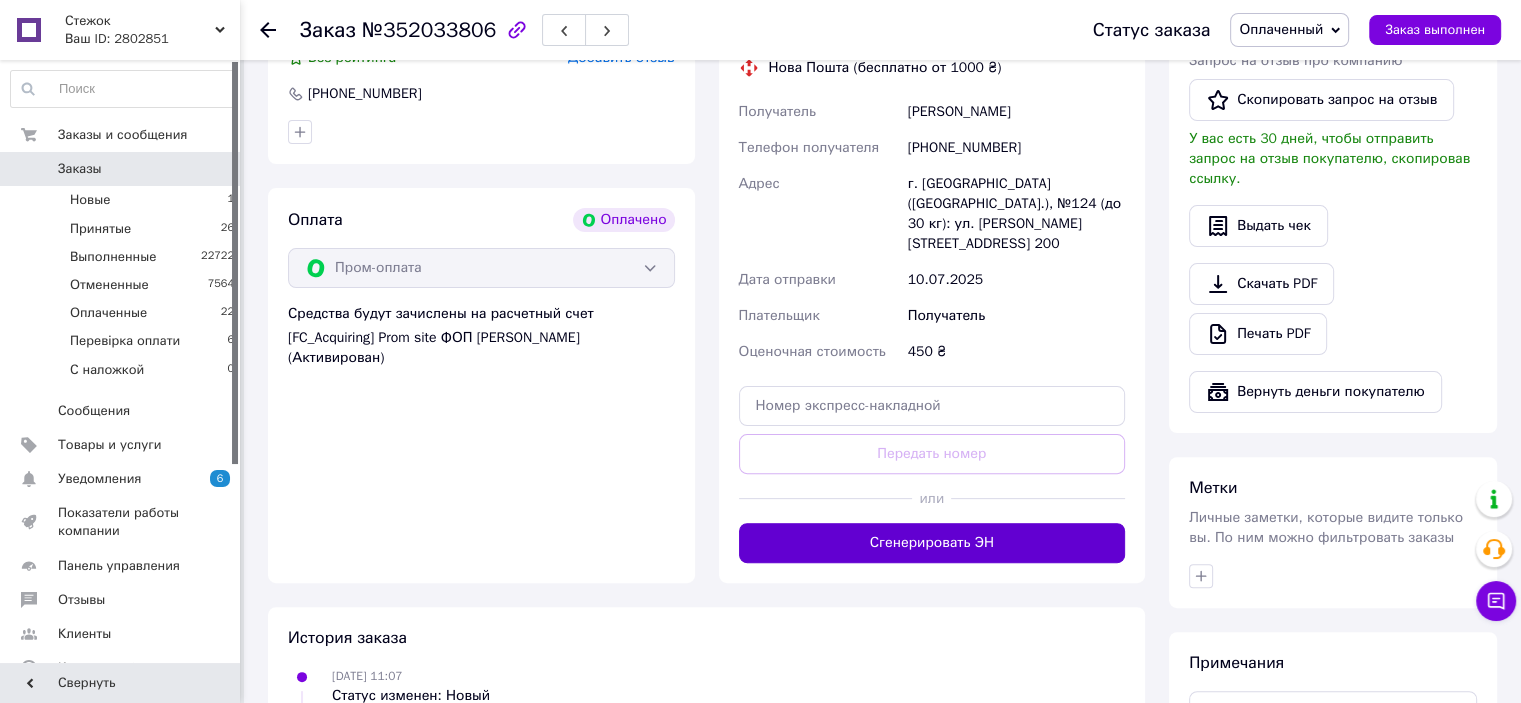 click on "Сгенерировать ЭН" at bounding box center (932, 543) 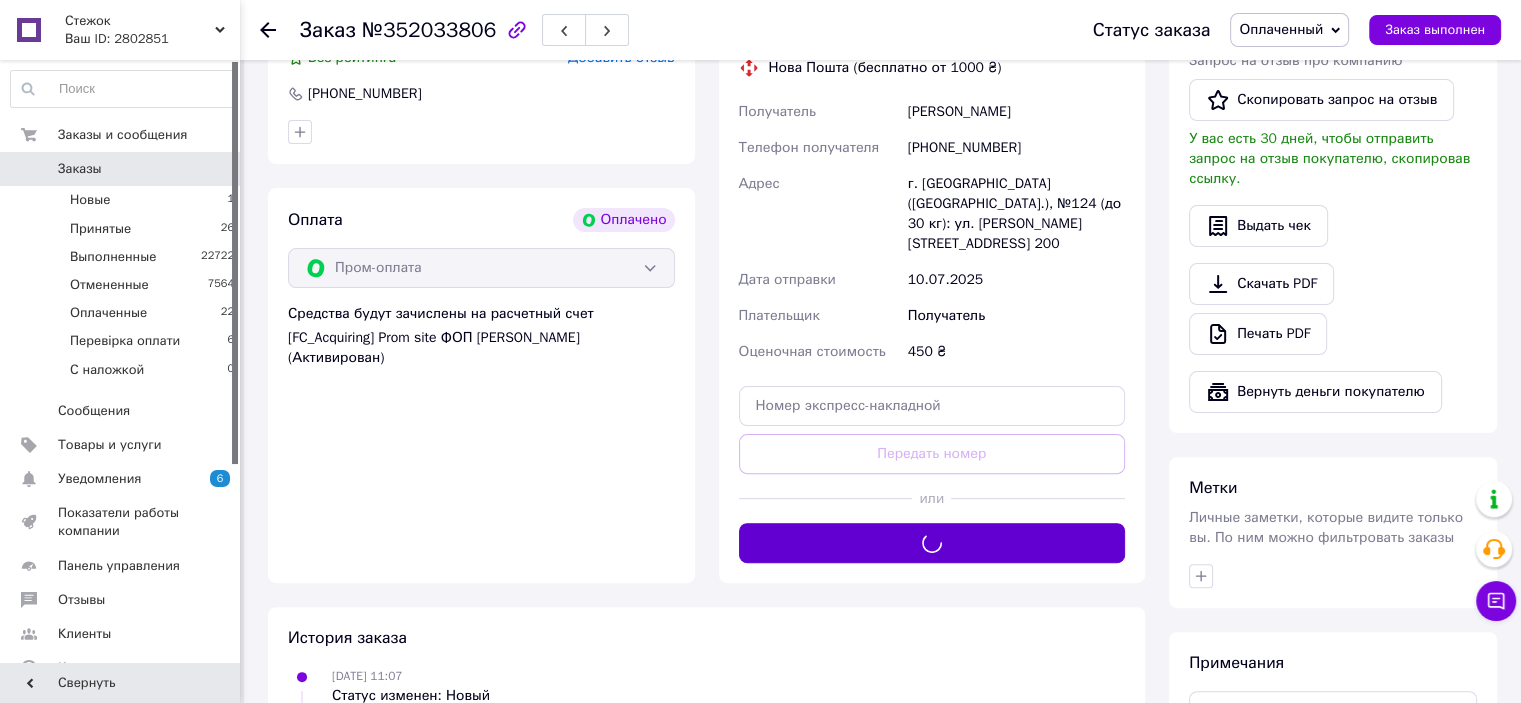 scroll, scrollTop: 400, scrollLeft: 0, axis: vertical 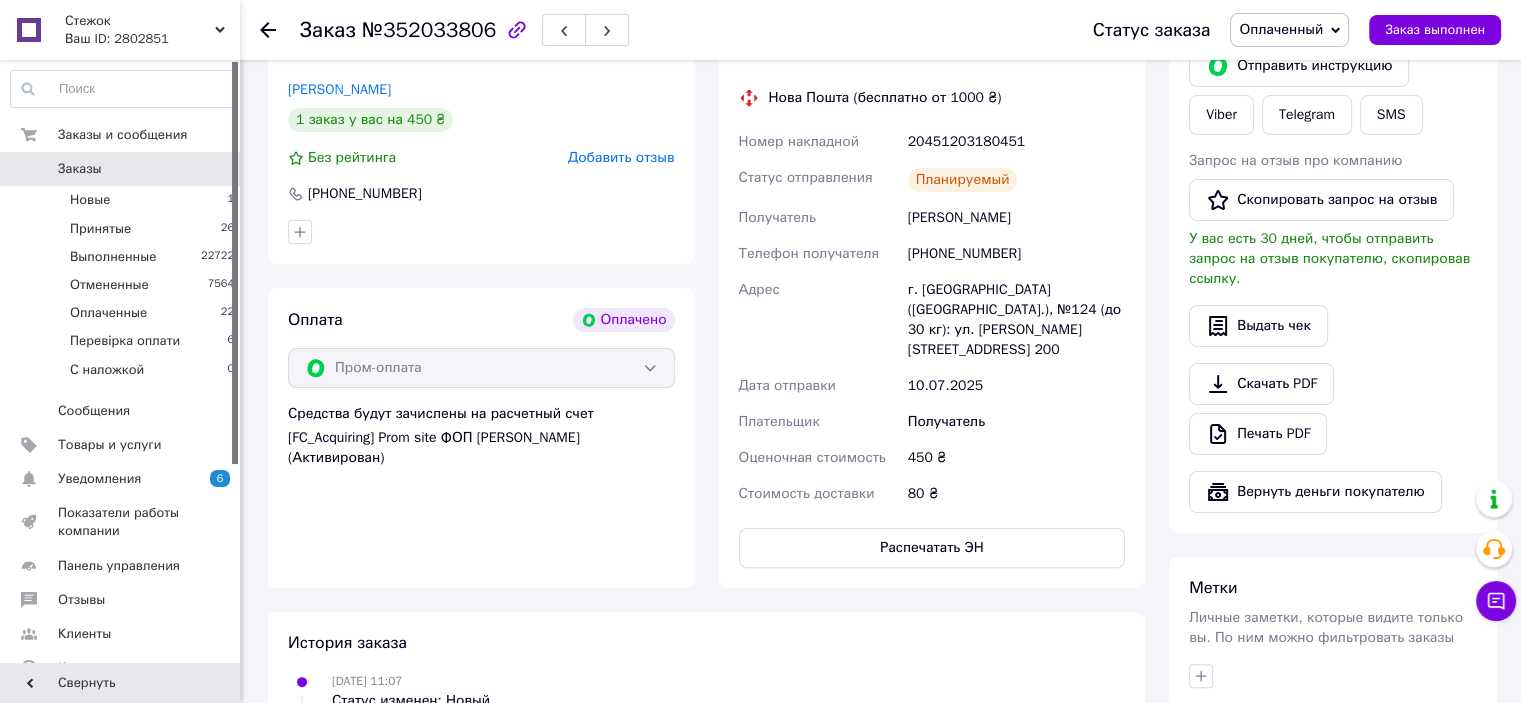 click on "Оплаченный" at bounding box center (1289, 30) 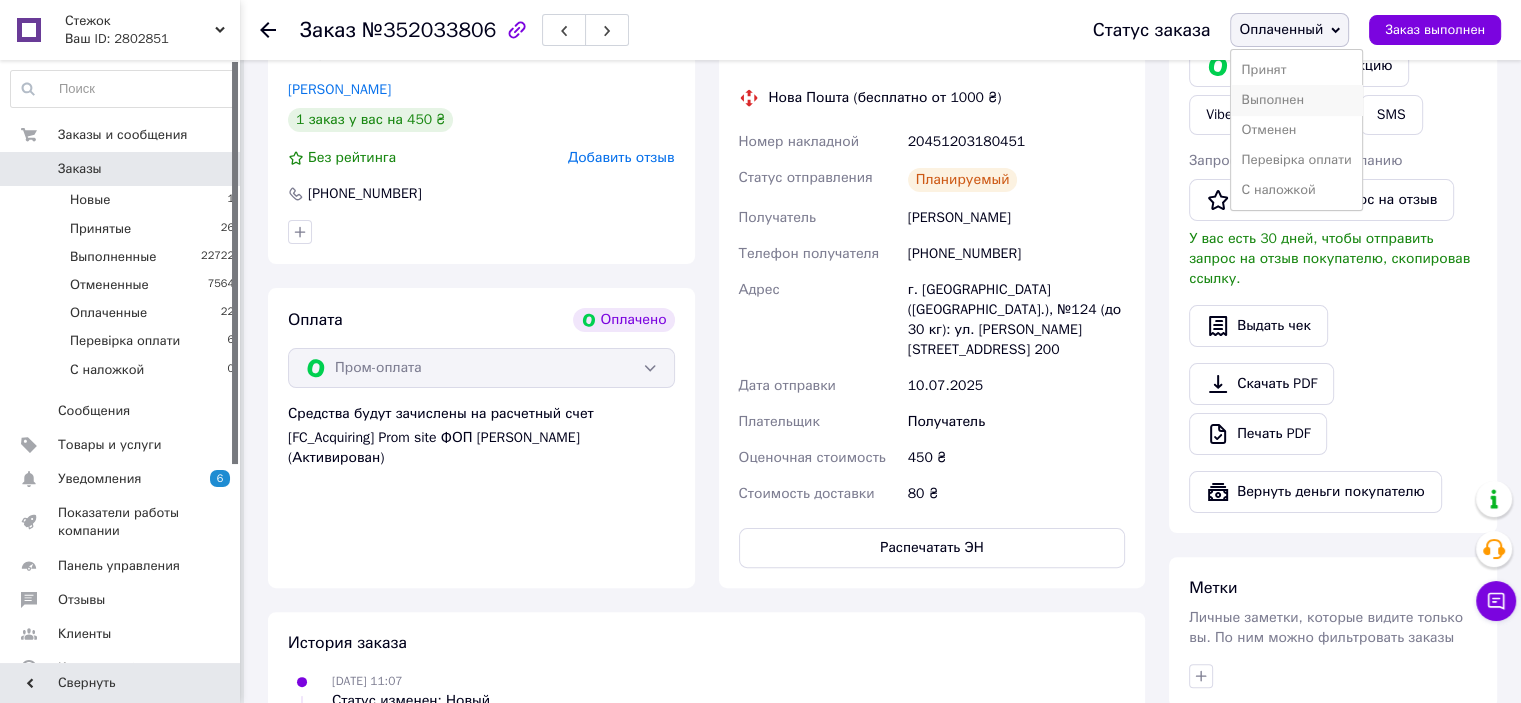 click on "Выполнен" at bounding box center [1296, 100] 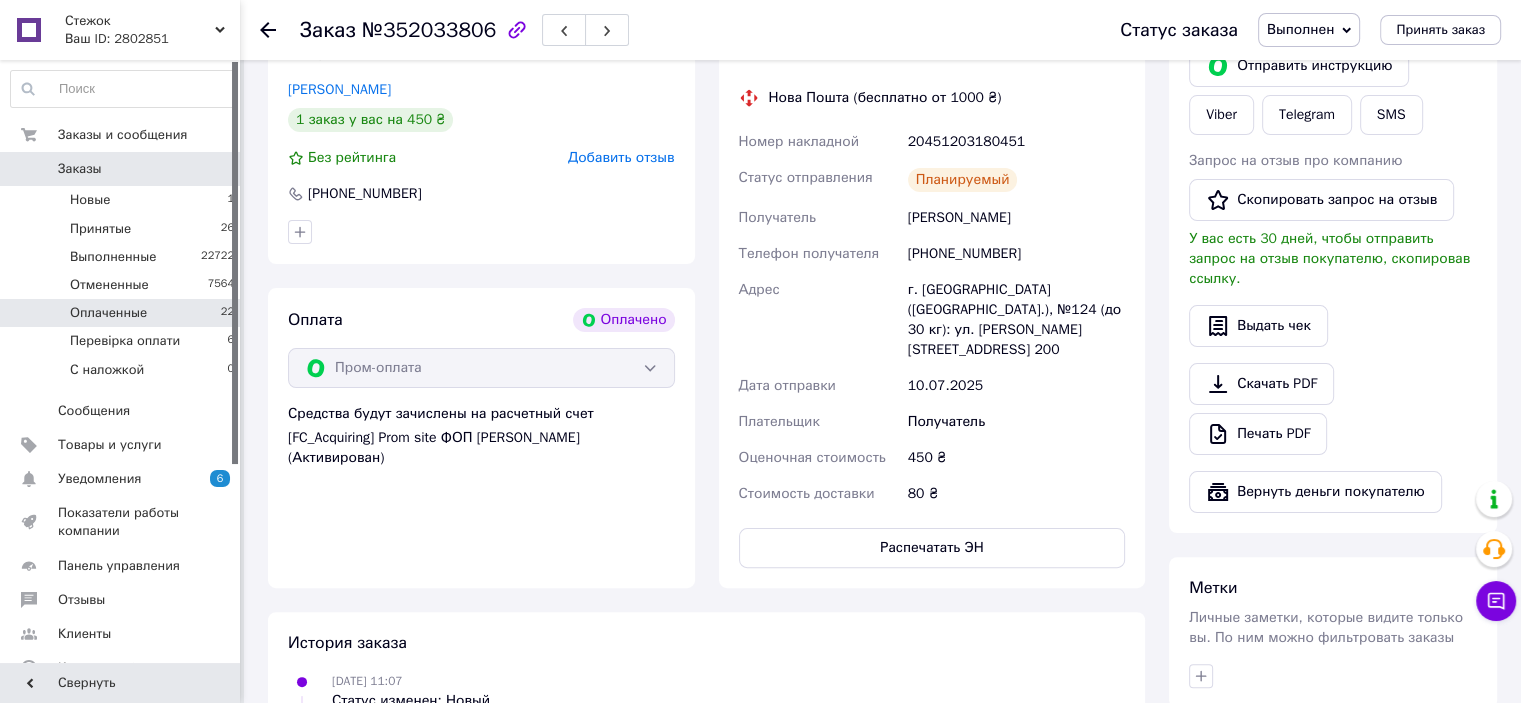 click on "Оплаченные 22" at bounding box center [123, 313] 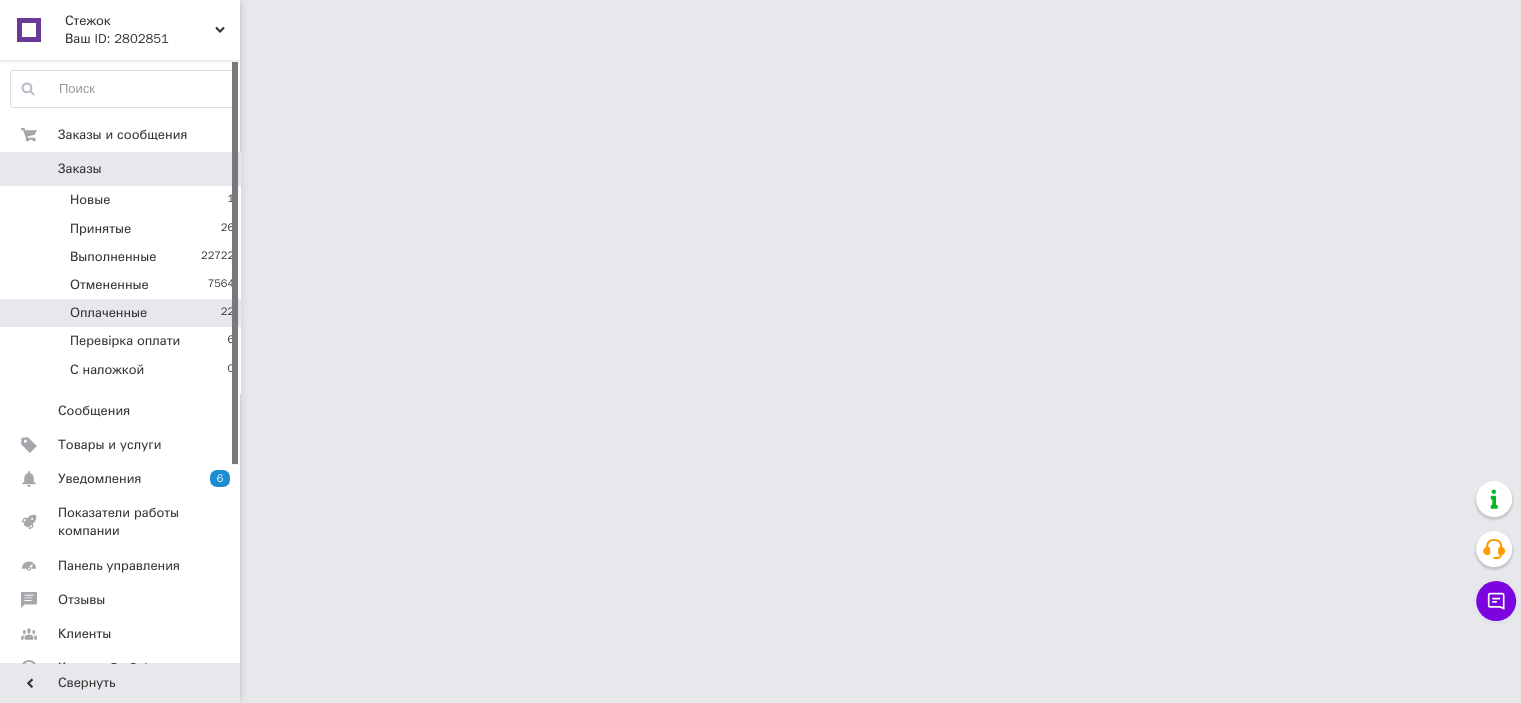 scroll, scrollTop: 0, scrollLeft: 0, axis: both 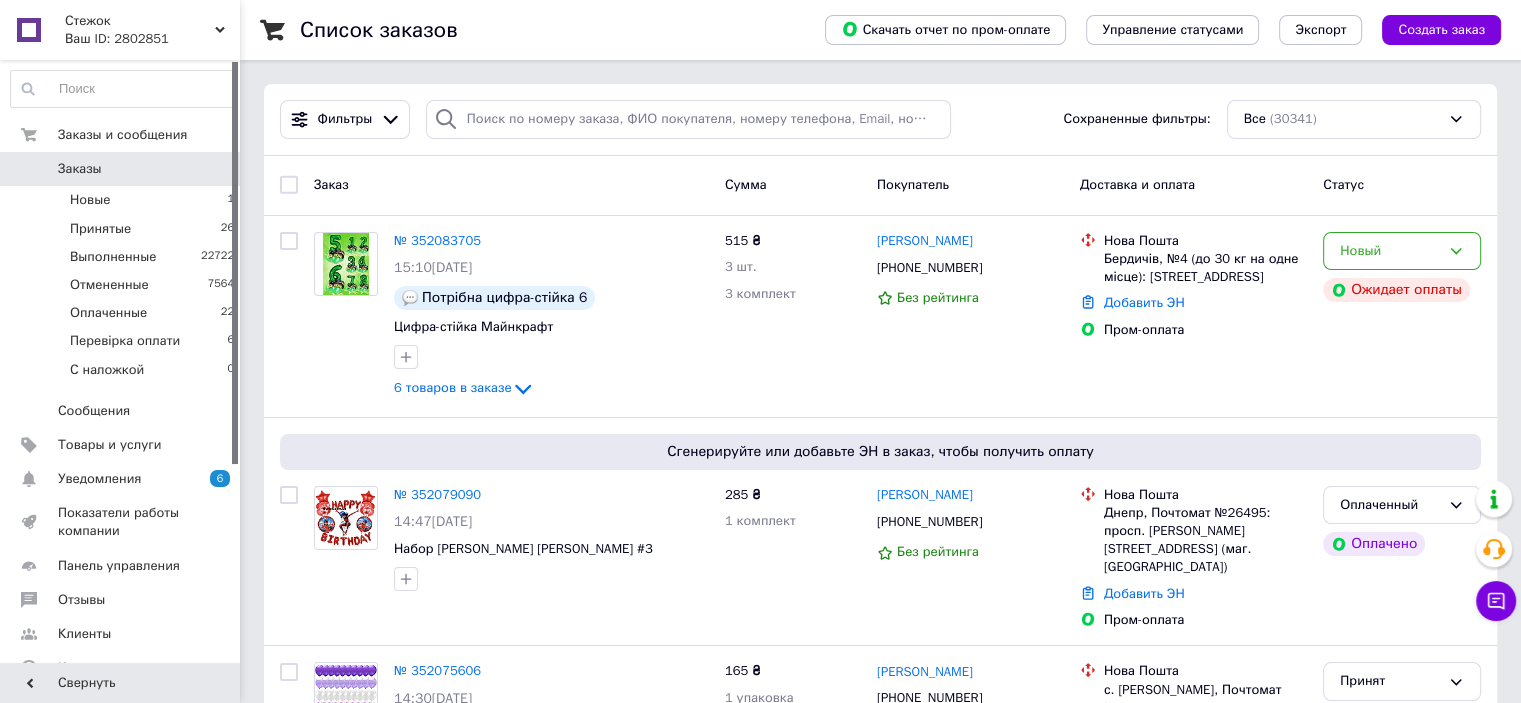 click on "Список заказов   Скачать отчет по пром-оплате Управление статусами Экспорт Создать заказ Фильтры Сохраненные фильтры: Все (30341) Заказ Сумма Покупатель Доставка и оплата Статус № 352083705 15:10, 10.07.2025 Потрібна цифра-стійка 6 Цифра-стійка Майнкрафт 6 товаров в заказе 515 ₴ 3 шт. 3 комплект Галина Свята +380966646562 Без рейтинга Нова Пошта Бердичів, №4 (до 30 кг на одне місце): площа Соборна, 18 Добавить ЭН Пром-оплата Новый Ожидает оплаты Сгенерируйте или добавьте ЭН в заказ, чтобы получить оплату № 352079090 14:47, 10.07.2025 Набор шаров Леди Баг #3 285 ₴ 1 комплект Яна Жукова +380976510519 165 ₴ 100%" at bounding box center [880, 10334] 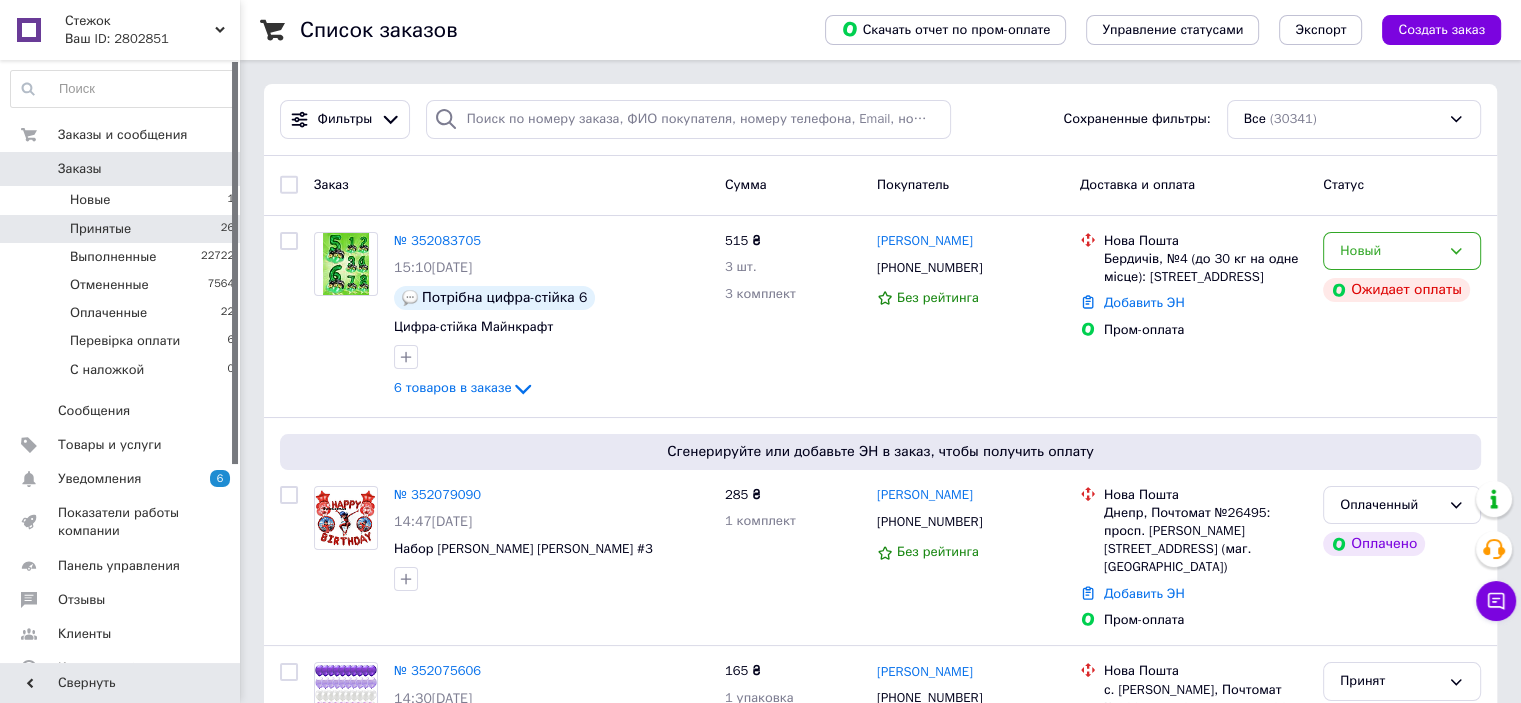 click on "Принятые 26" at bounding box center [123, 229] 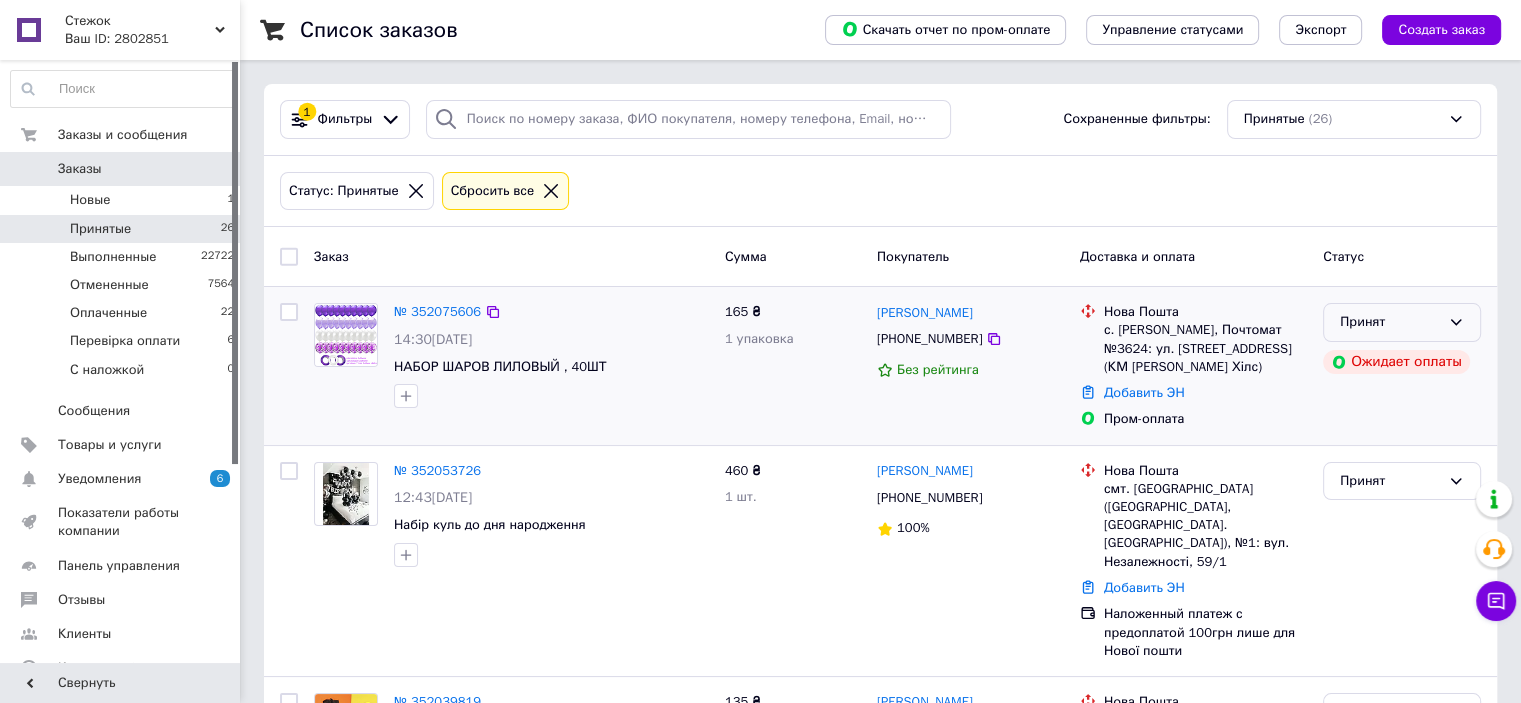 click on "Принят" at bounding box center [1390, 322] 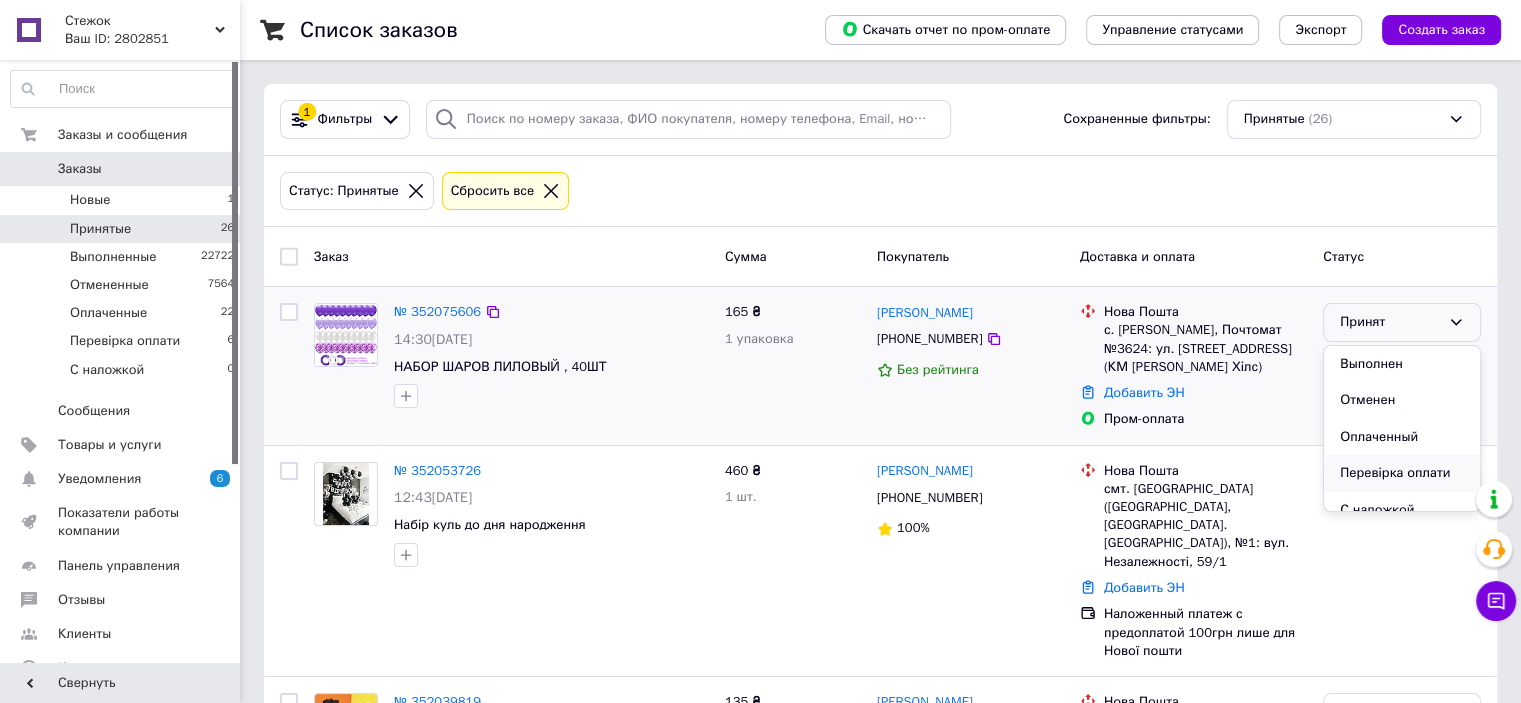 click on "Перевірка оплати" at bounding box center [1402, 473] 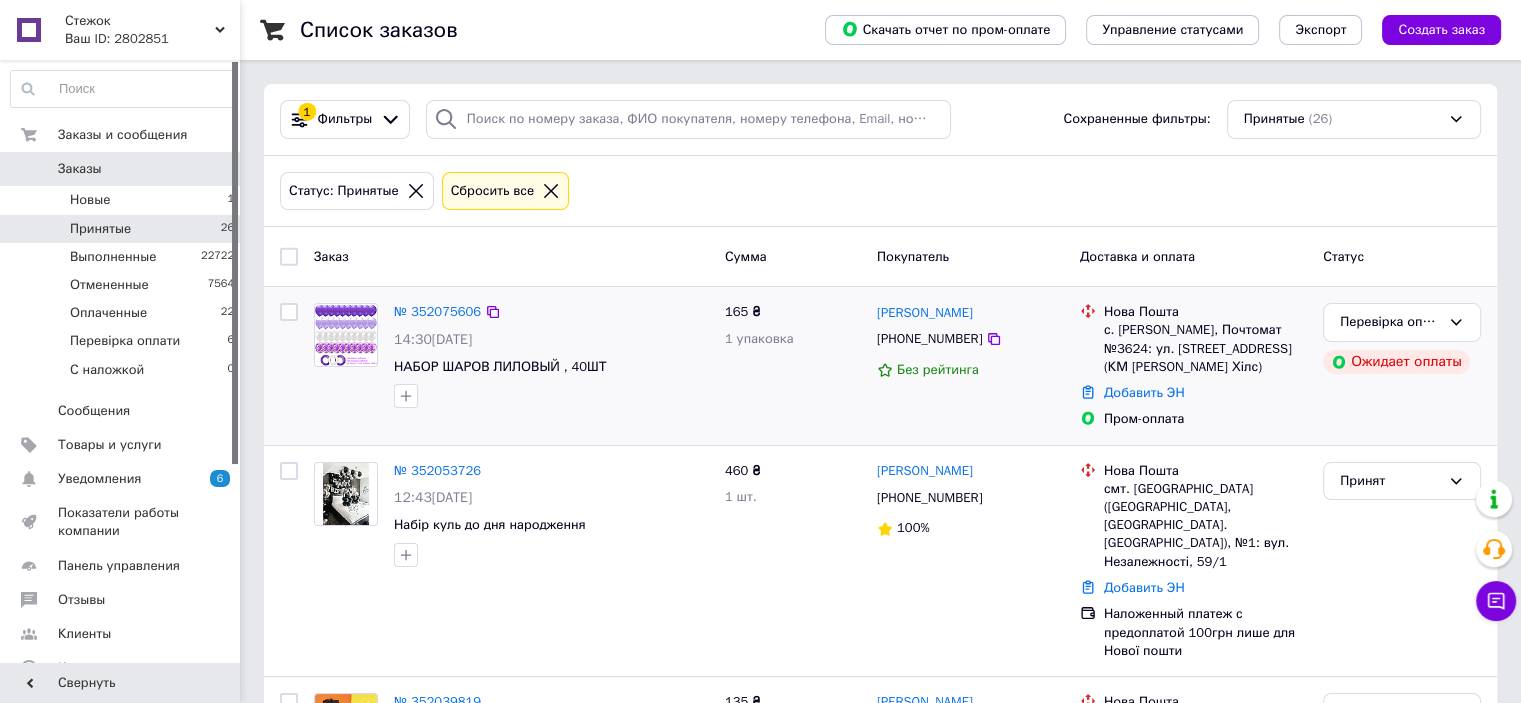 drag, startPoint x: 1502, startPoint y: 261, endPoint x: 1391, endPoint y: 286, distance: 113.78049 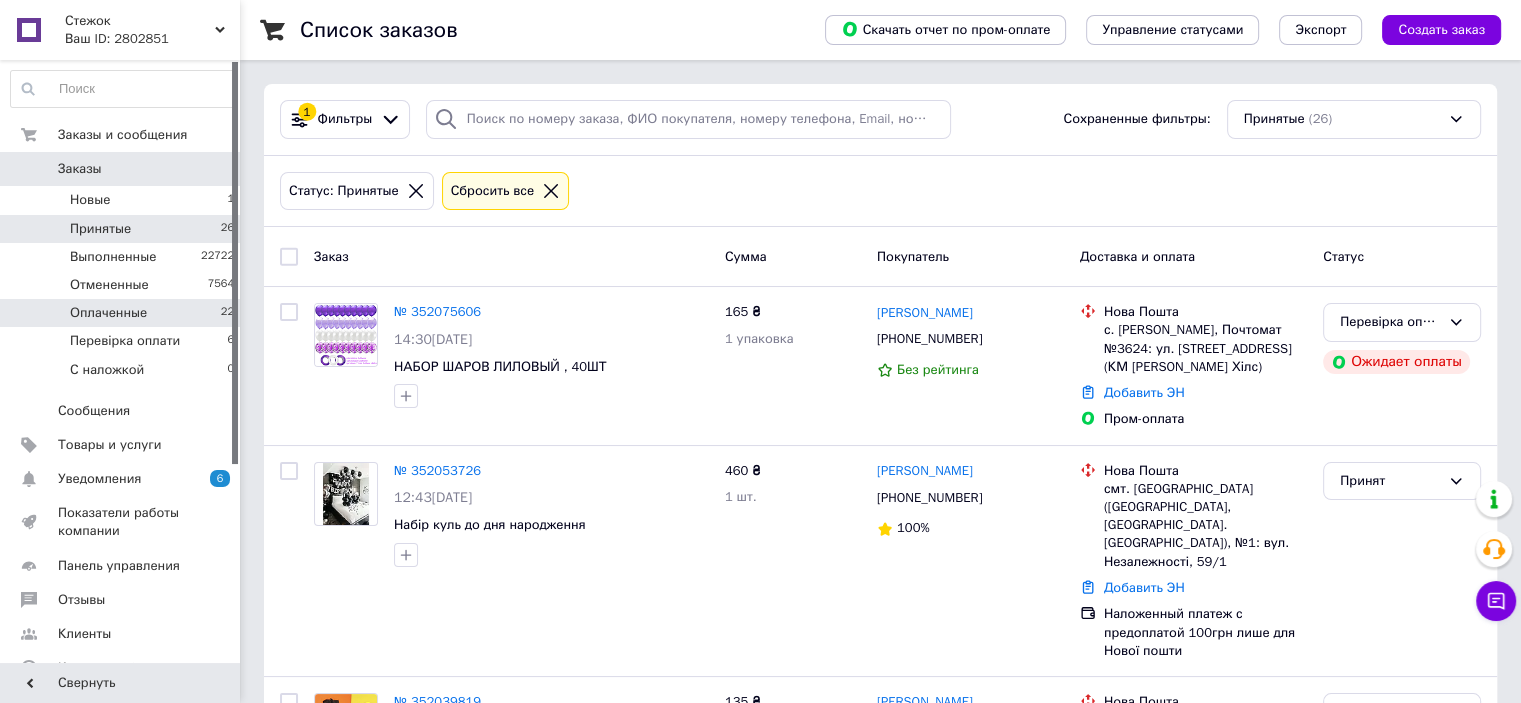 click on "Оплаченные" at bounding box center (108, 313) 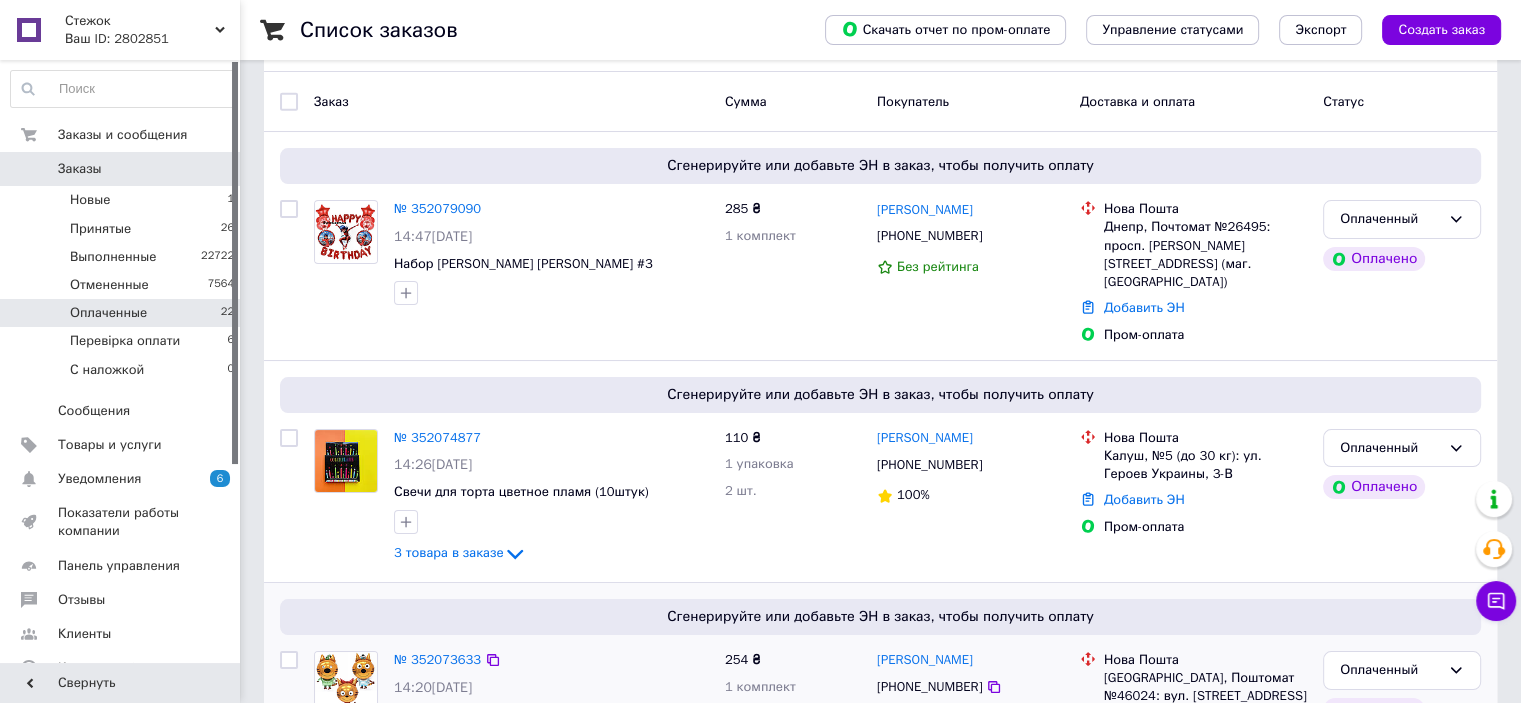 scroll, scrollTop: 300, scrollLeft: 0, axis: vertical 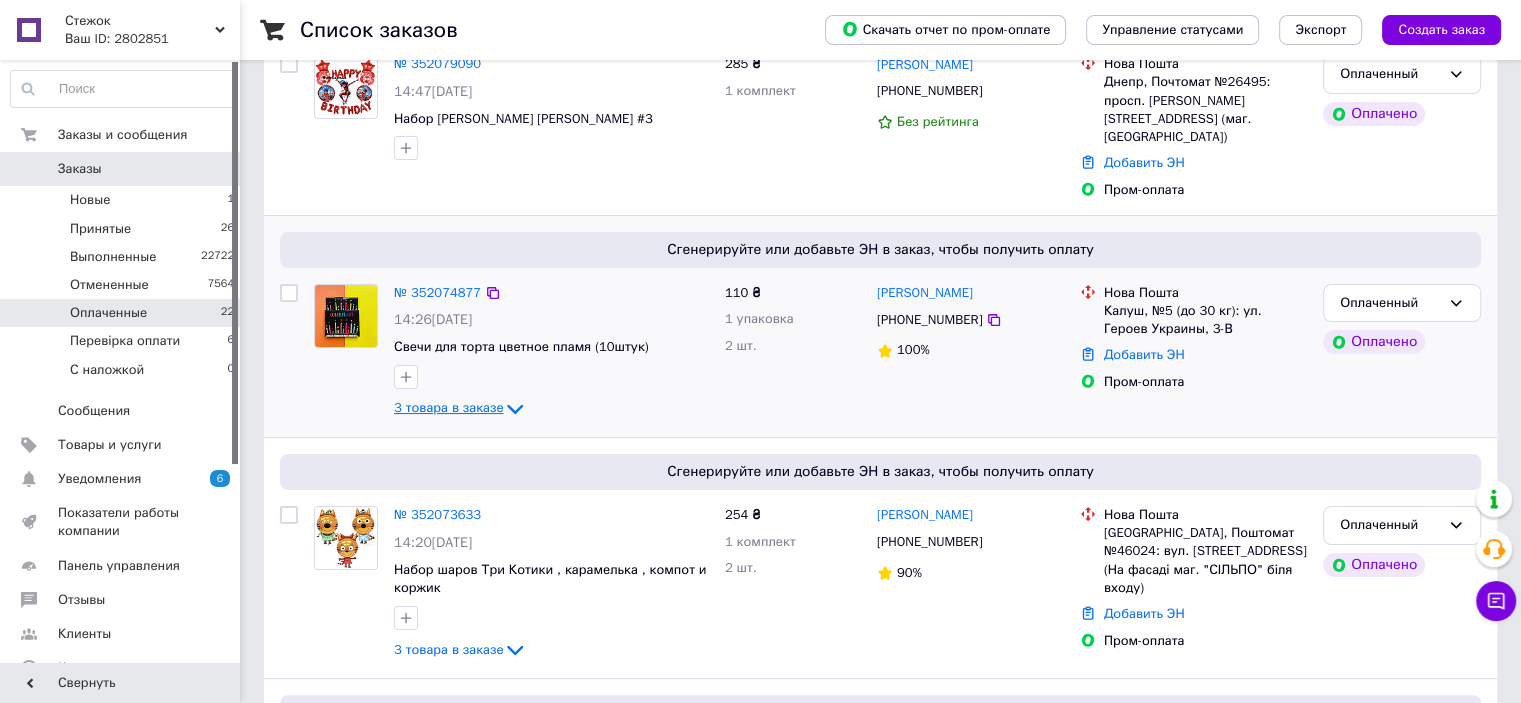 click on "3 товара в заказе" at bounding box center [448, 408] 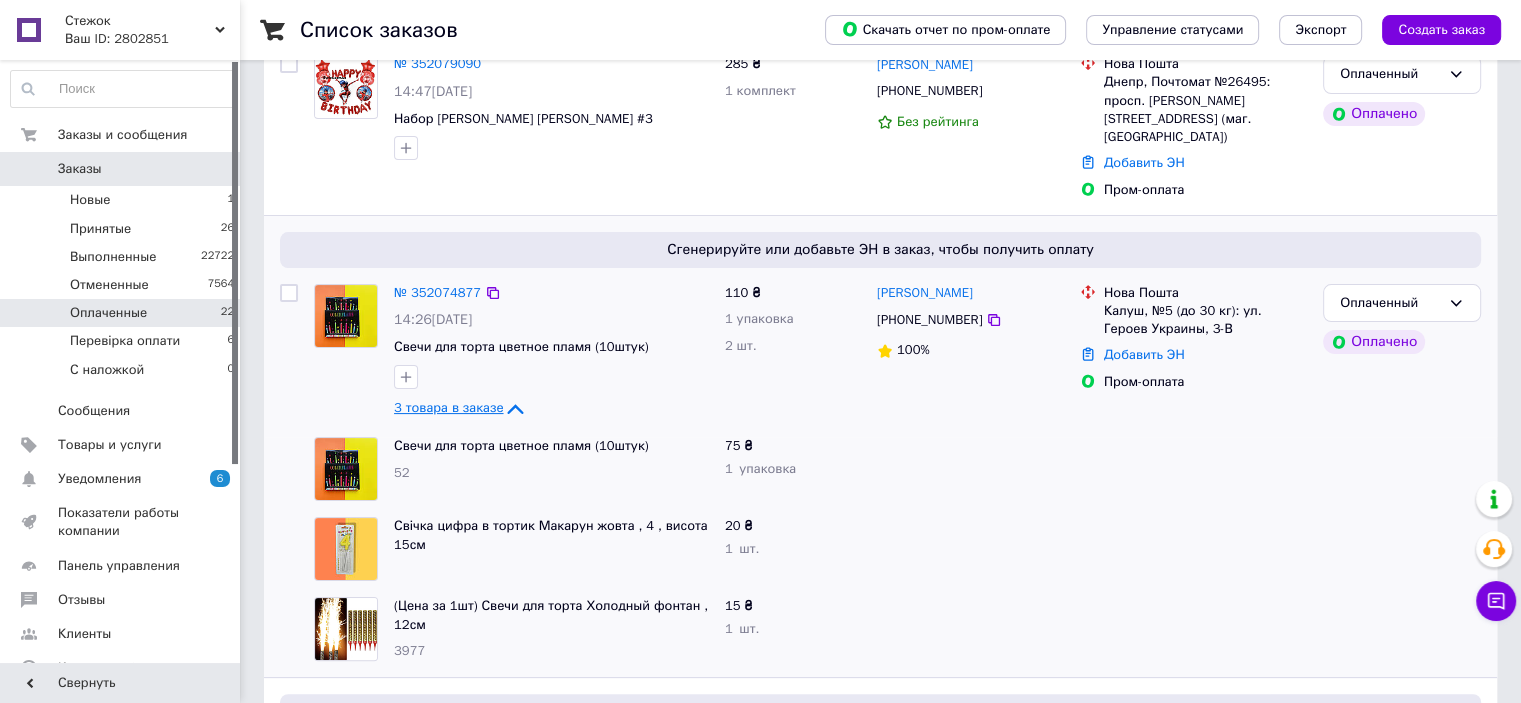 click on "3 товара в заказе" at bounding box center (448, 408) 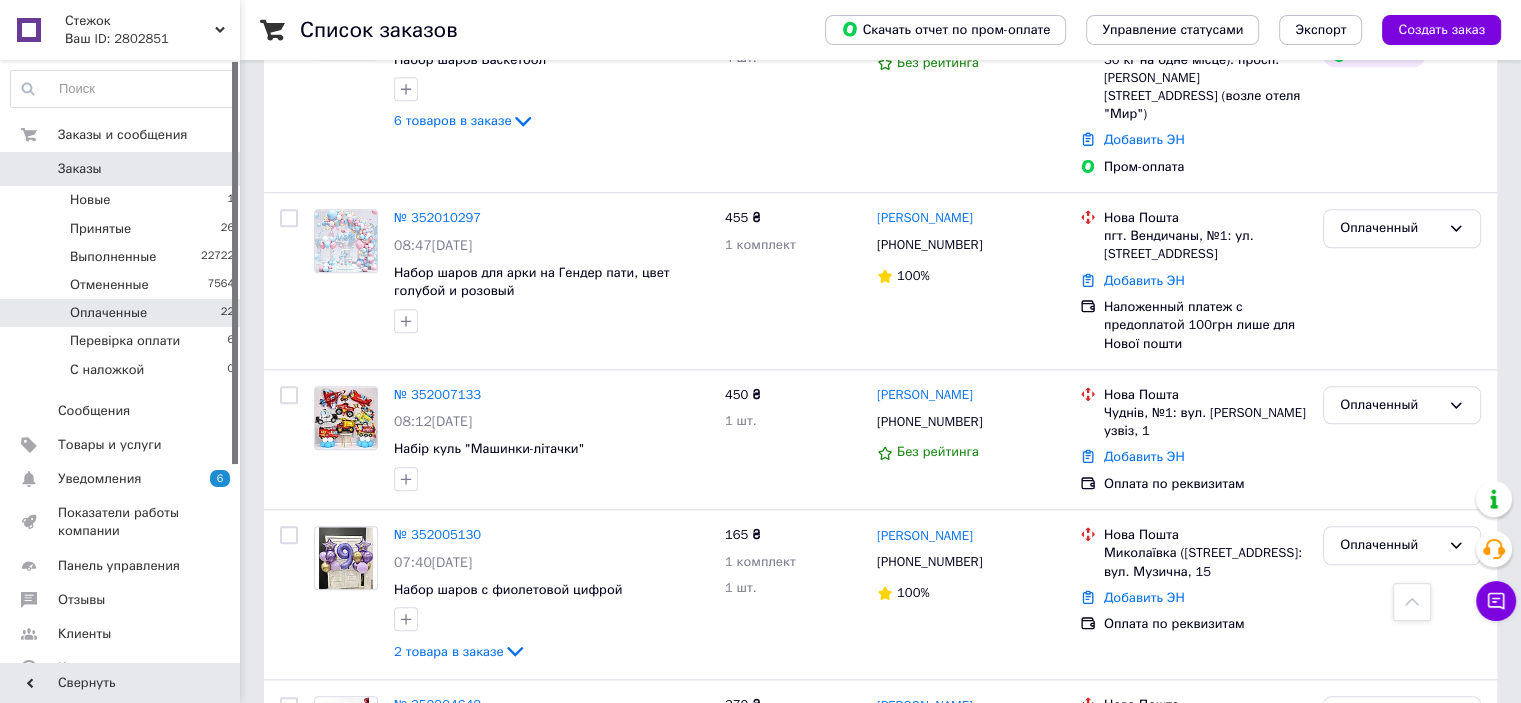 scroll, scrollTop: 1984, scrollLeft: 0, axis: vertical 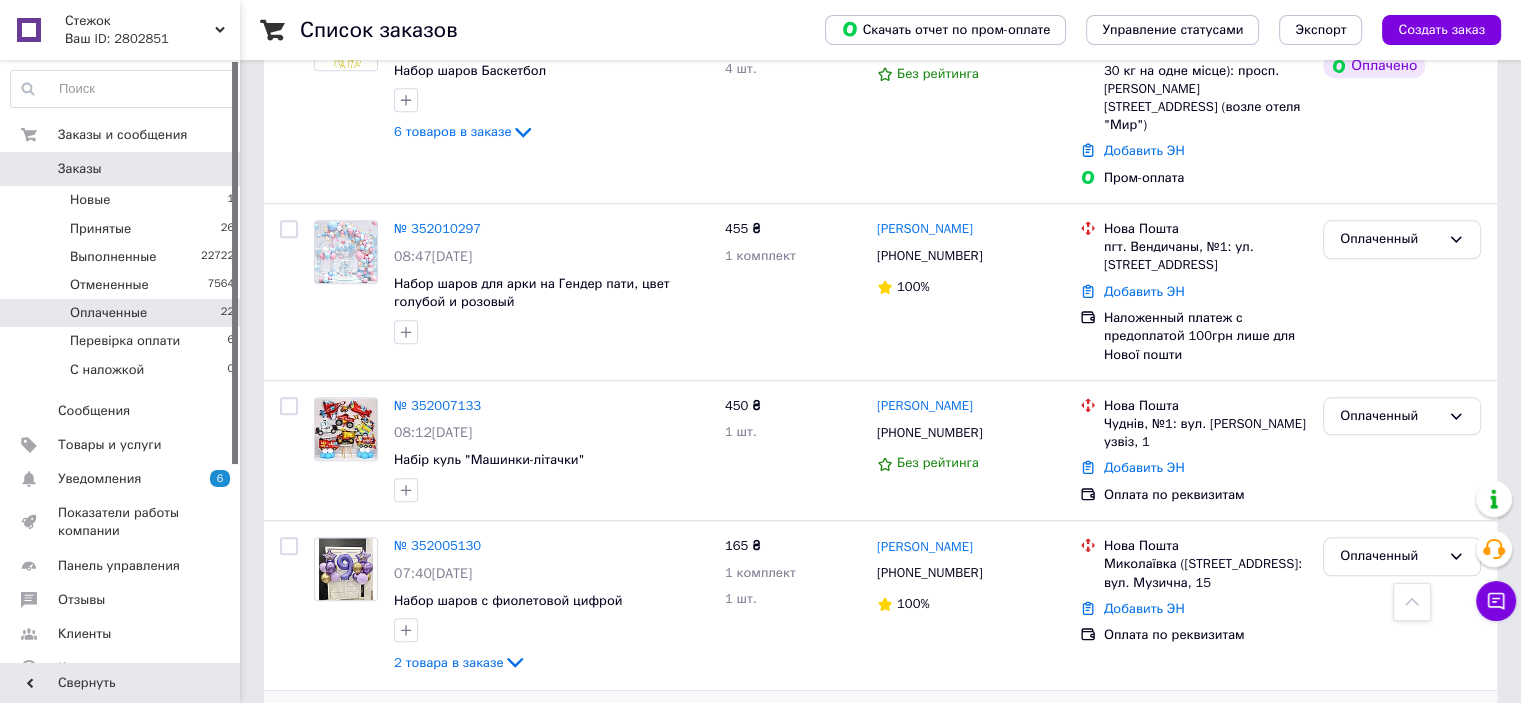 click on "№ 352004642" at bounding box center [437, 715] 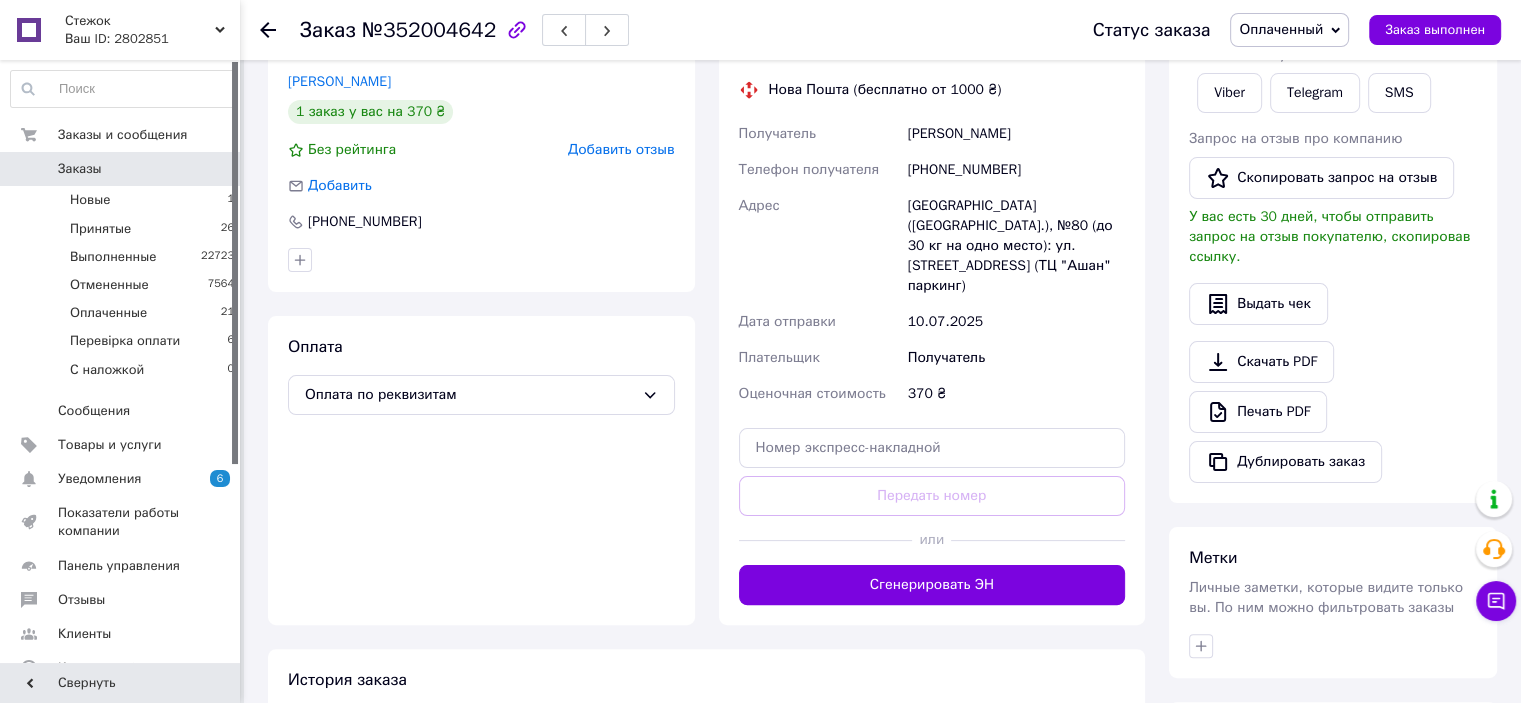 scroll, scrollTop: 175, scrollLeft: 0, axis: vertical 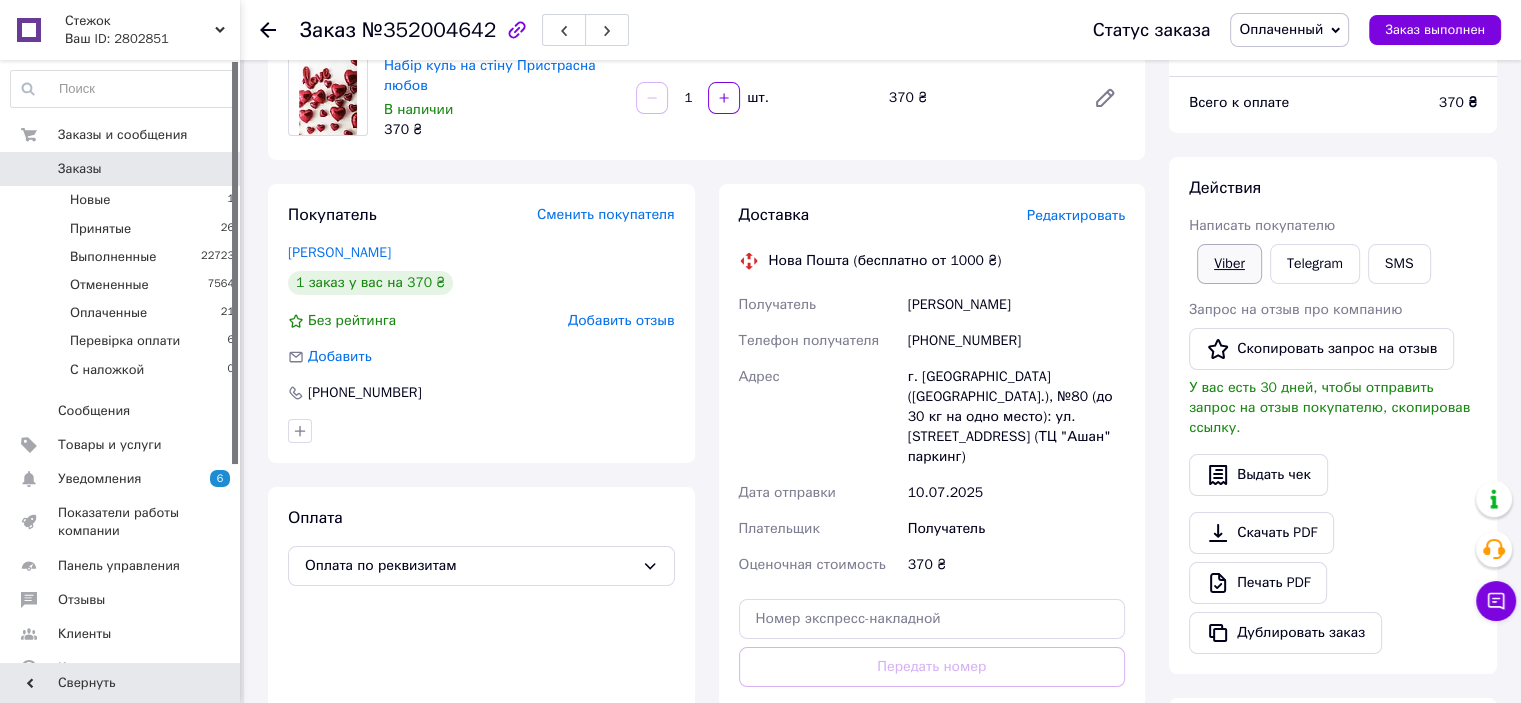 click on "Viber" at bounding box center (1229, 264) 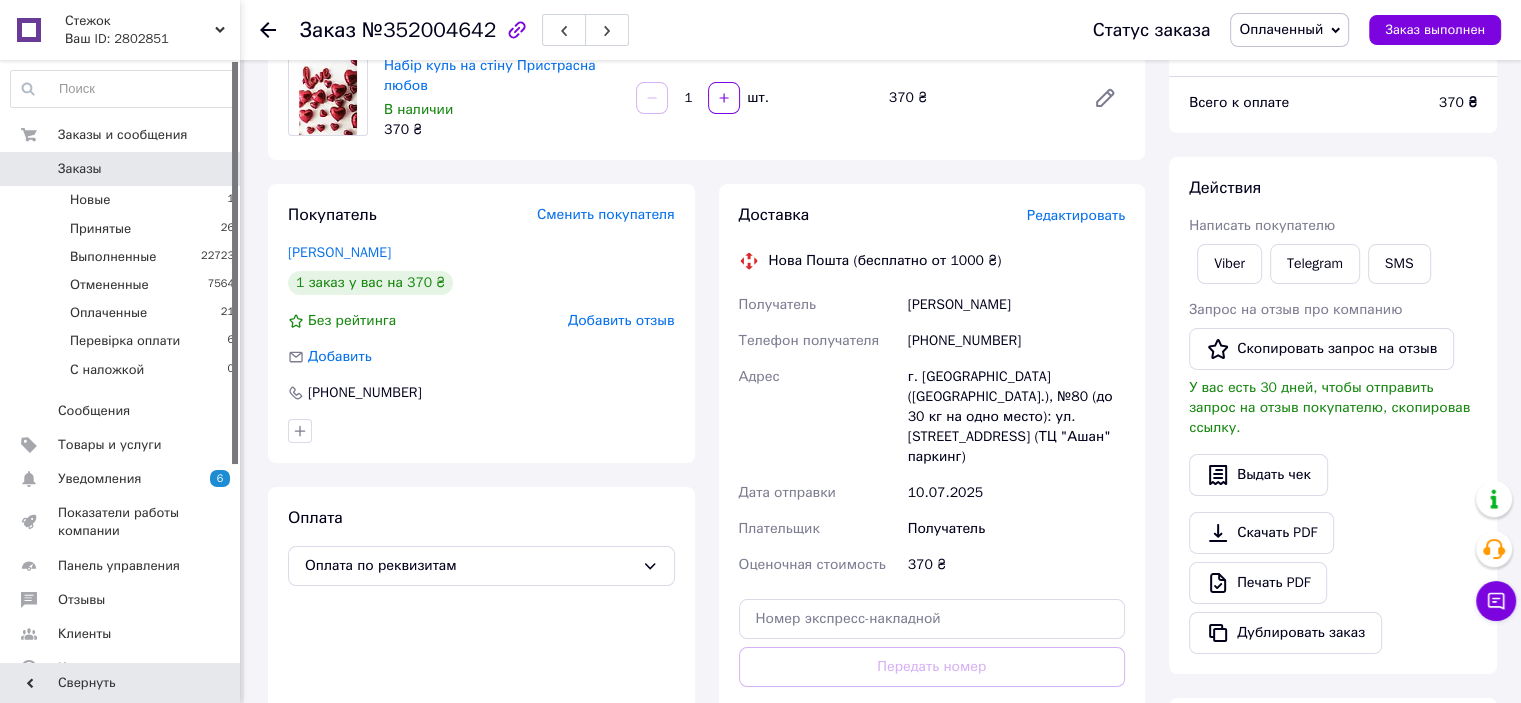 drag, startPoint x: 1421, startPoint y: 451, endPoint x: 1283, endPoint y: 439, distance: 138.52075 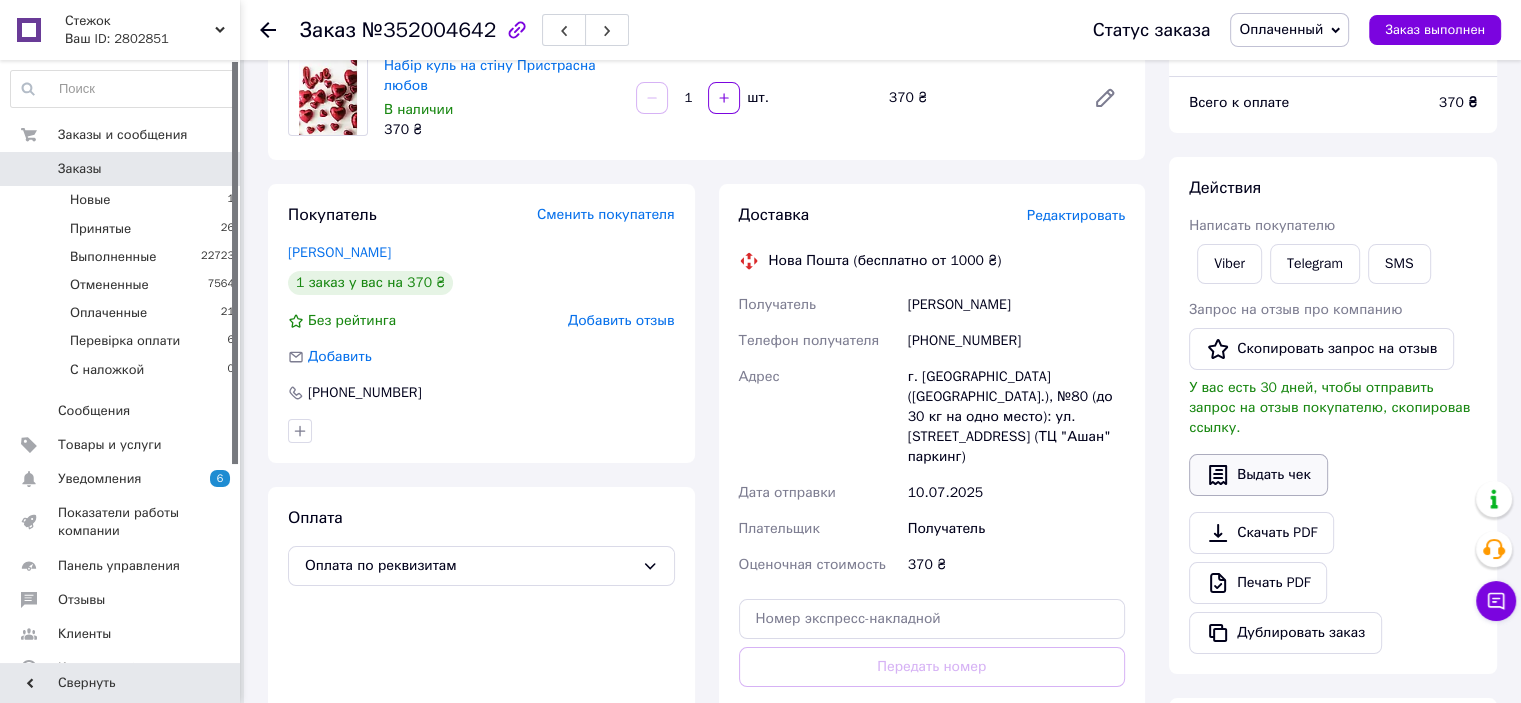 click on "Выдать чек" at bounding box center [1333, 475] 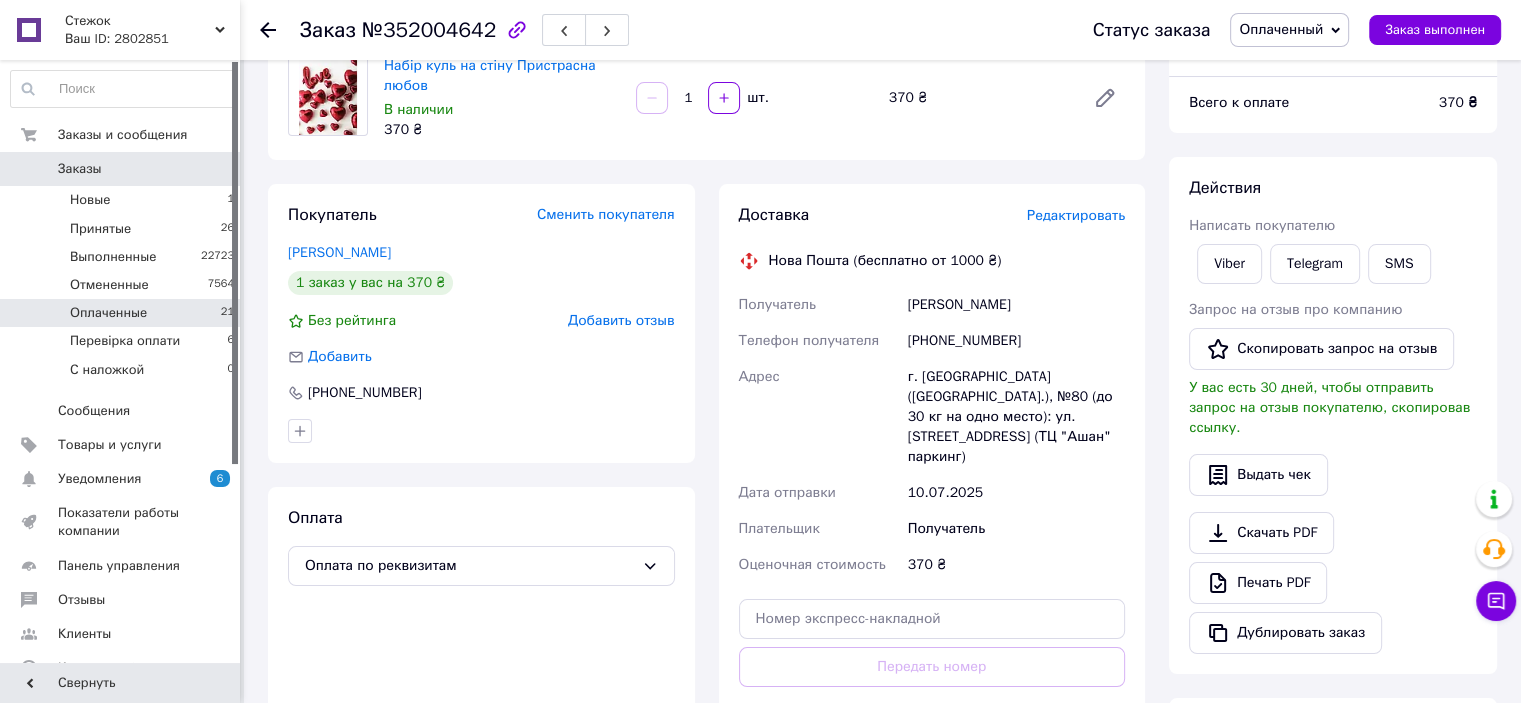 click on "Оплаченные 21" at bounding box center [123, 313] 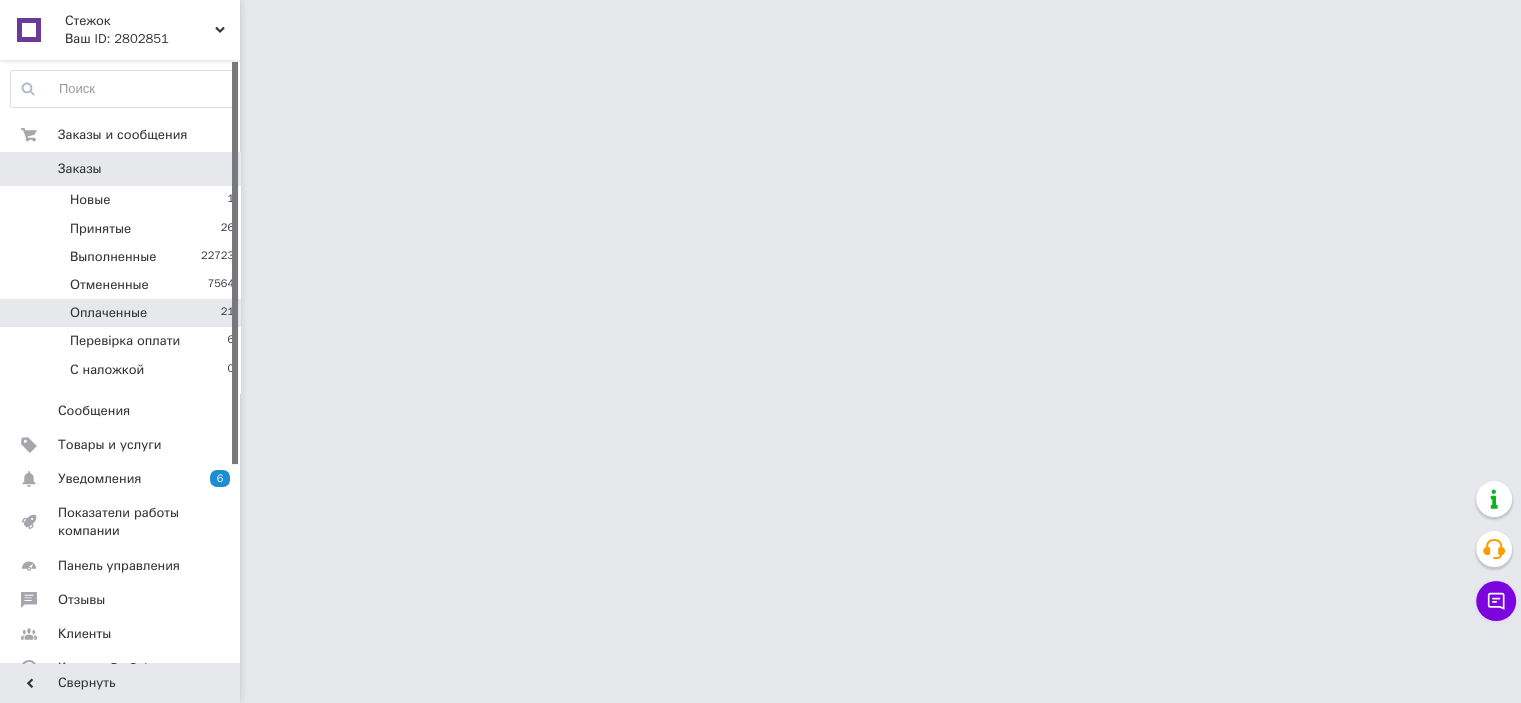 scroll, scrollTop: 0, scrollLeft: 0, axis: both 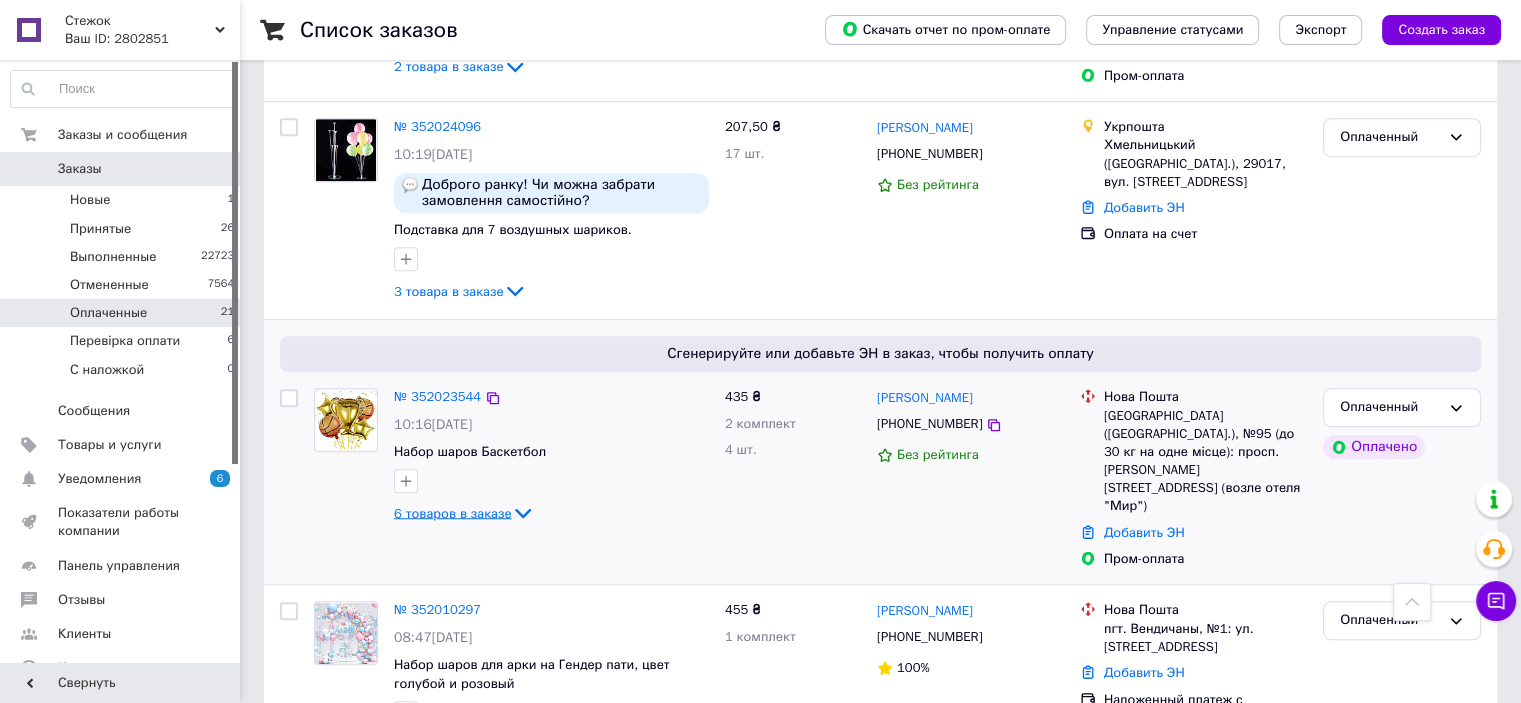 click on "6 товаров в заказе" at bounding box center [452, 512] 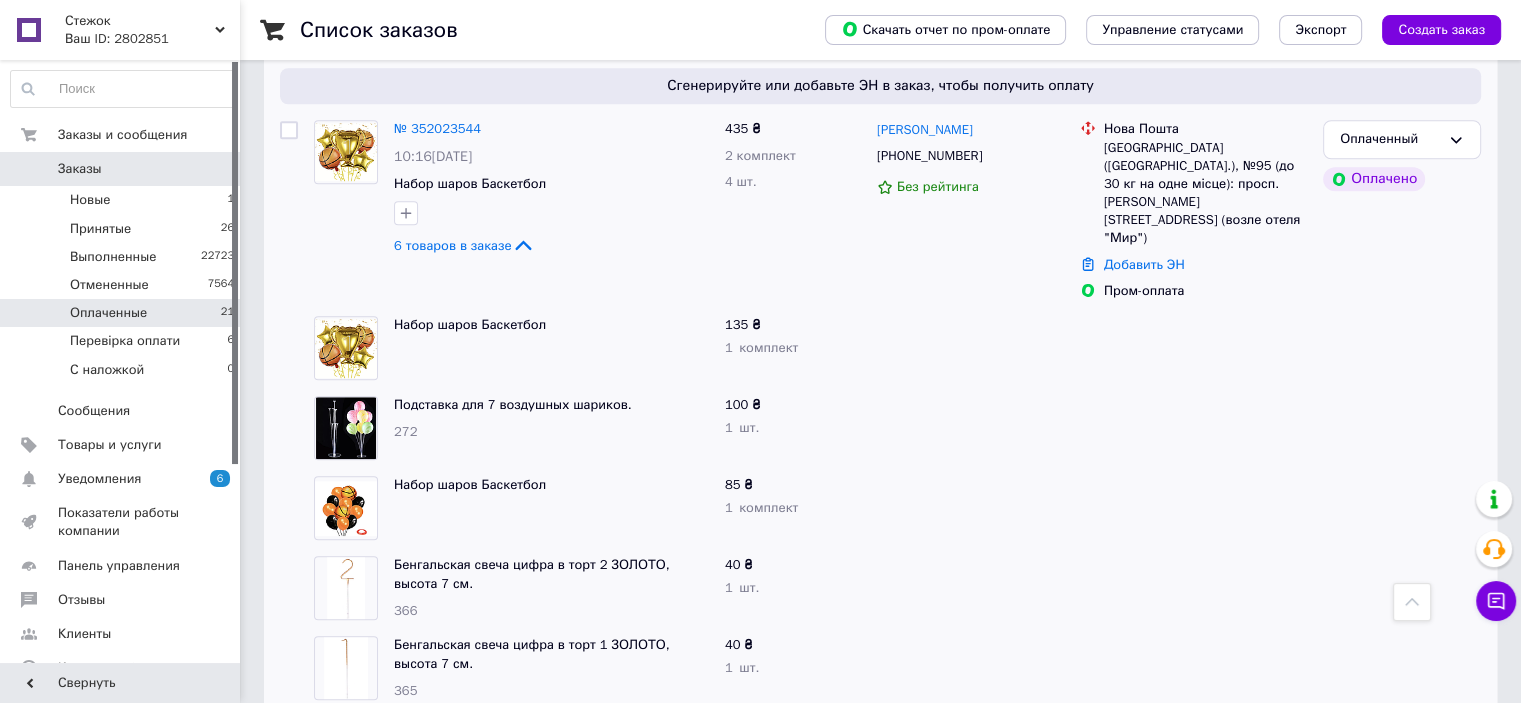 scroll, scrollTop: 1446, scrollLeft: 0, axis: vertical 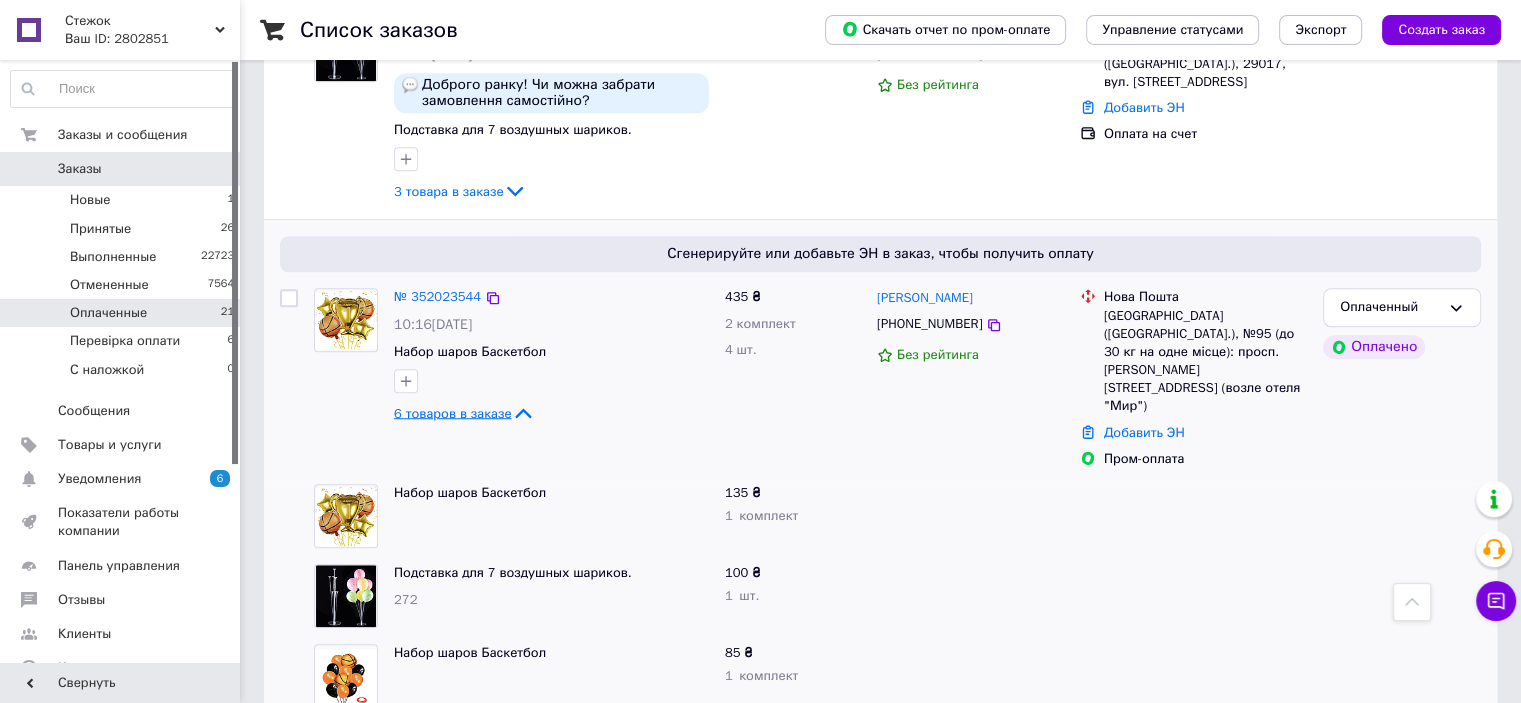 click on "6 товаров в заказе" at bounding box center (452, 412) 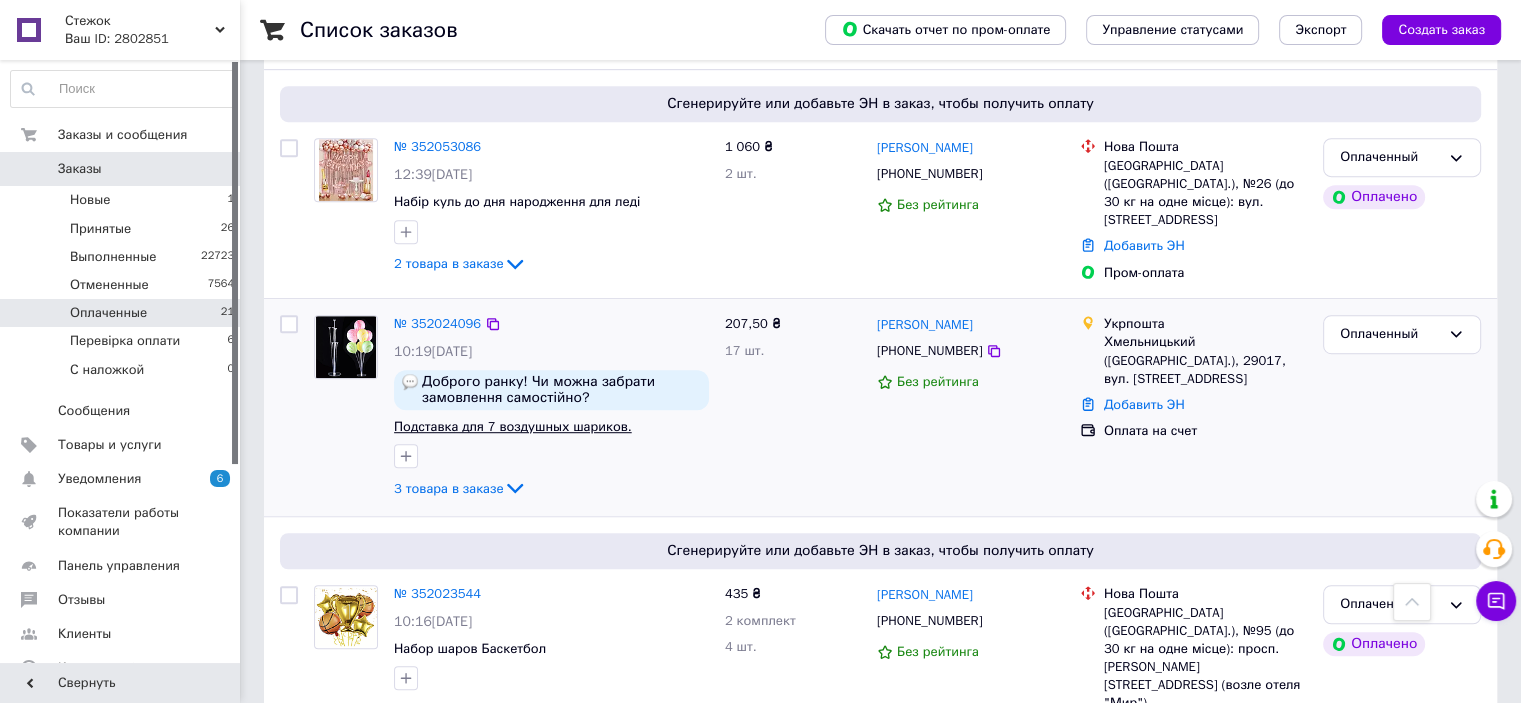 scroll, scrollTop: 1146, scrollLeft: 0, axis: vertical 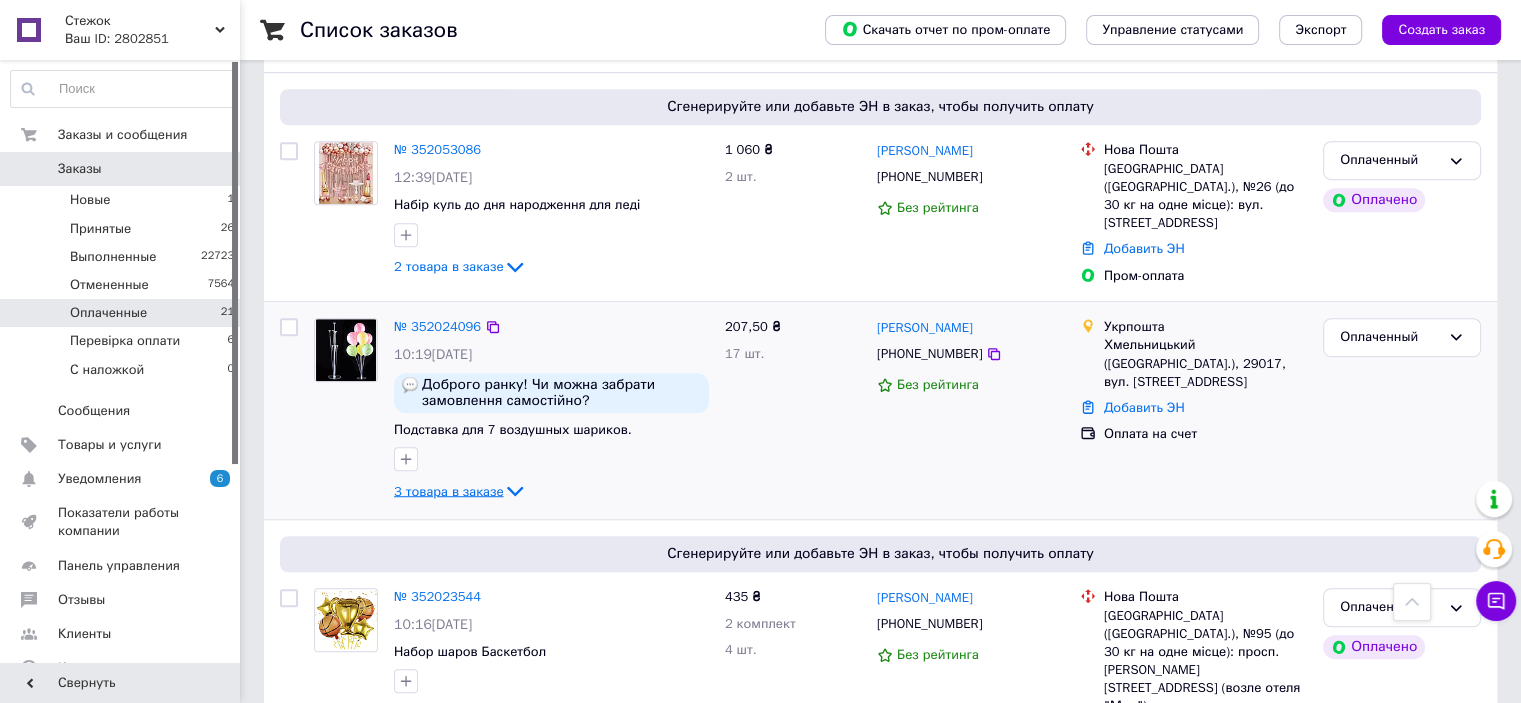 click on "3 товара в заказе" at bounding box center [448, 490] 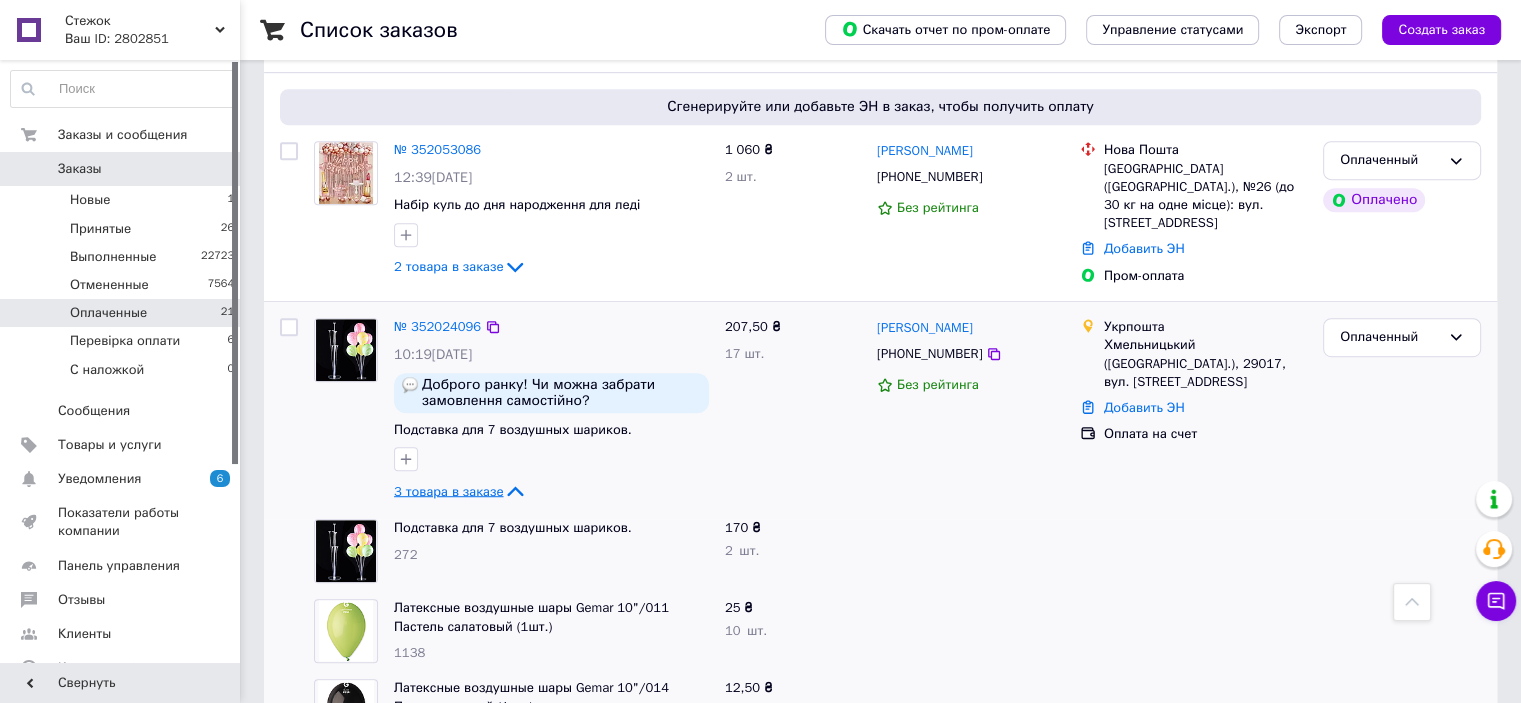 click on "3 товара в заказе" at bounding box center [448, 490] 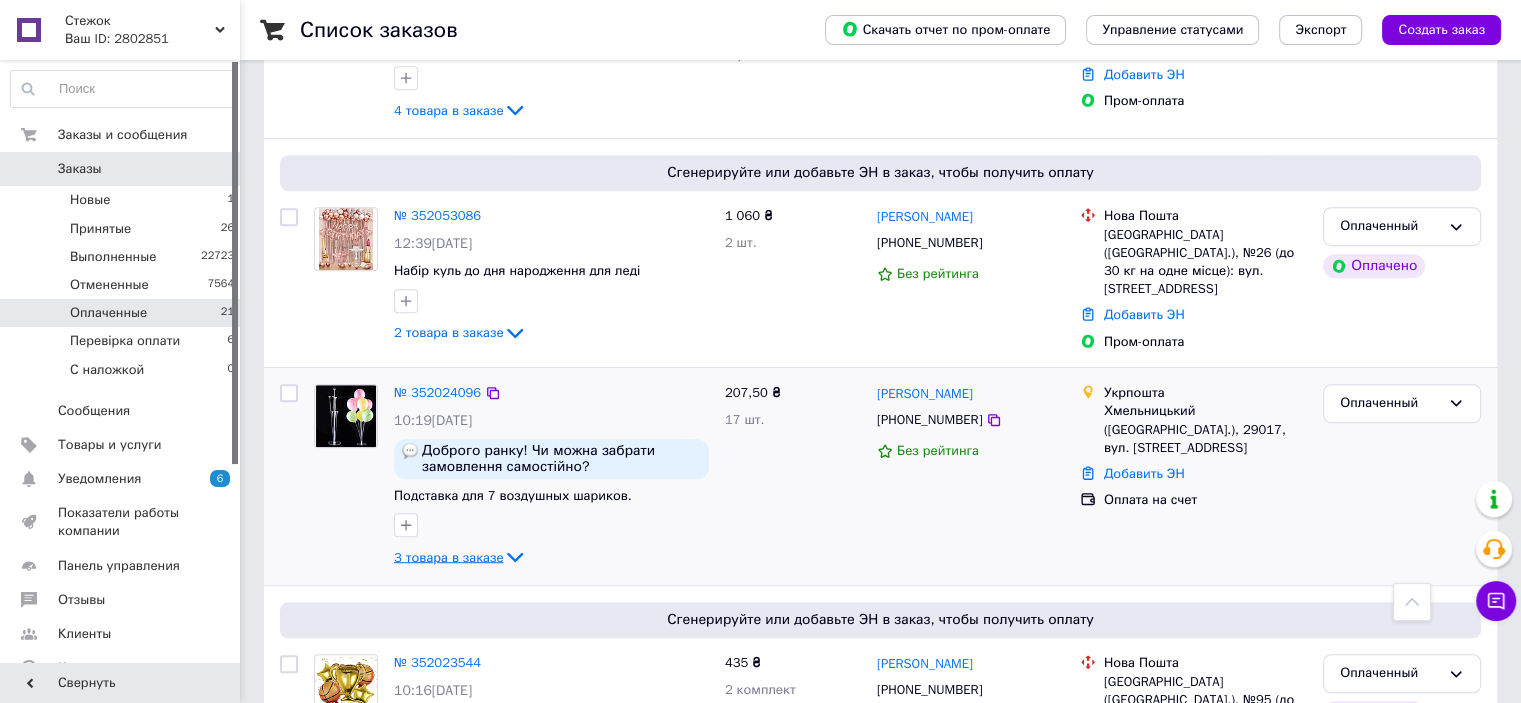 scroll, scrollTop: 1046, scrollLeft: 0, axis: vertical 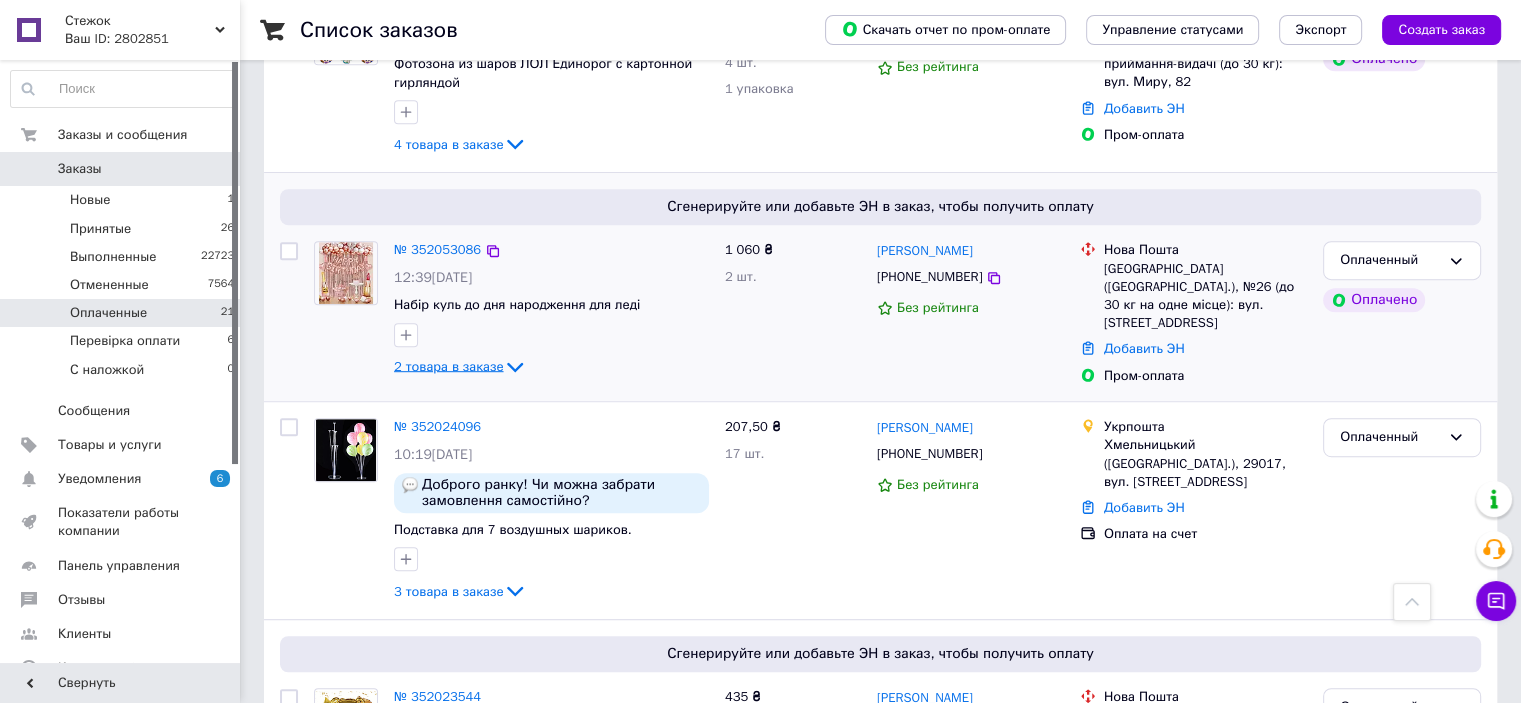 click on "2 товара в заказе" at bounding box center (448, 365) 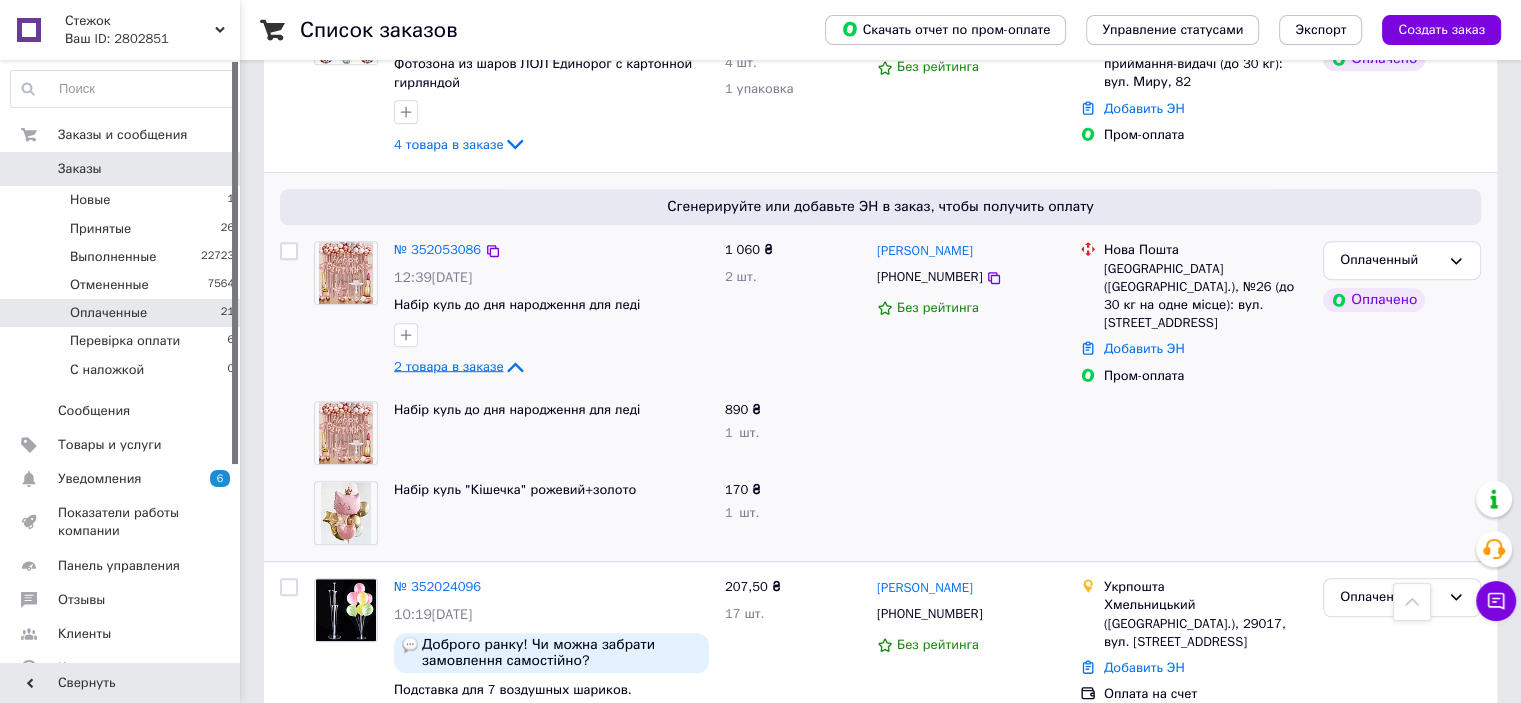 click on "2 товара в заказе" at bounding box center (448, 365) 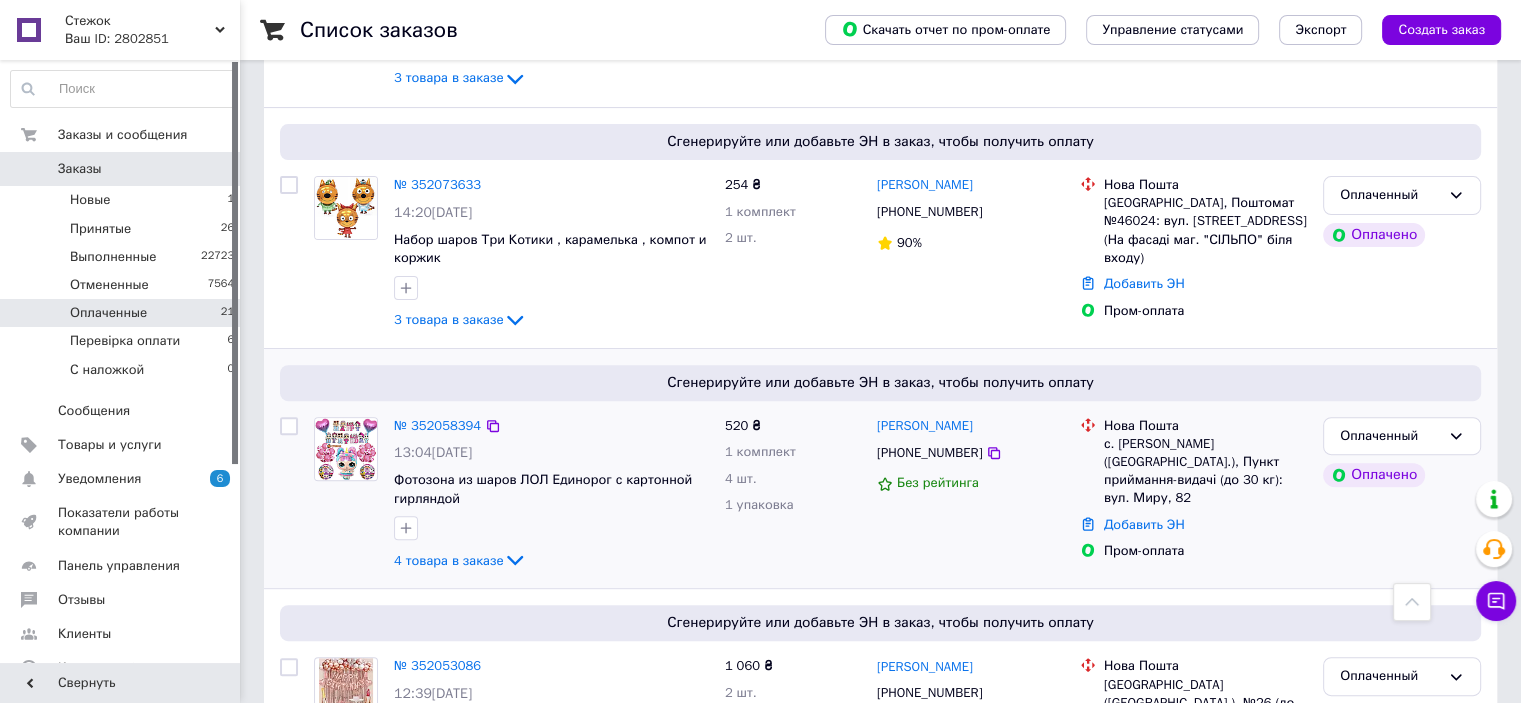 scroll, scrollTop: 546, scrollLeft: 0, axis: vertical 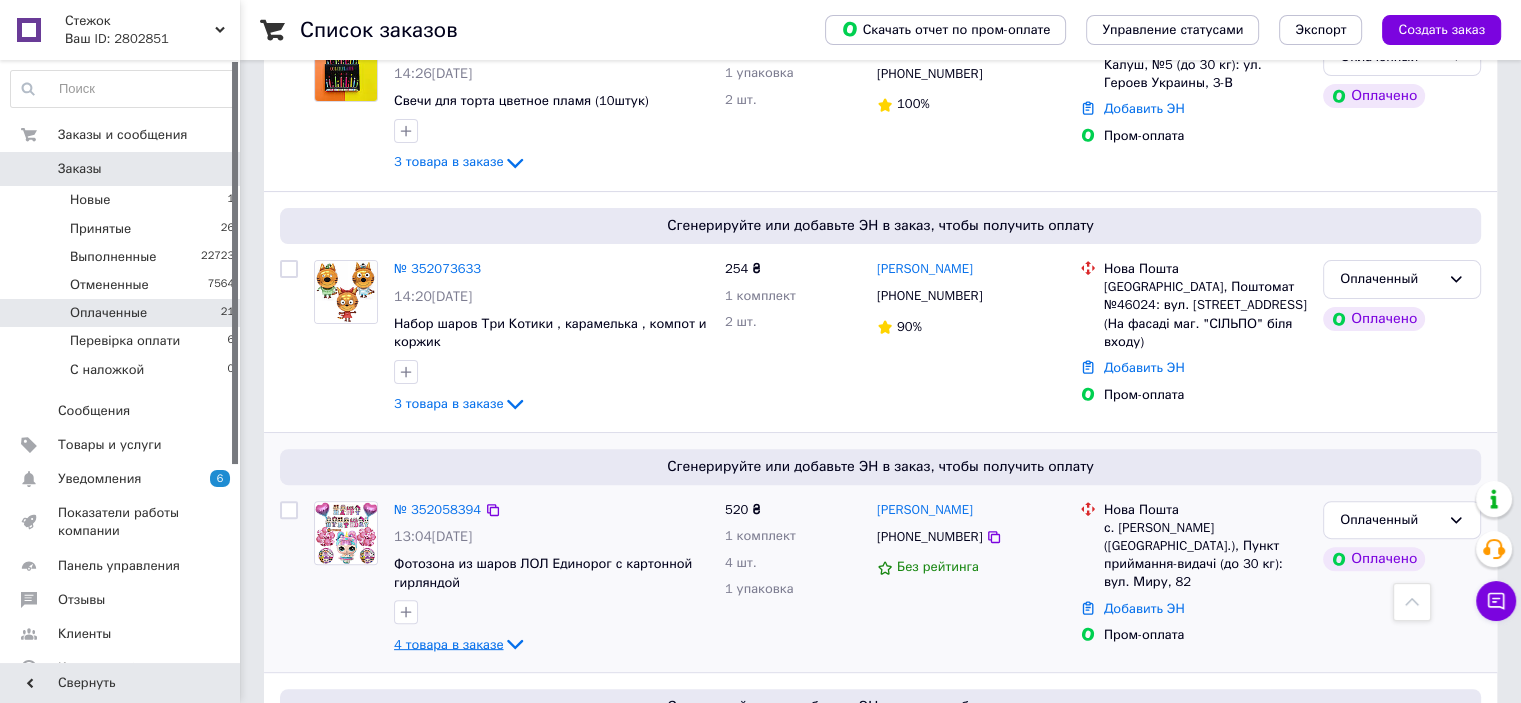 click on "4 товара в заказе" at bounding box center (448, 643) 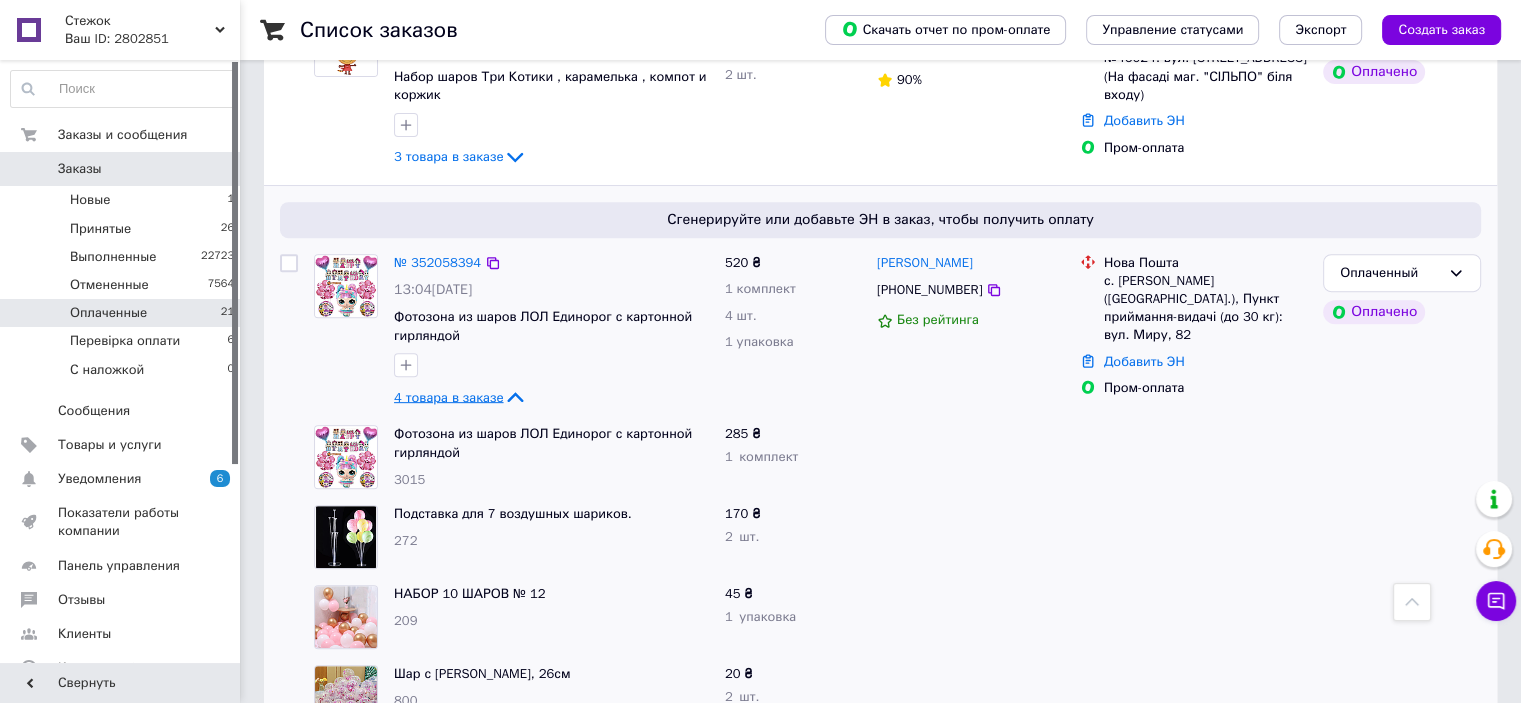 scroll, scrollTop: 946, scrollLeft: 0, axis: vertical 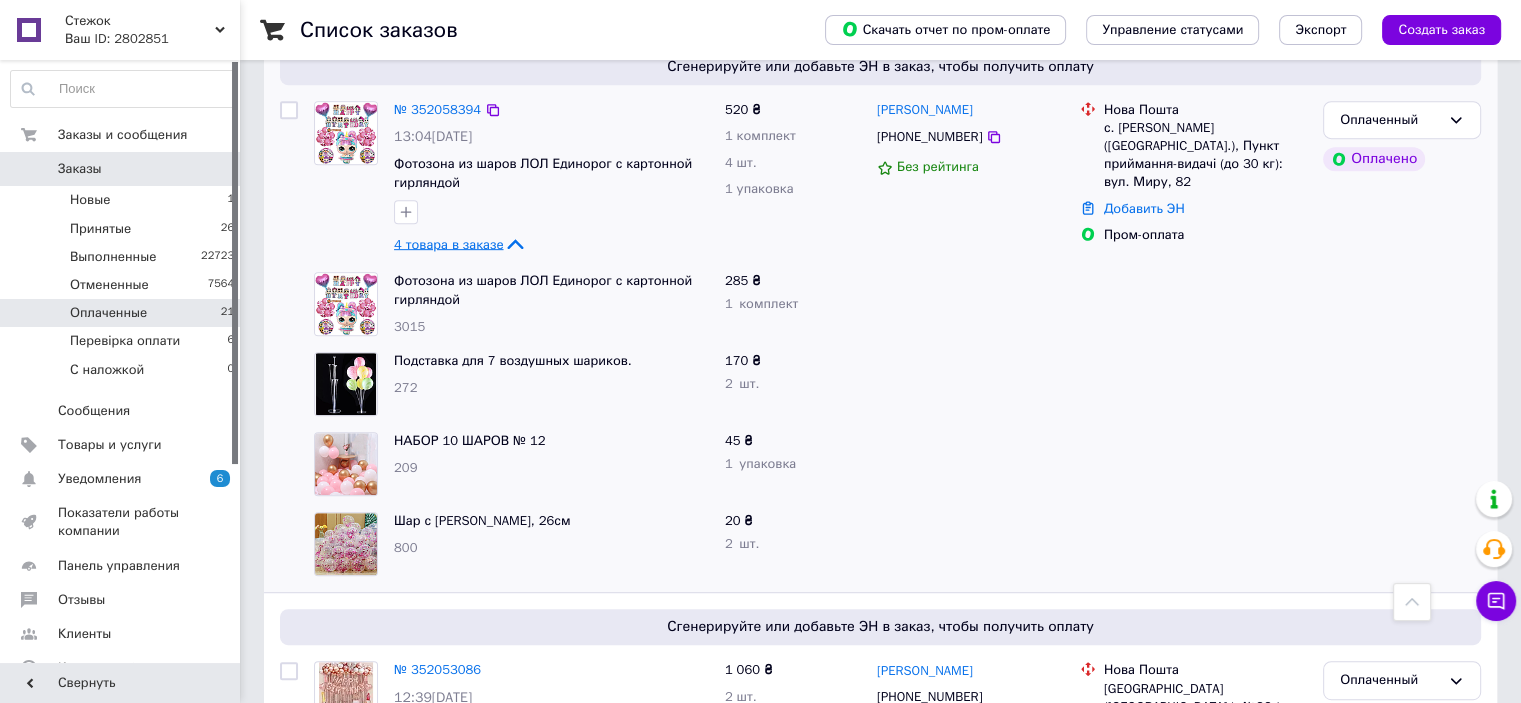click on "4 товара в заказе" at bounding box center (448, 243) 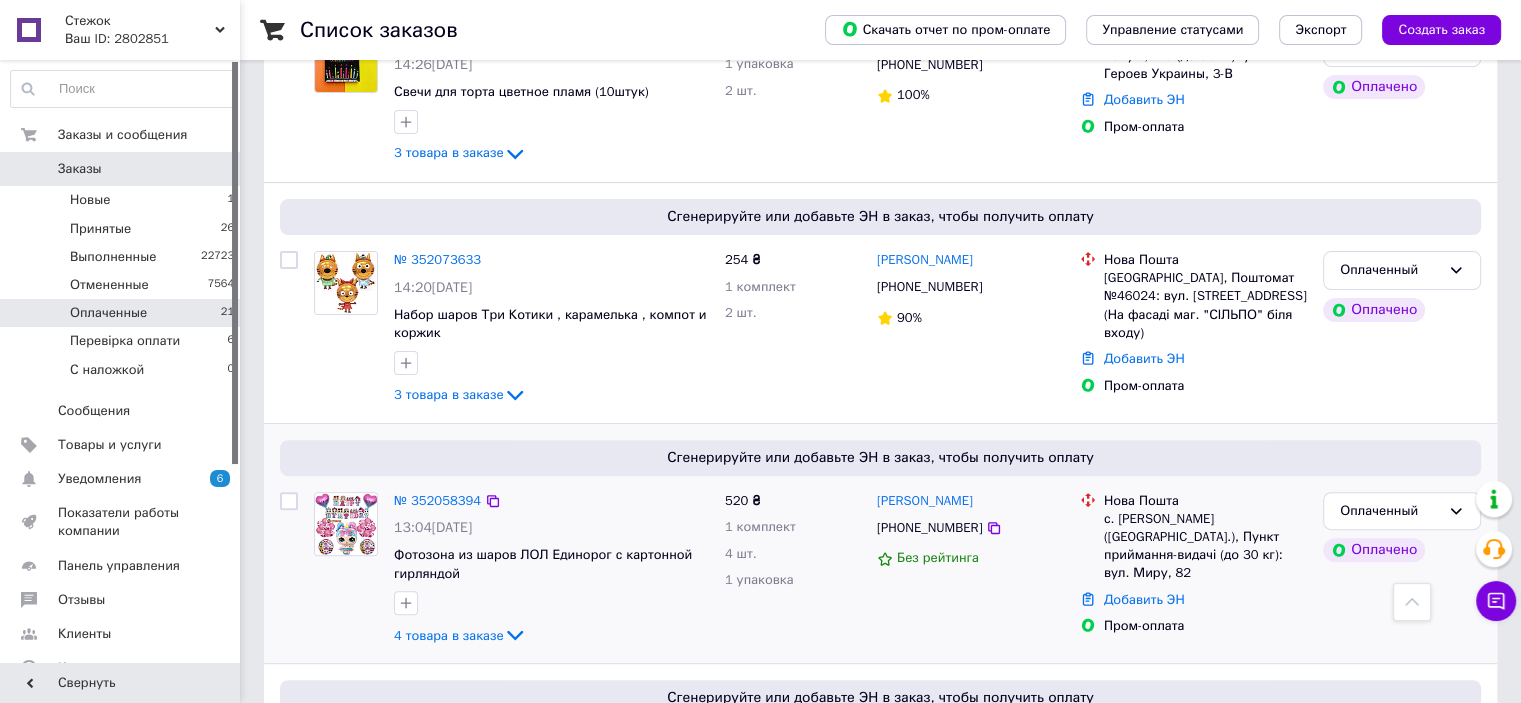 scroll, scrollTop: 446, scrollLeft: 0, axis: vertical 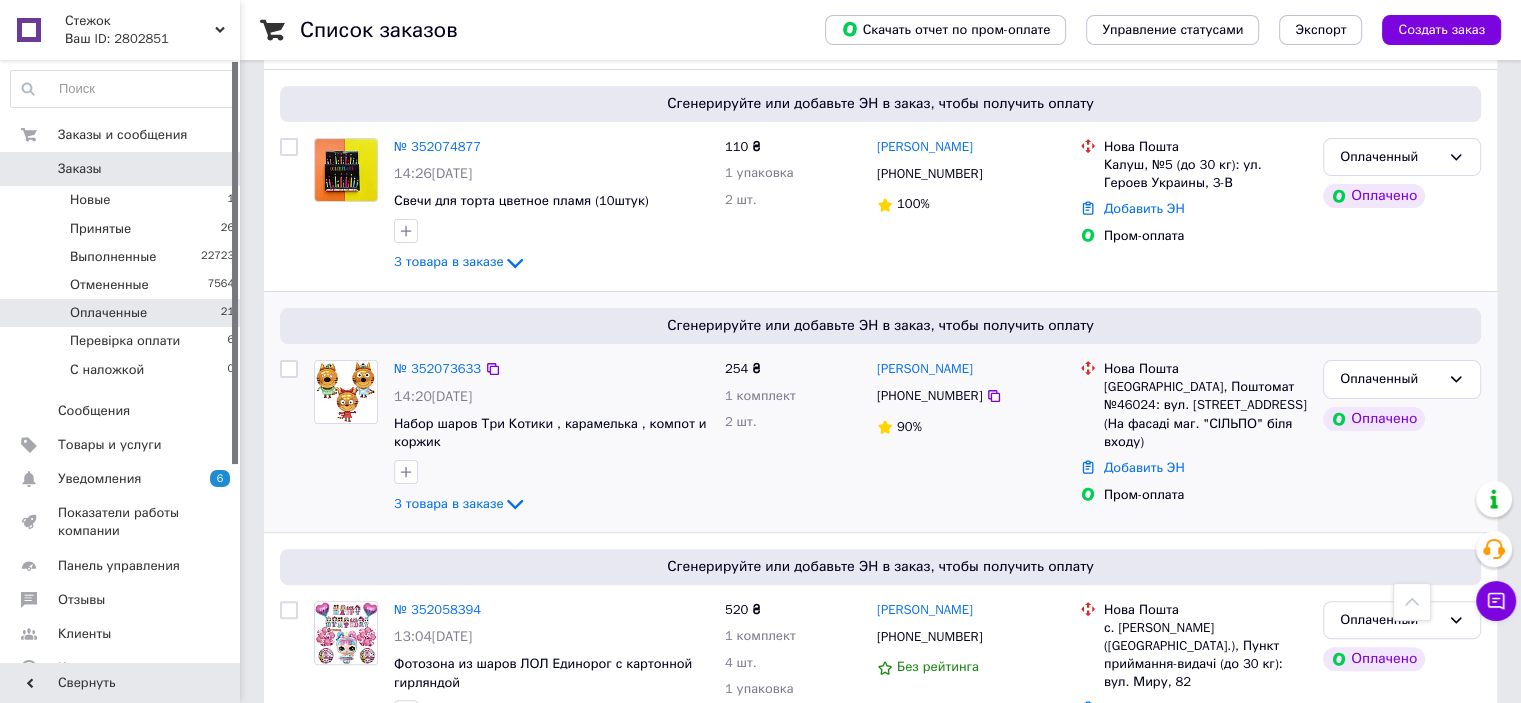 drag, startPoint x: 1496, startPoint y: 278, endPoint x: 1276, endPoint y: 283, distance: 220.05681 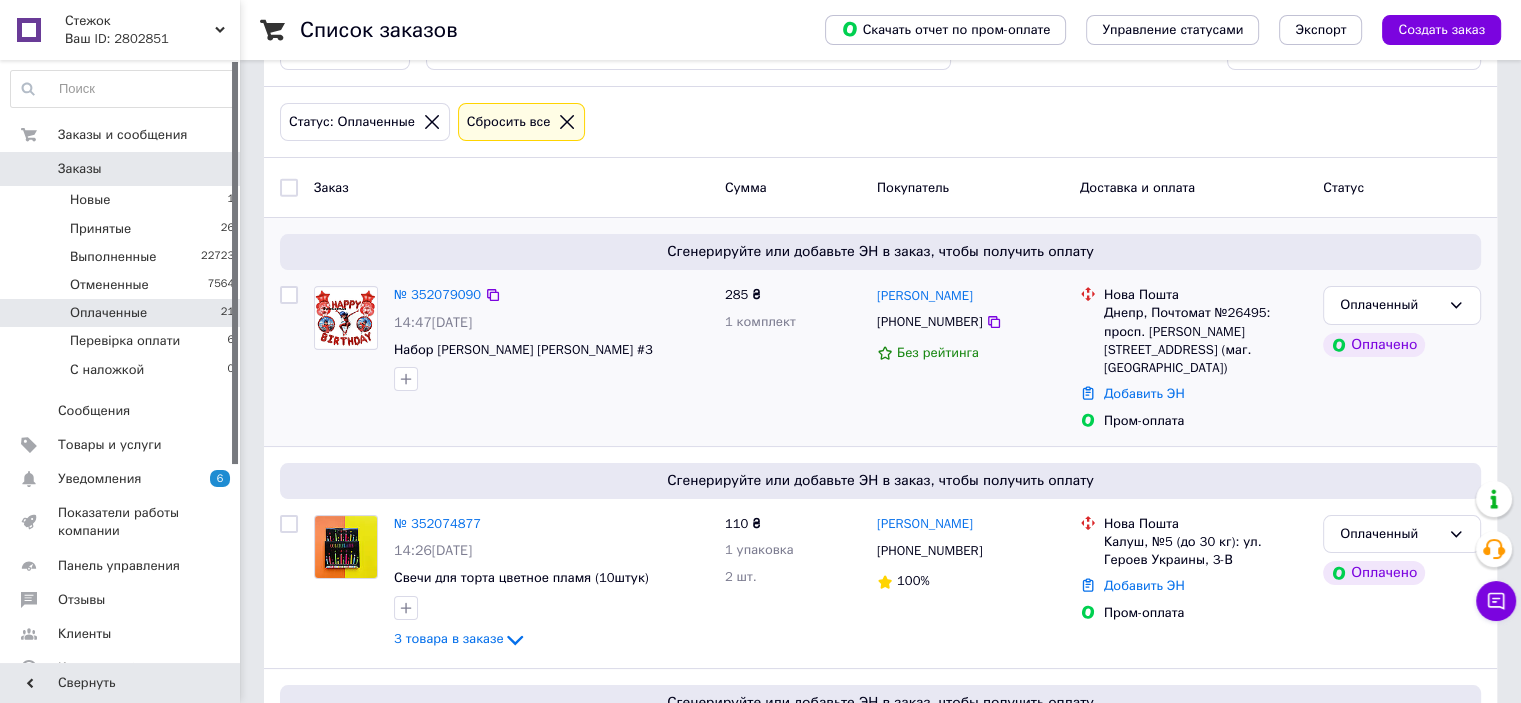 scroll, scrollTop: 0, scrollLeft: 0, axis: both 